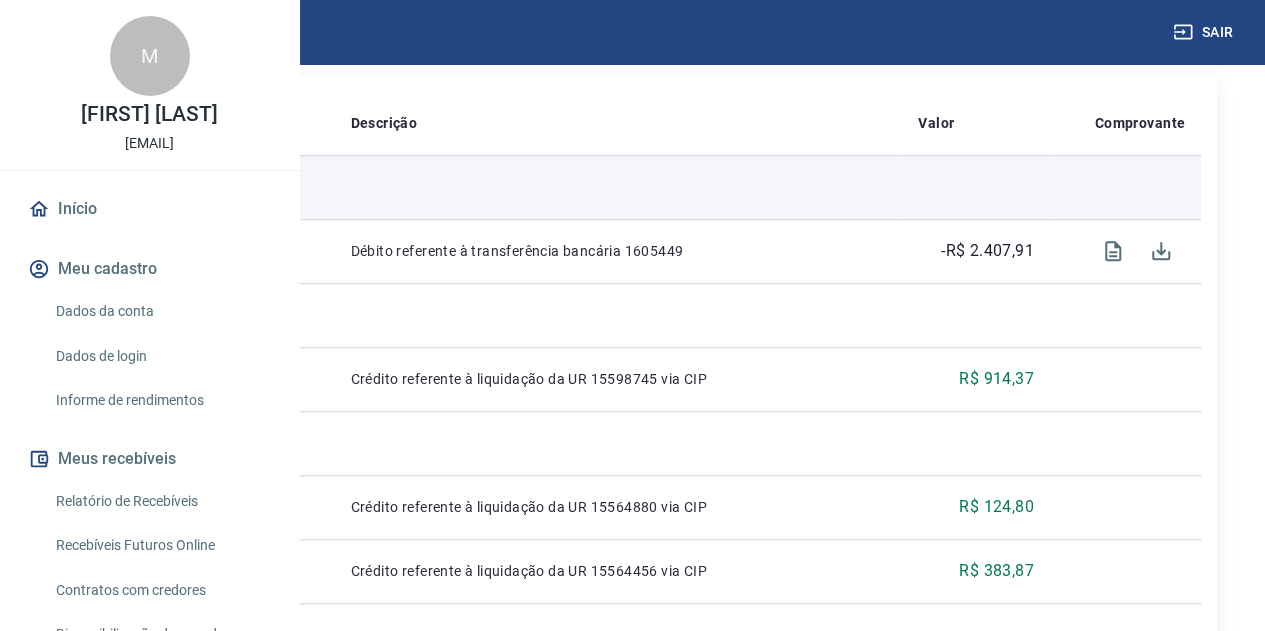 scroll, scrollTop: 500, scrollLeft: 0, axis: vertical 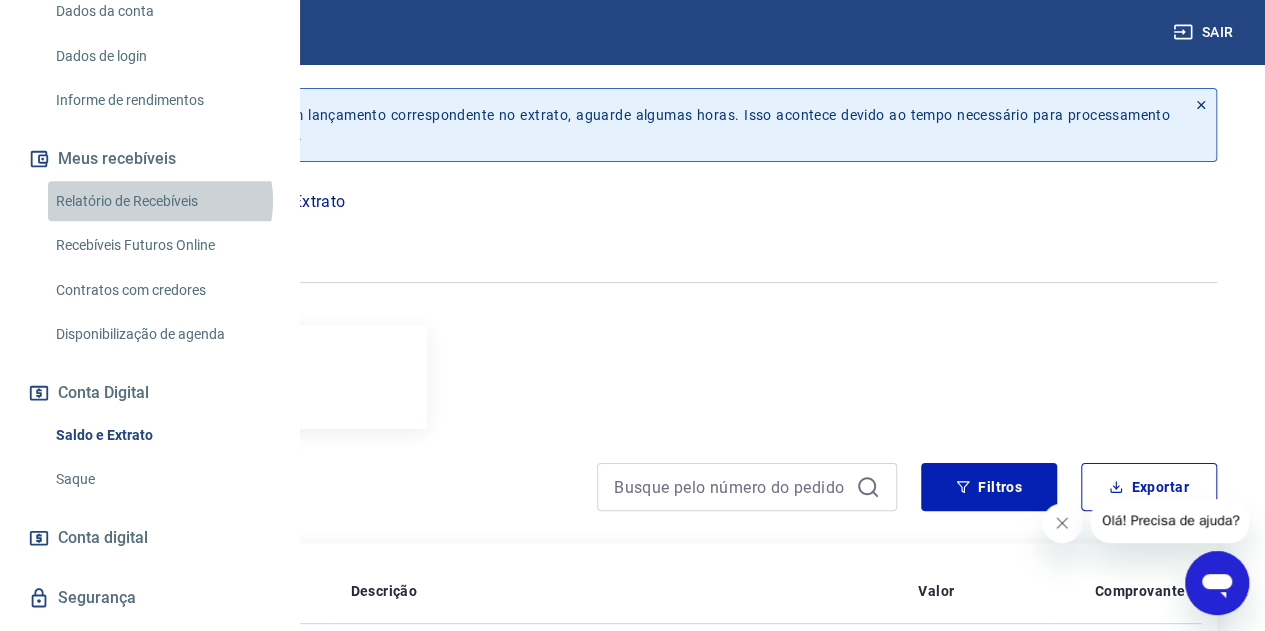click on "Relatório de Recebíveis" at bounding box center [161, 201] 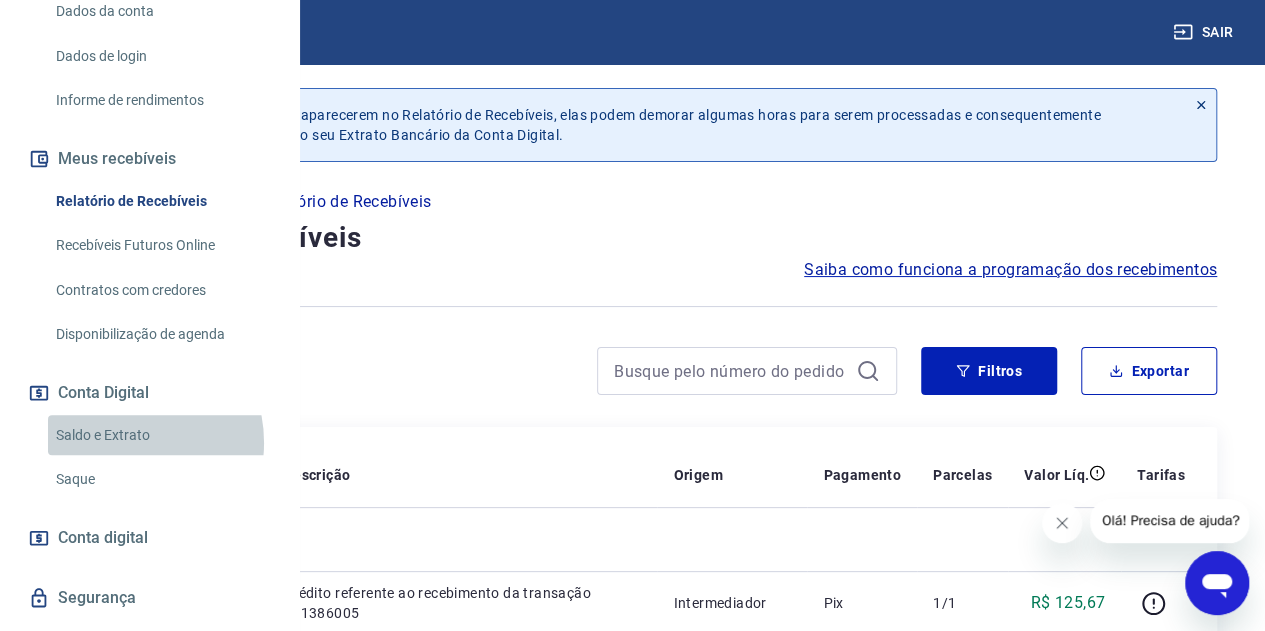 click on "Saldo e Extrato" at bounding box center (161, 435) 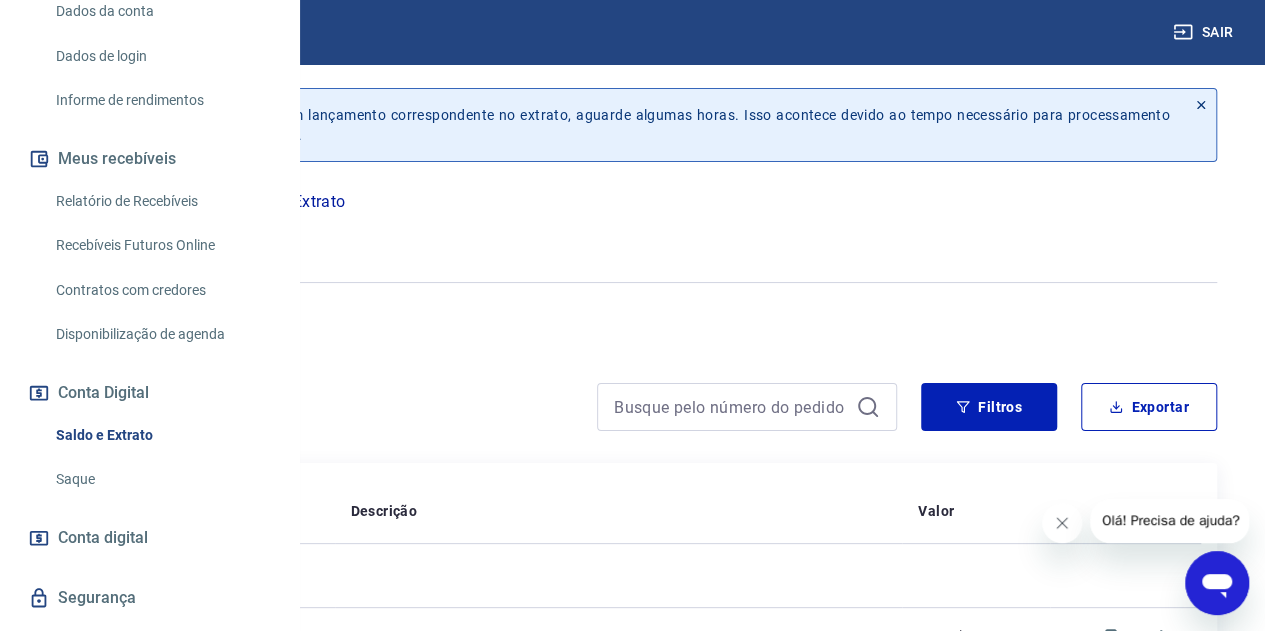 scroll, scrollTop: 0, scrollLeft: 0, axis: both 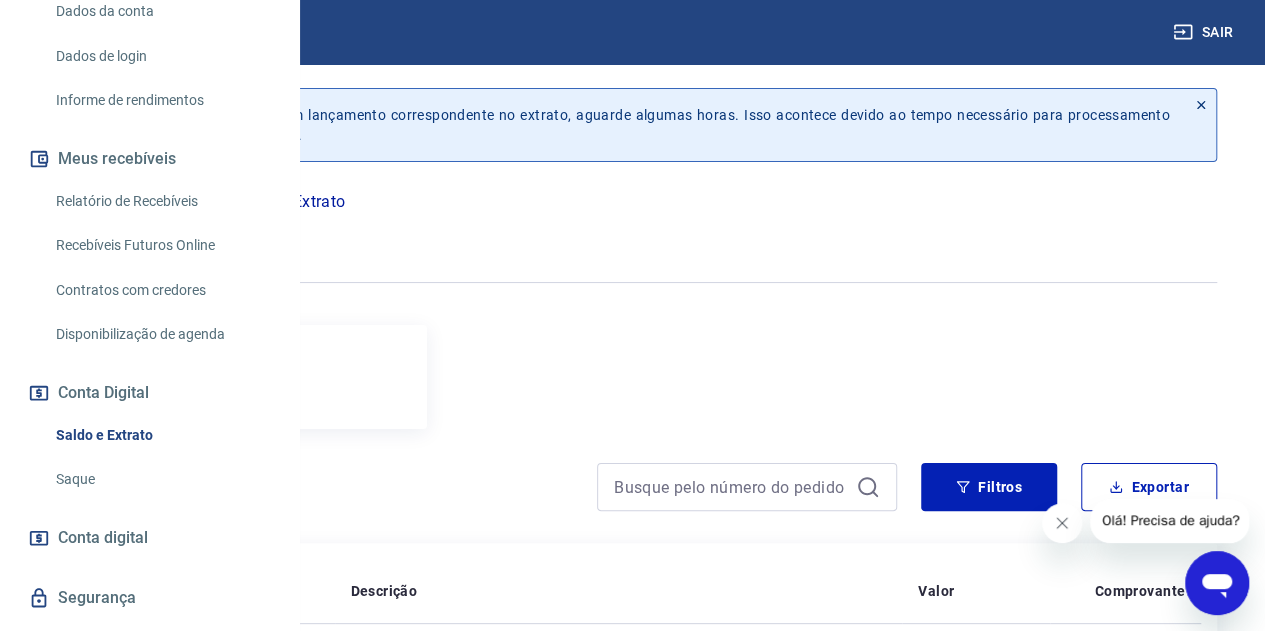 click 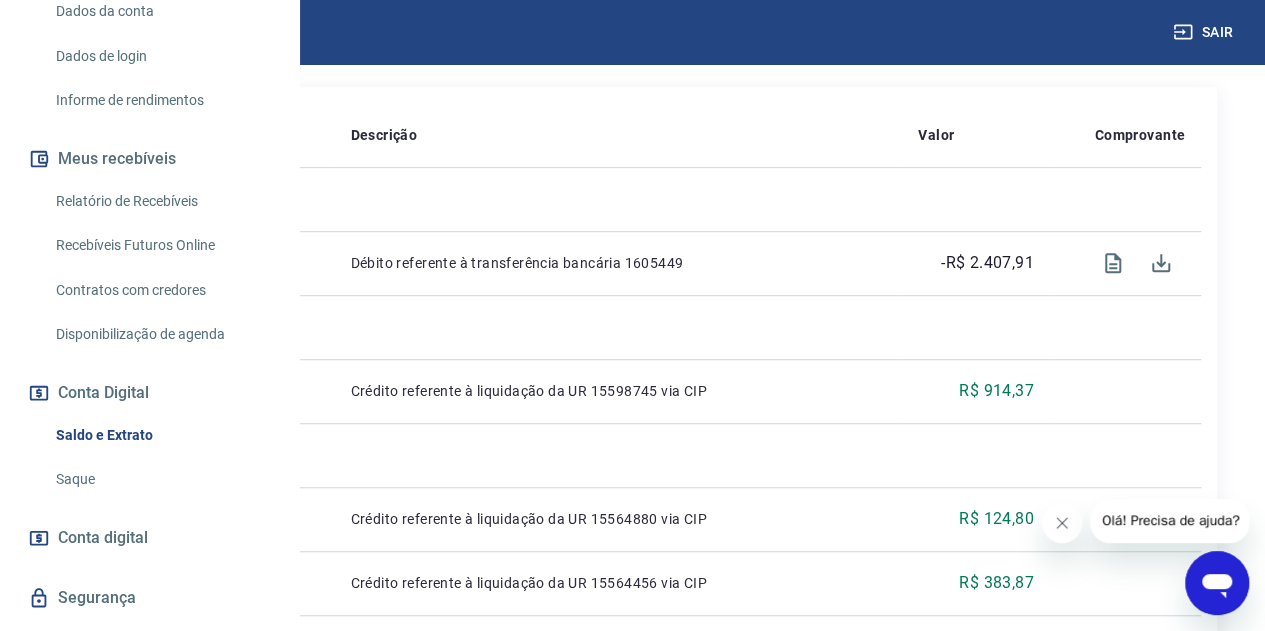scroll, scrollTop: 500, scrollLeft: 0, axis: vertical 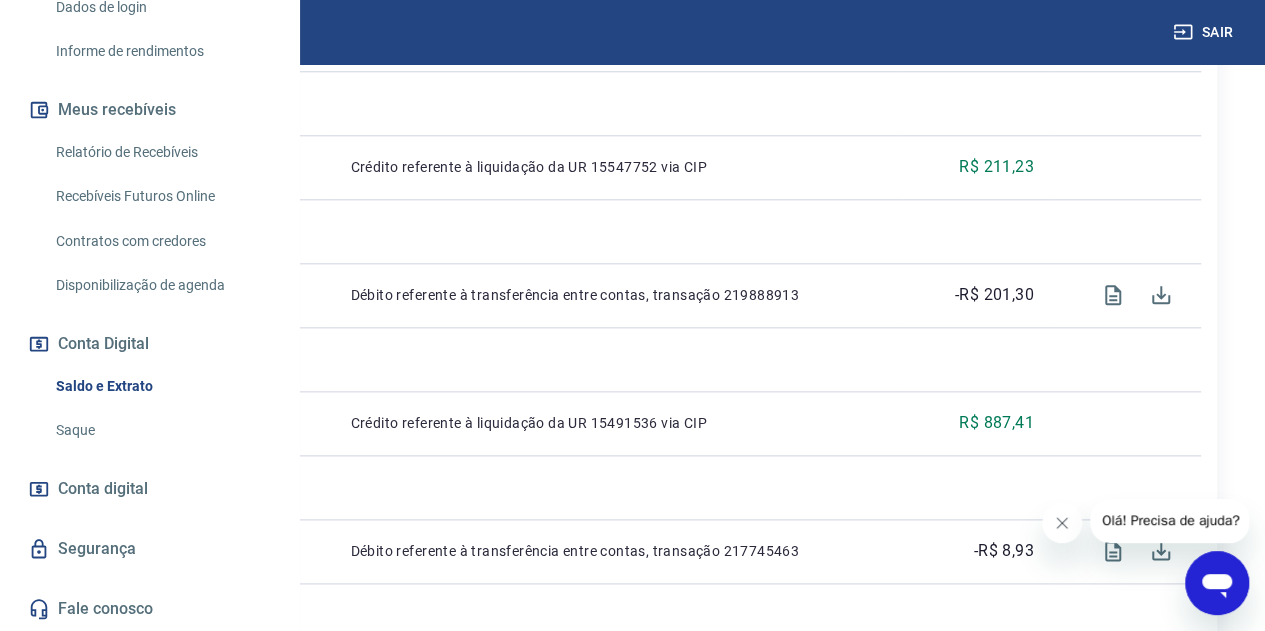 click on "Fale conosco" at bounding box center (149, 609) 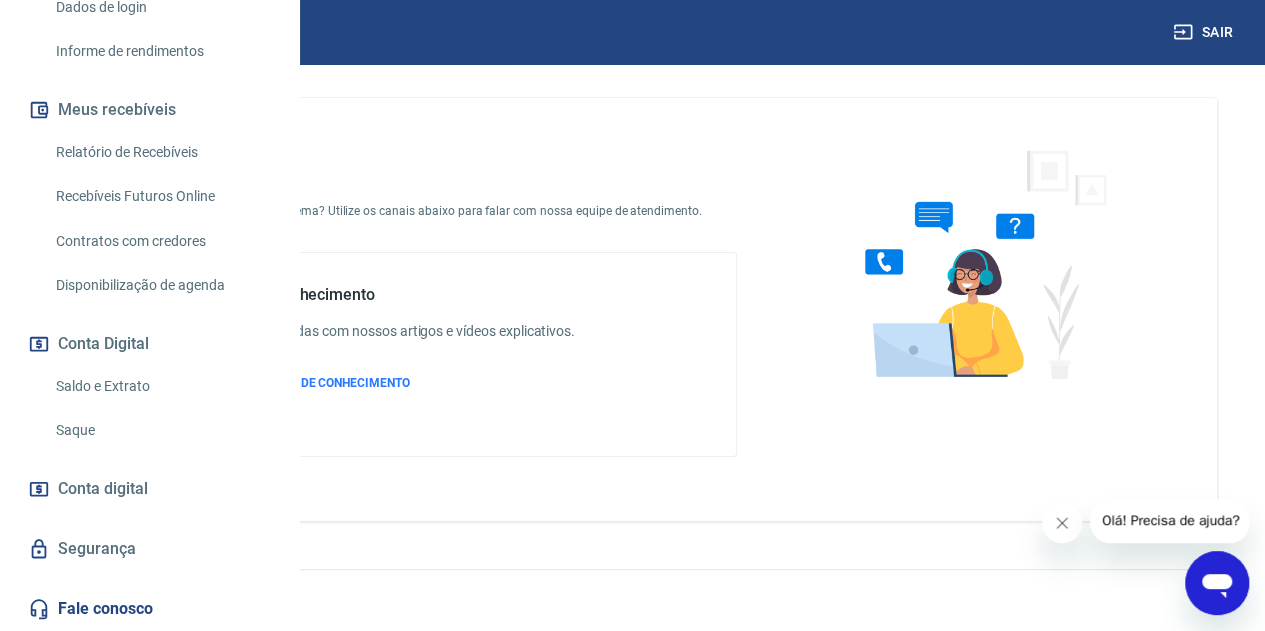 scroll, scrollTop: 44, scrollLeft: 0, axis: vertical 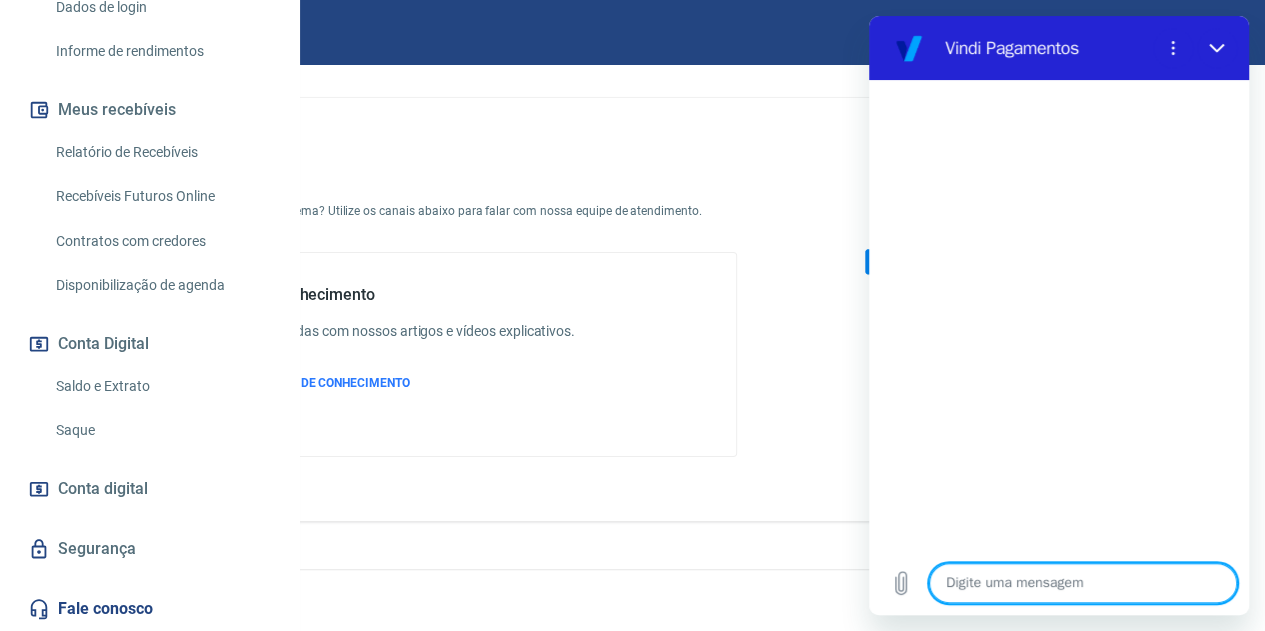 type on "x" 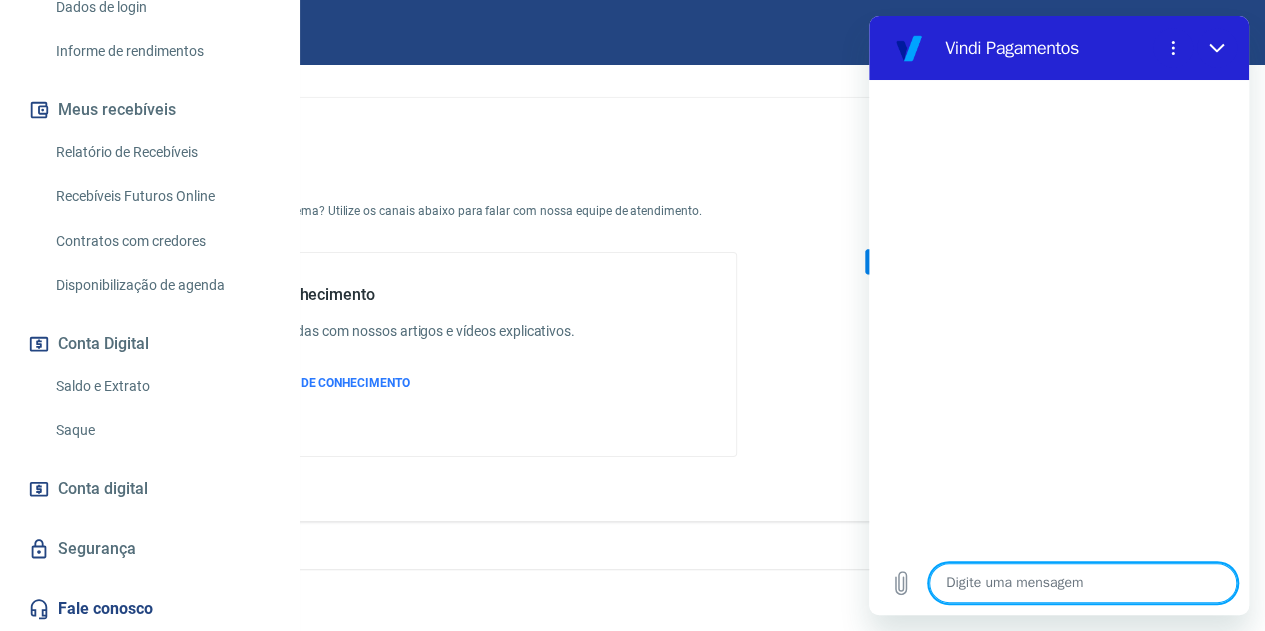 type on "v" 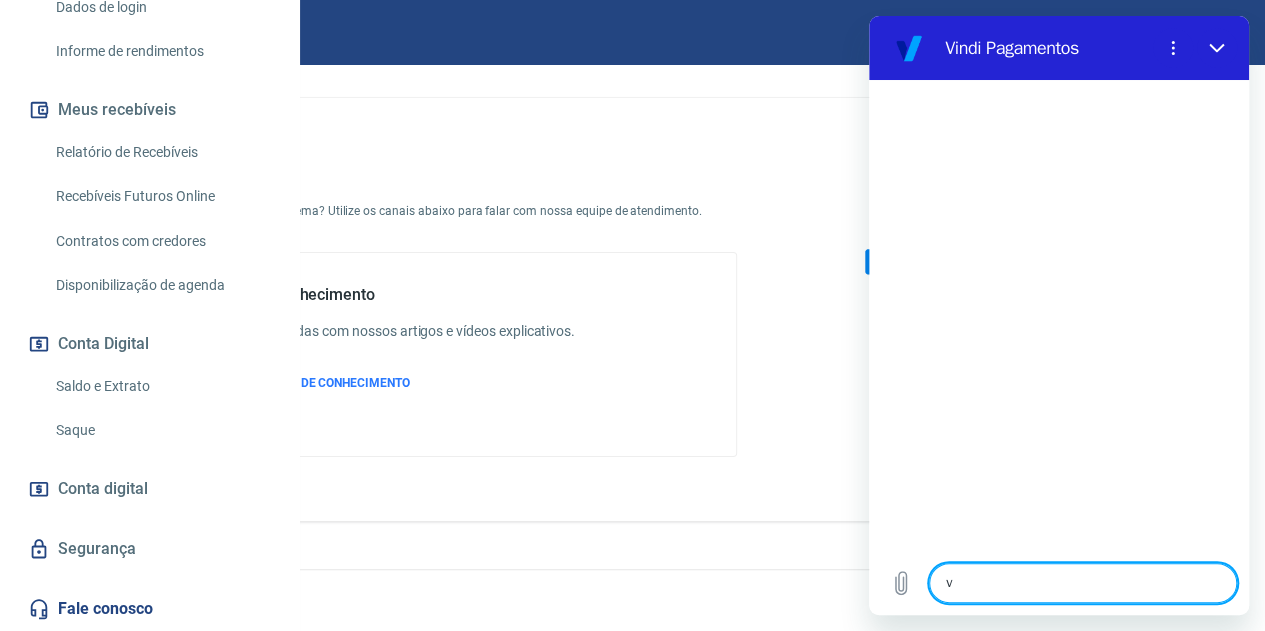 type on "vo" 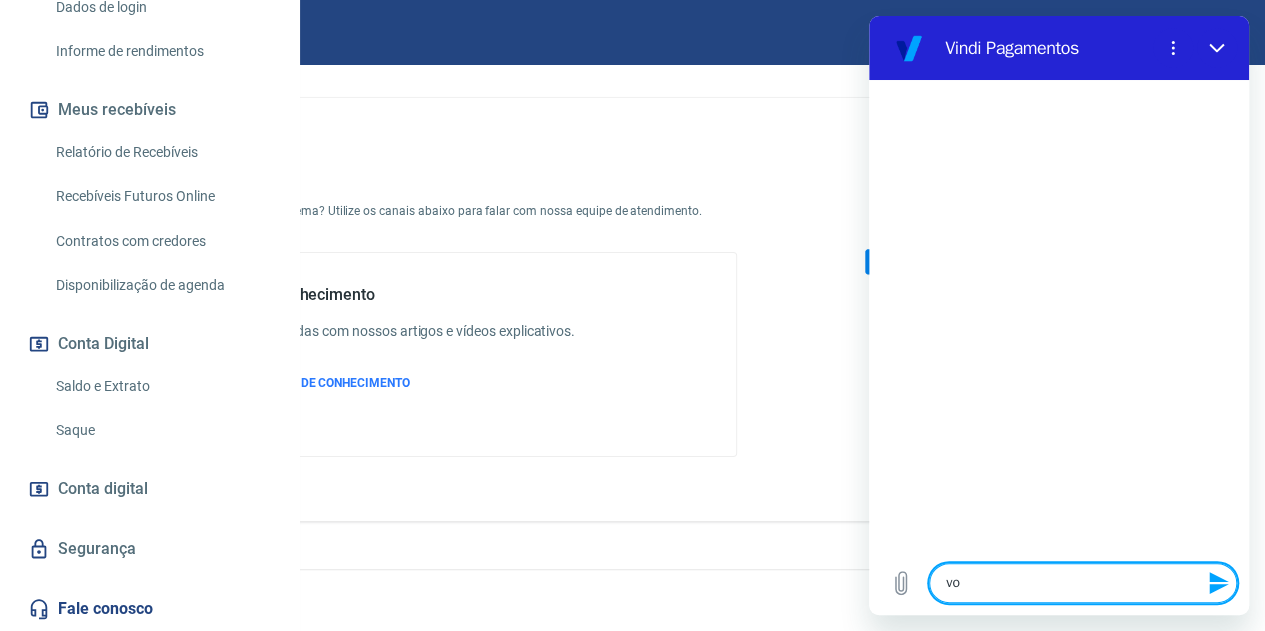 type on "v" 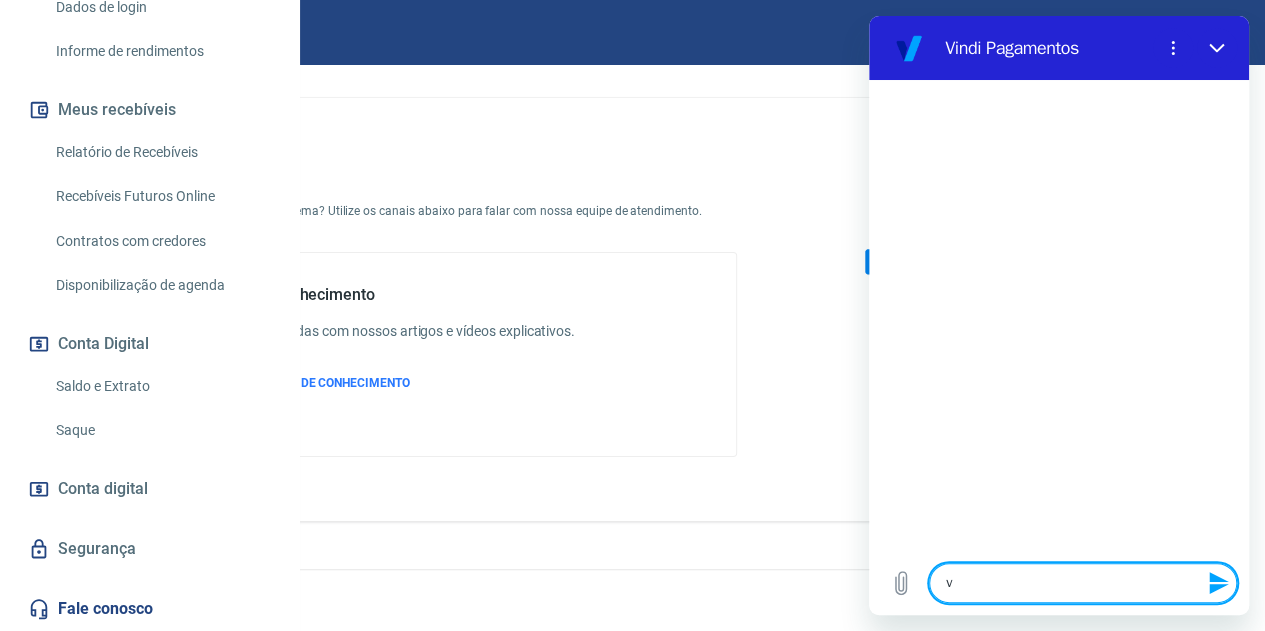 type on "x" 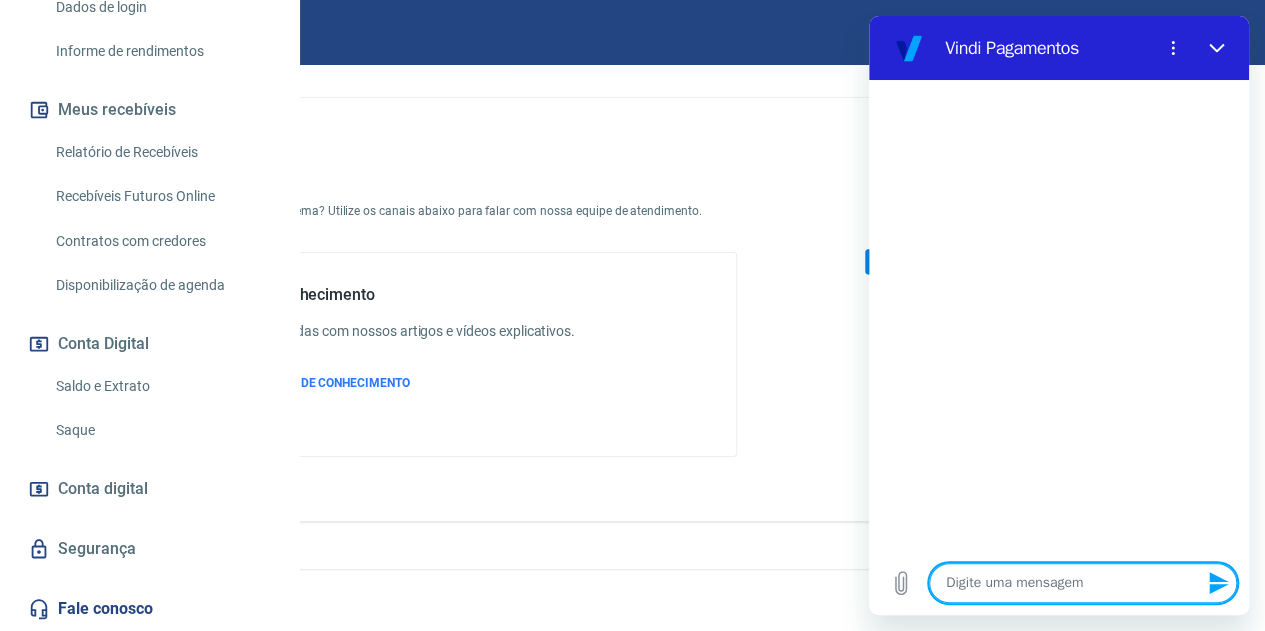 type on "x" 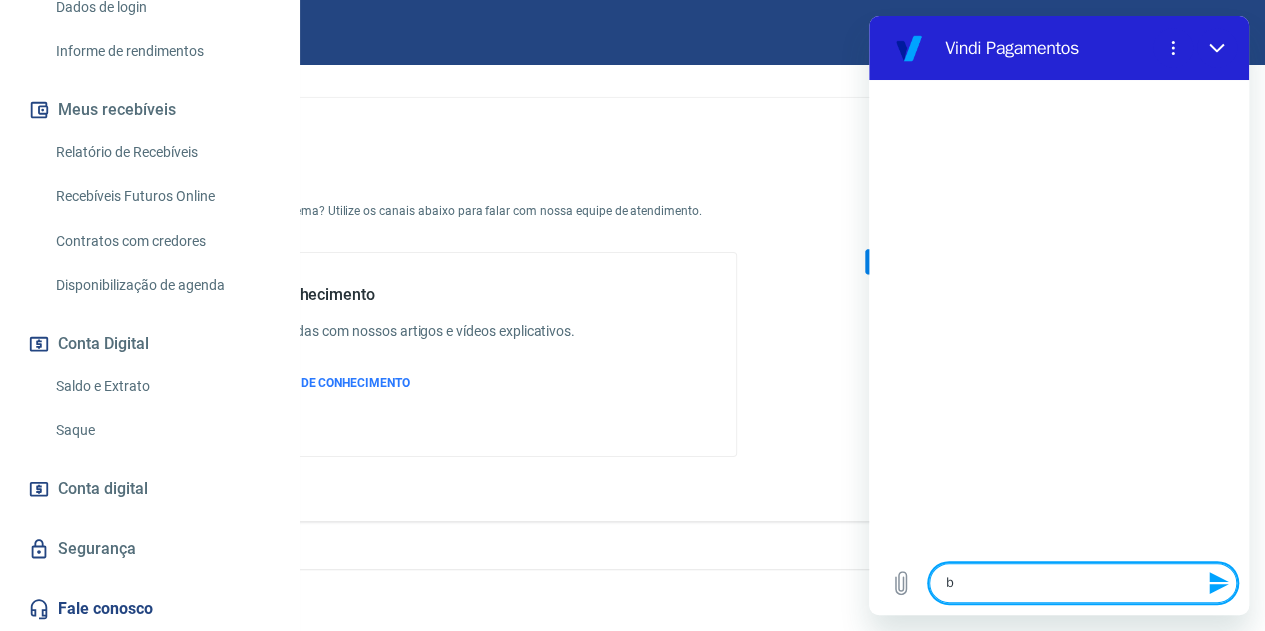 type on "bv" 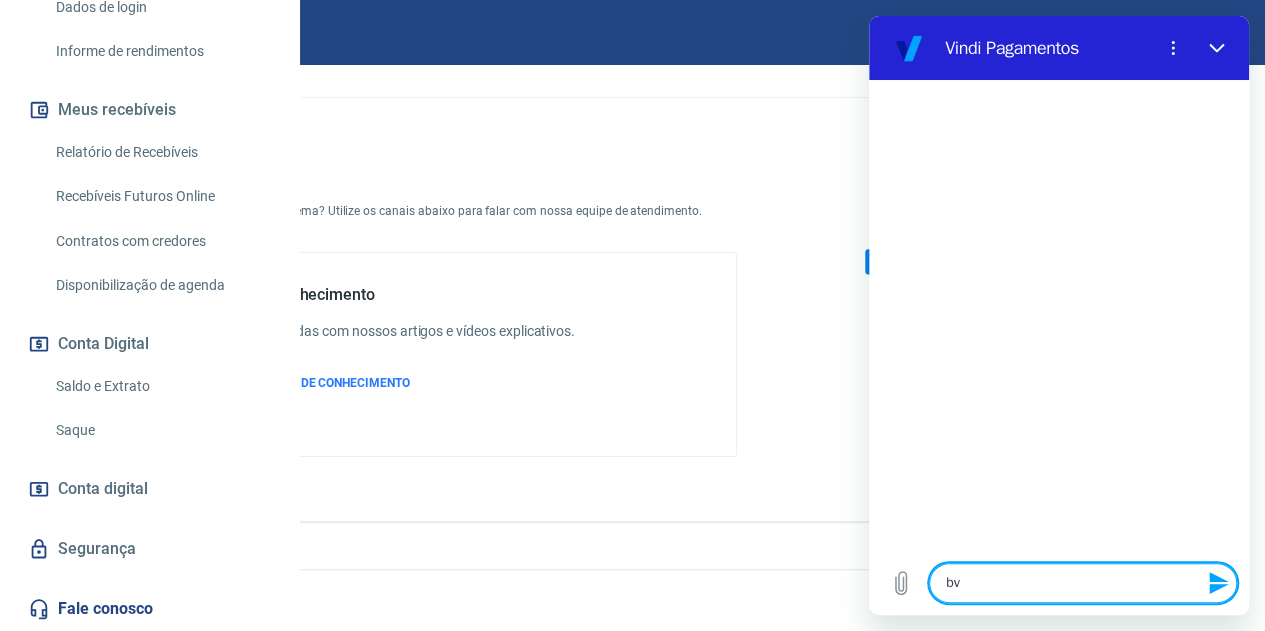 type on "bvo" 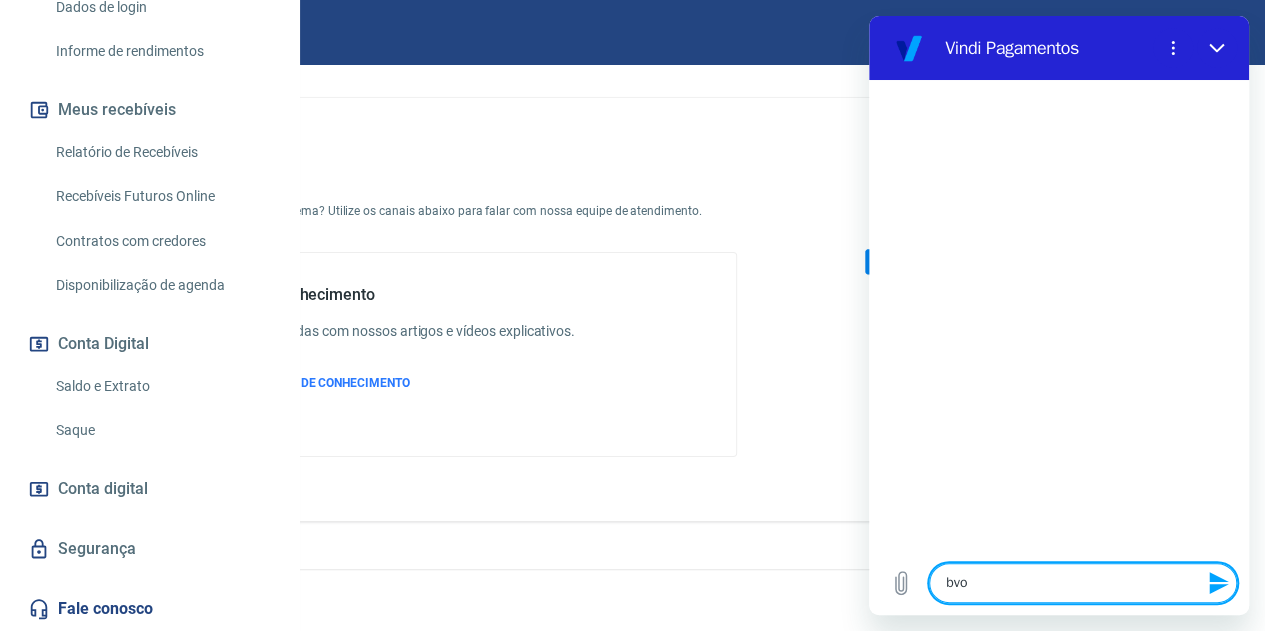 type on "bvom" 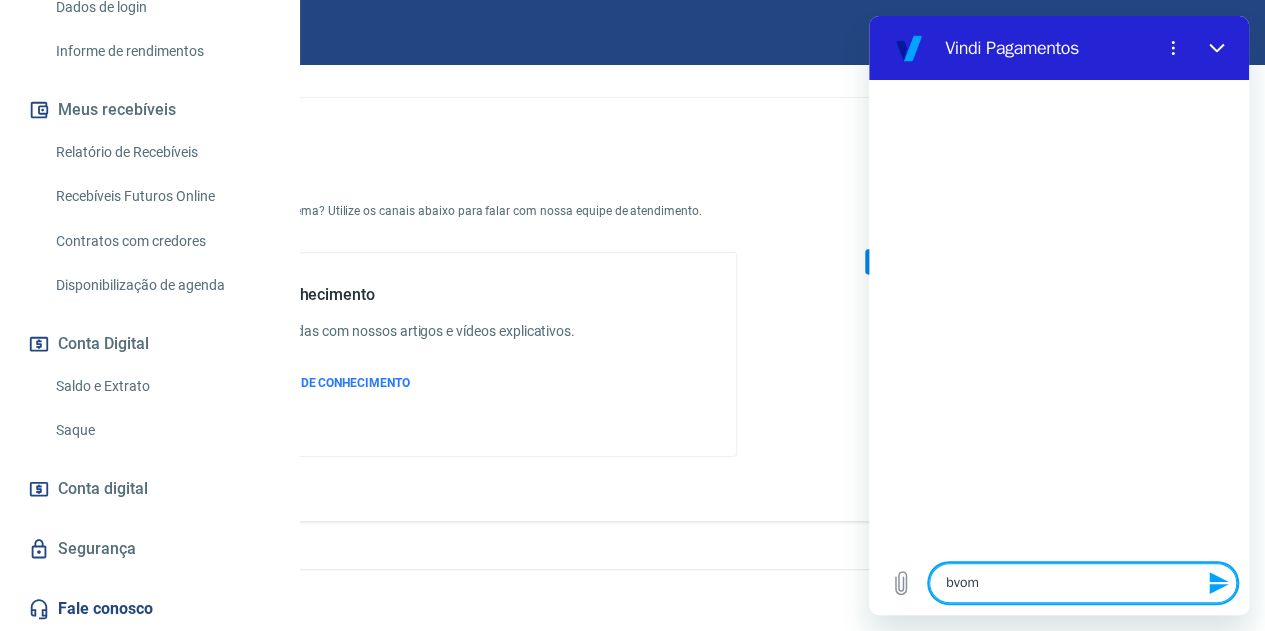 type on "bvo" 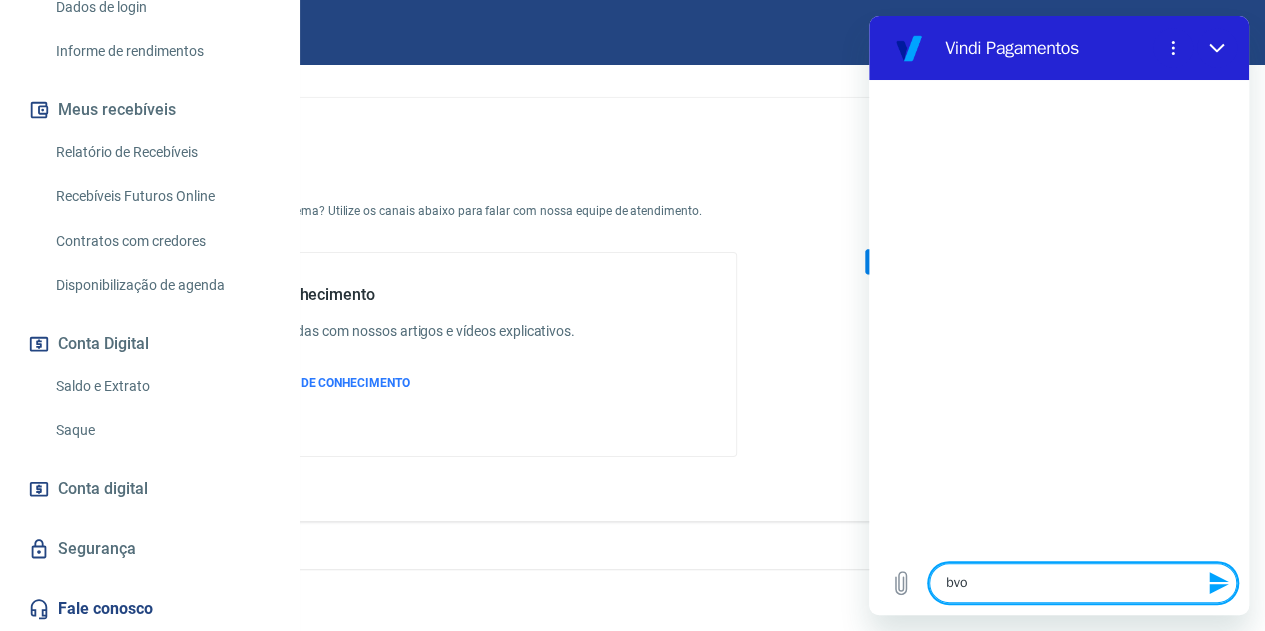 type on "bv" 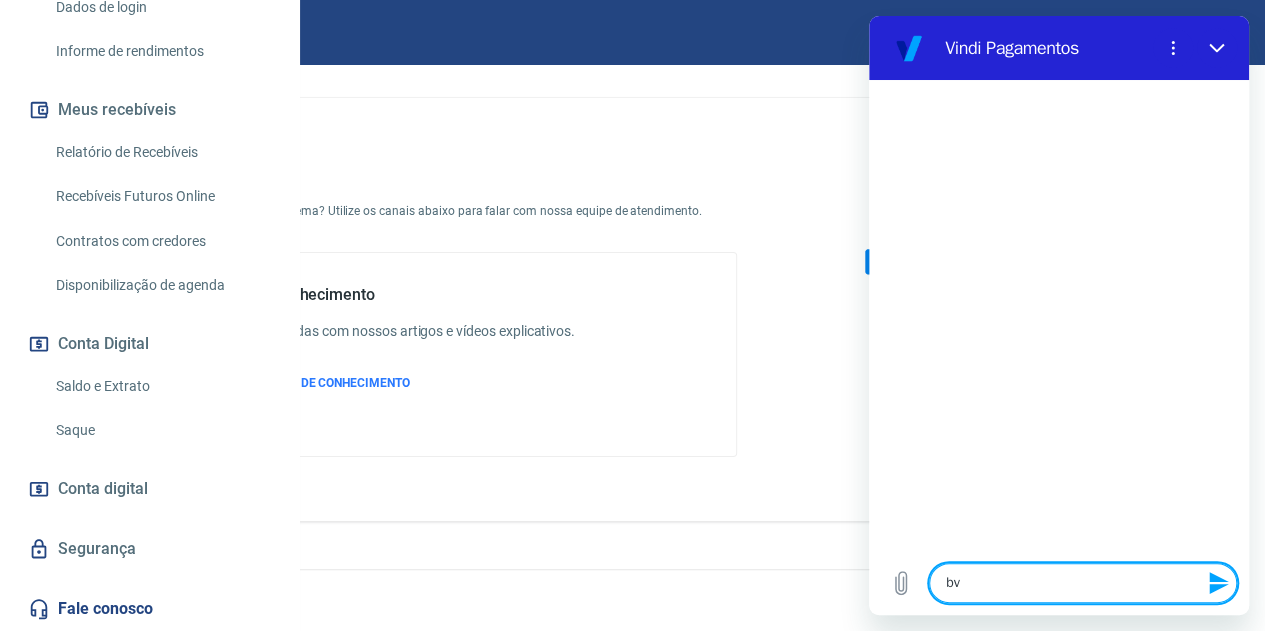 type on "b" 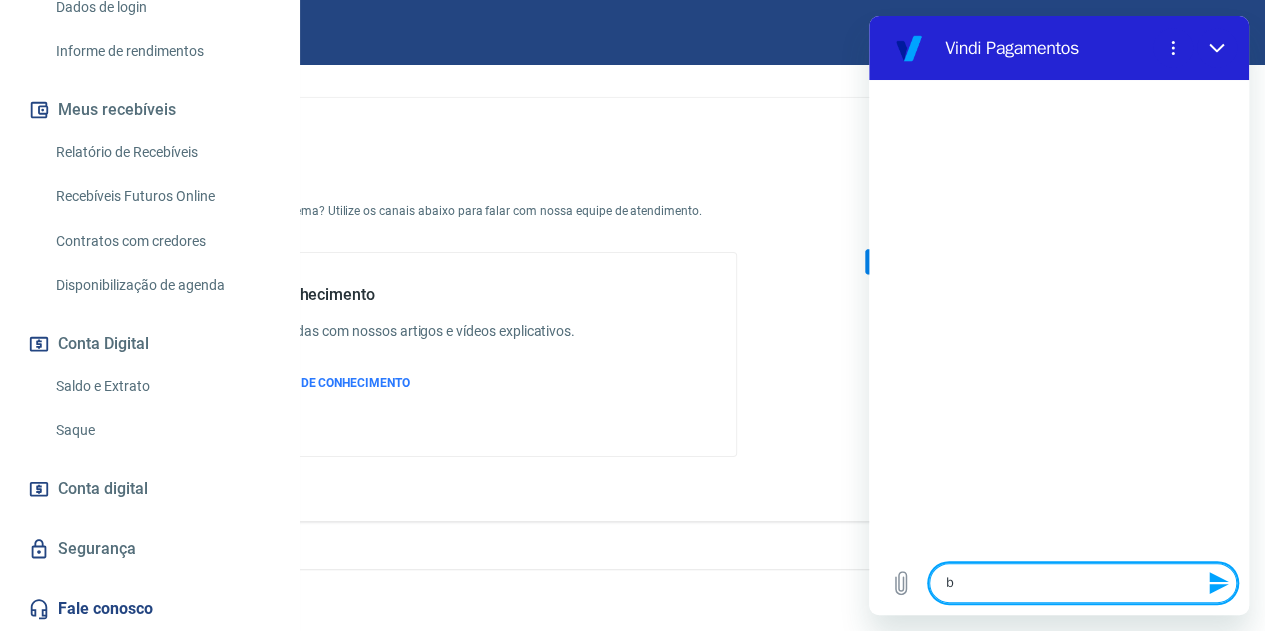 type 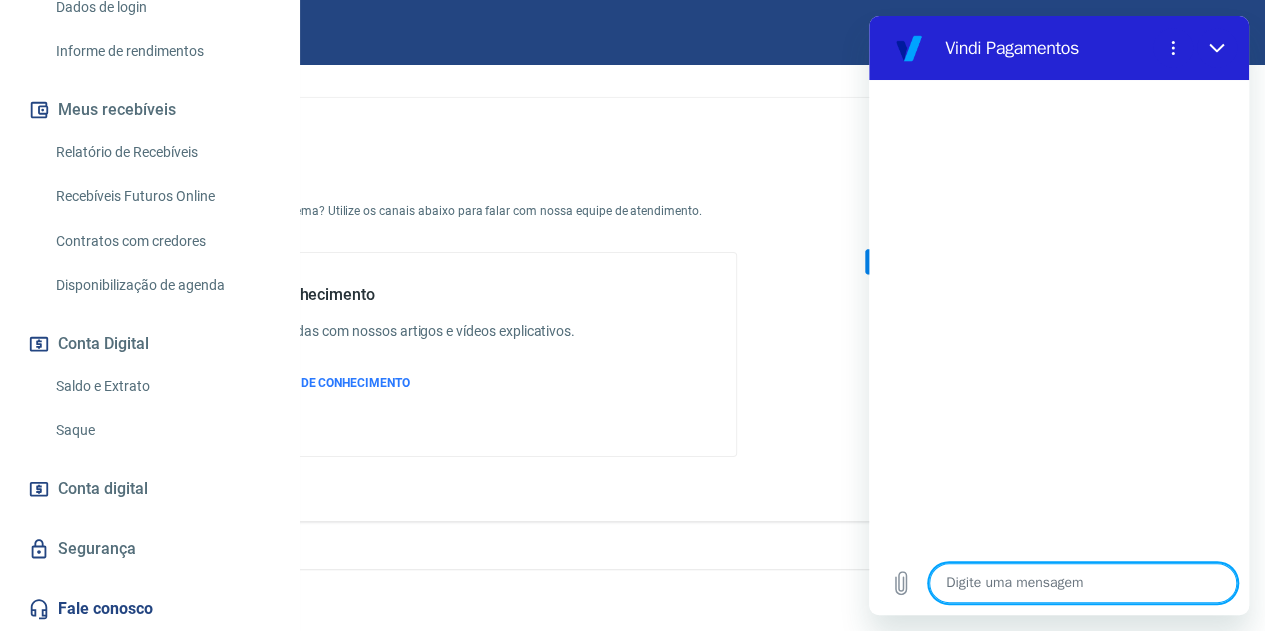 type on "b" 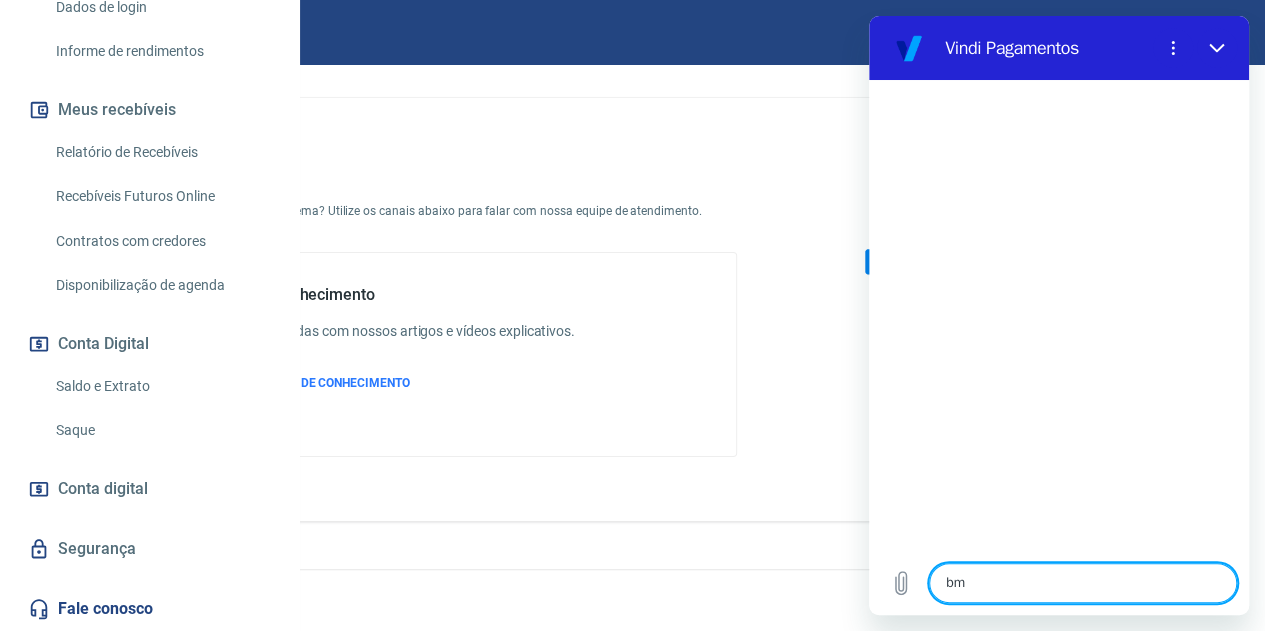 type on "bmo" 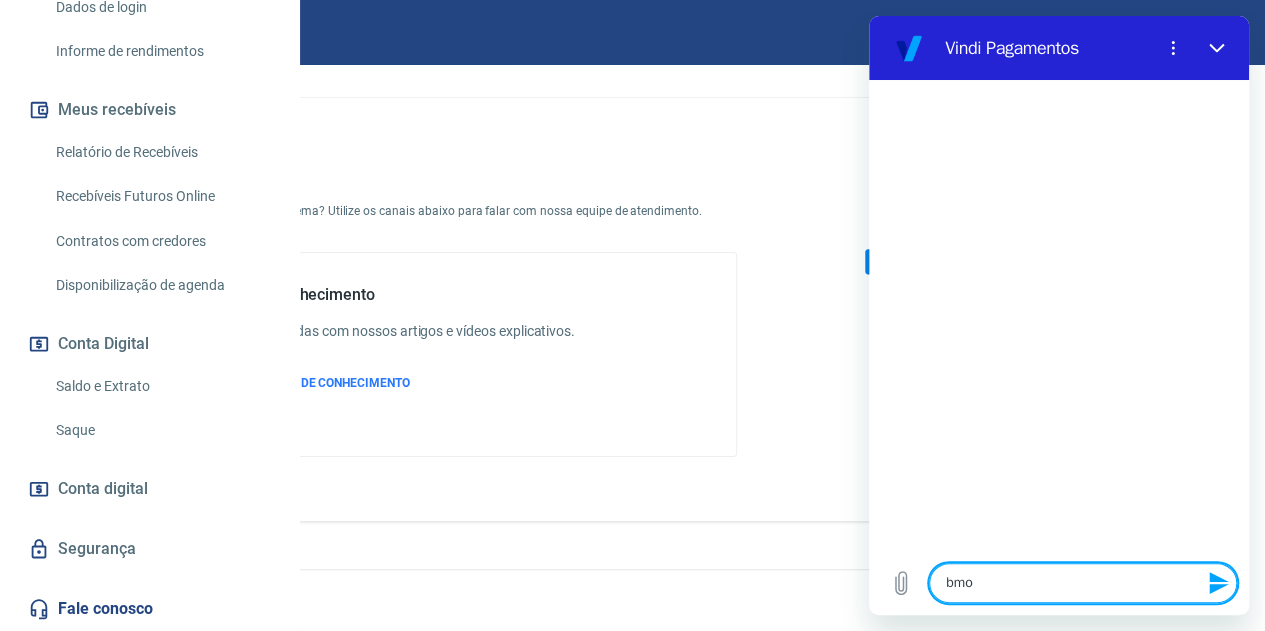 type on "bmo" 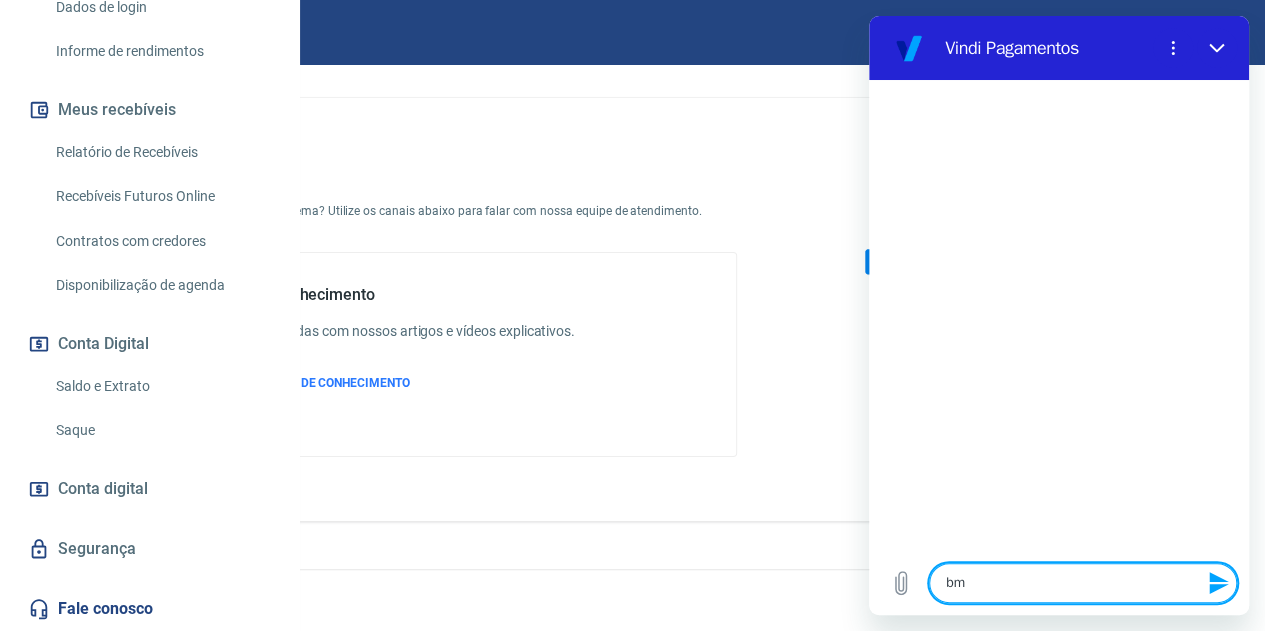 type on "b" 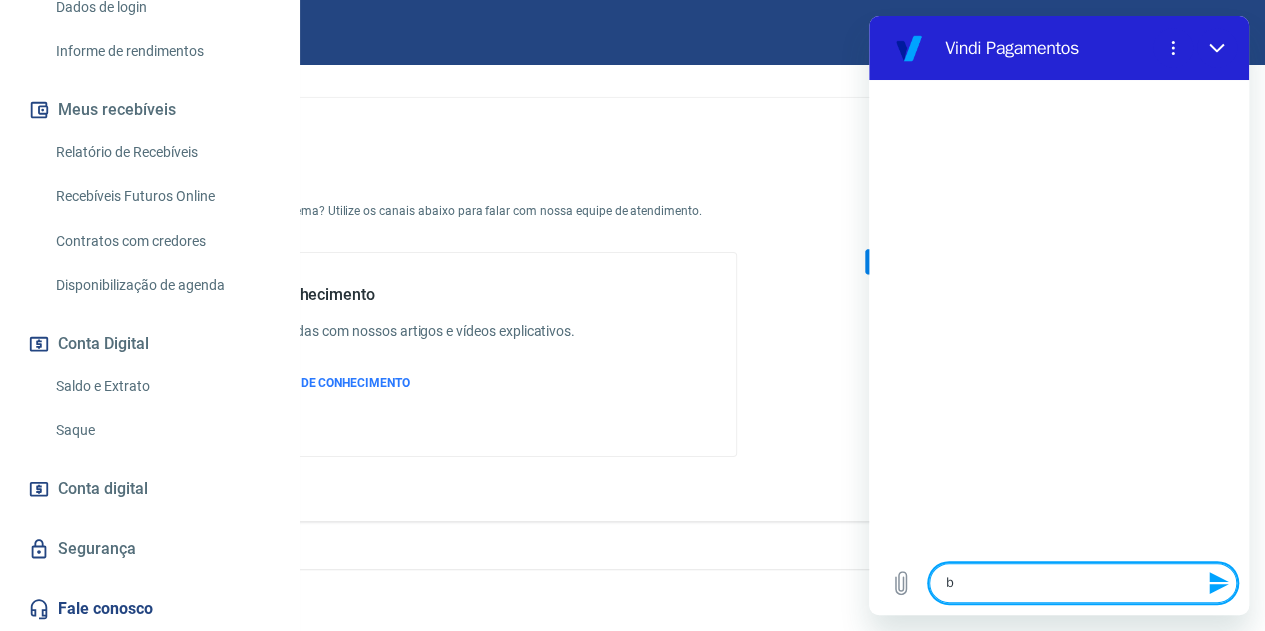 type on "bo" 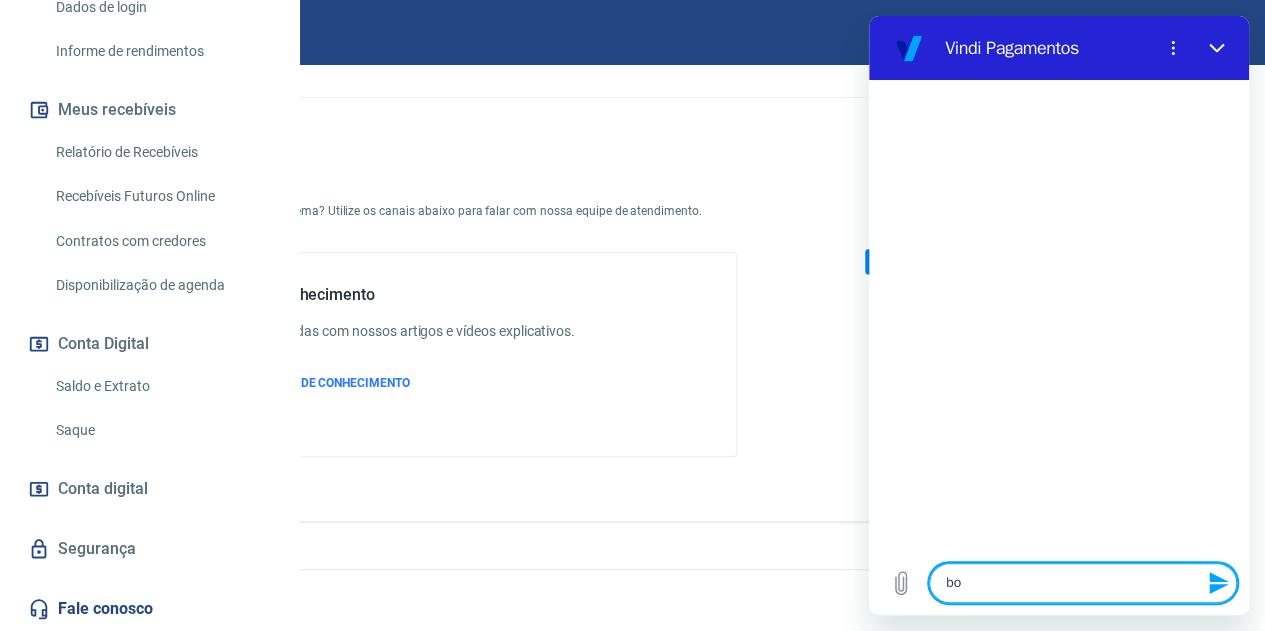 type on "bom" 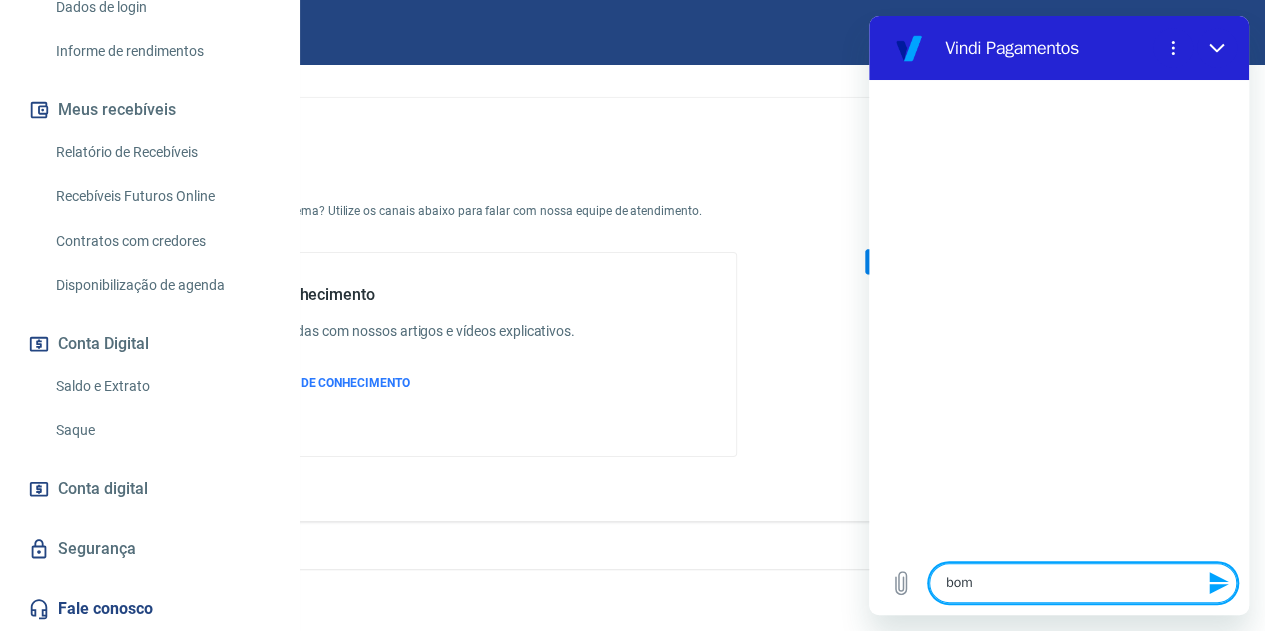 type on "bom" 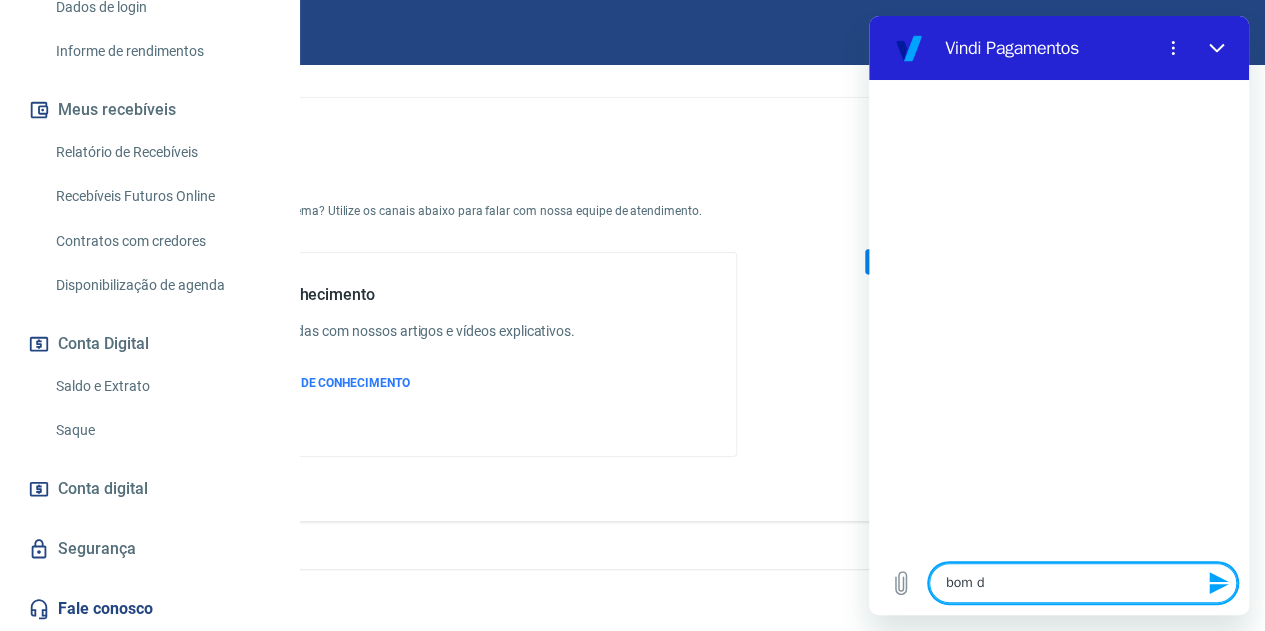 type on "bom di" 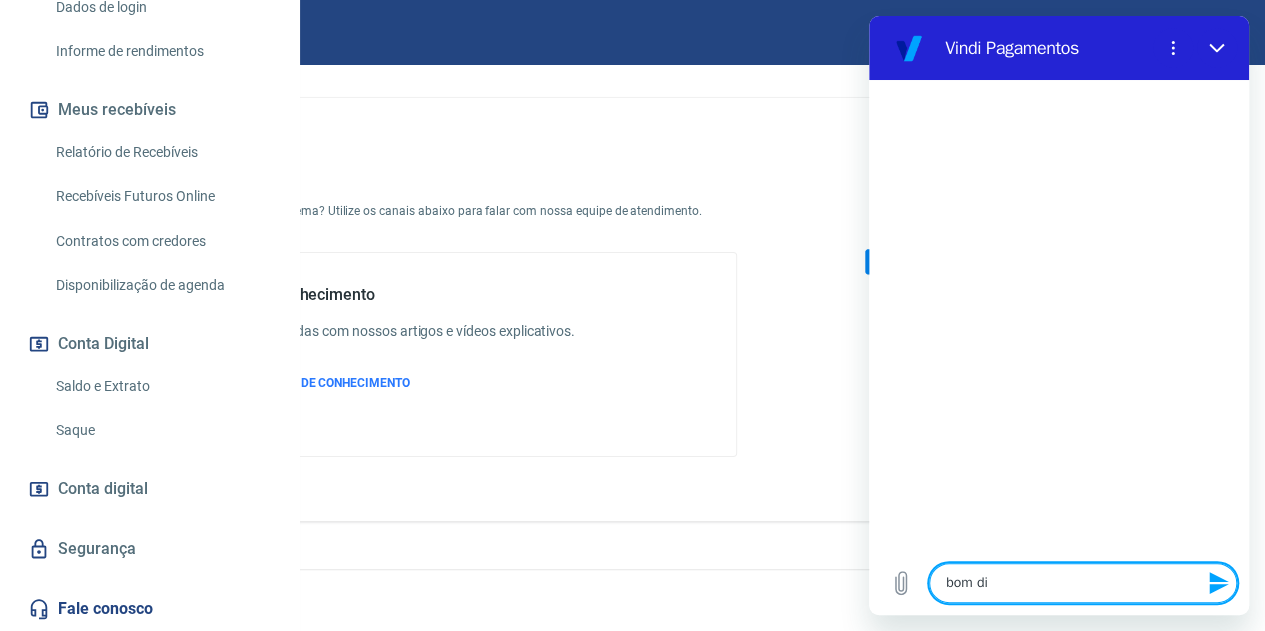type on "x" 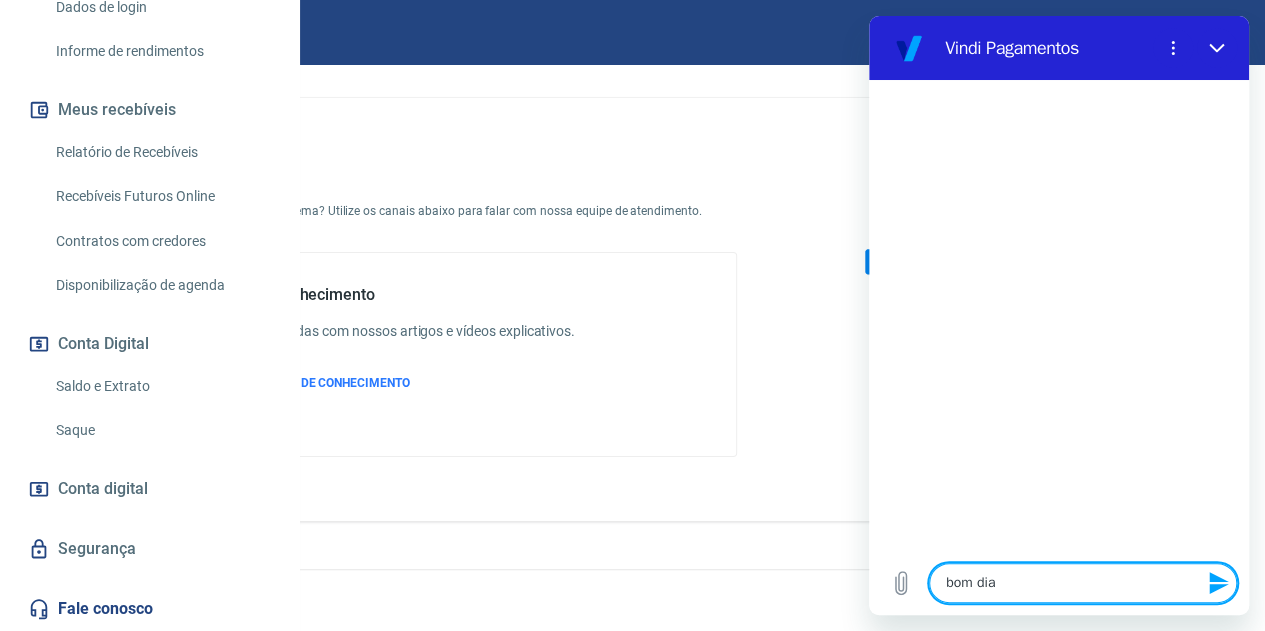 type 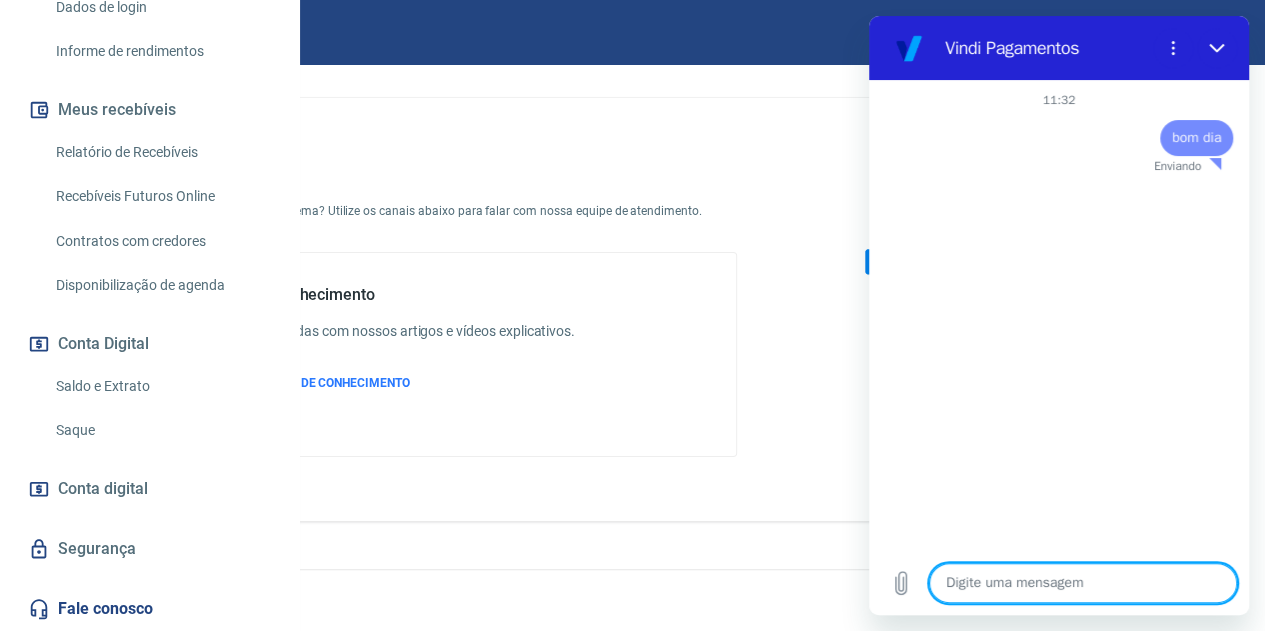 type on "x" 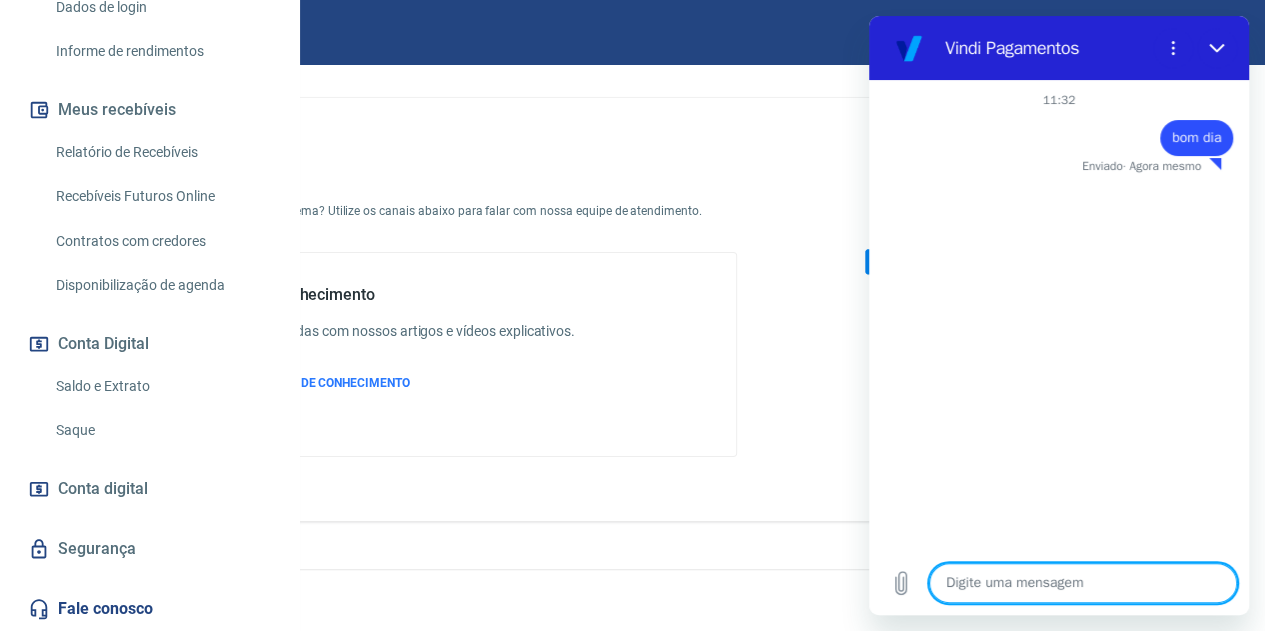 type on "t" 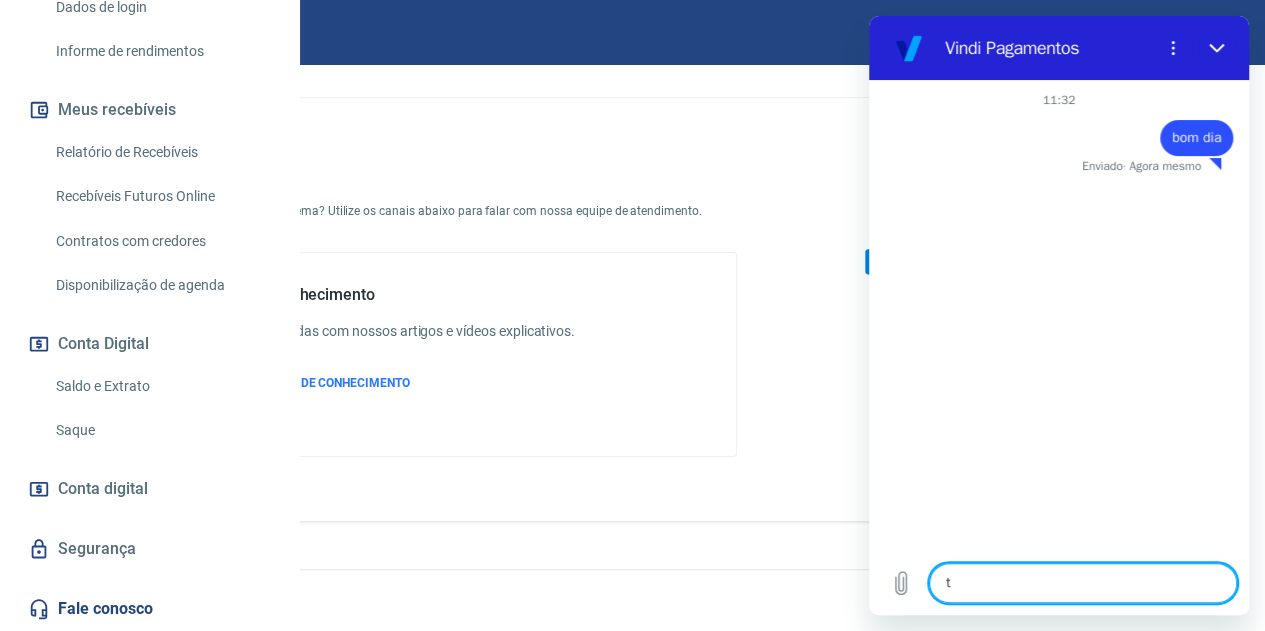 type on "te" 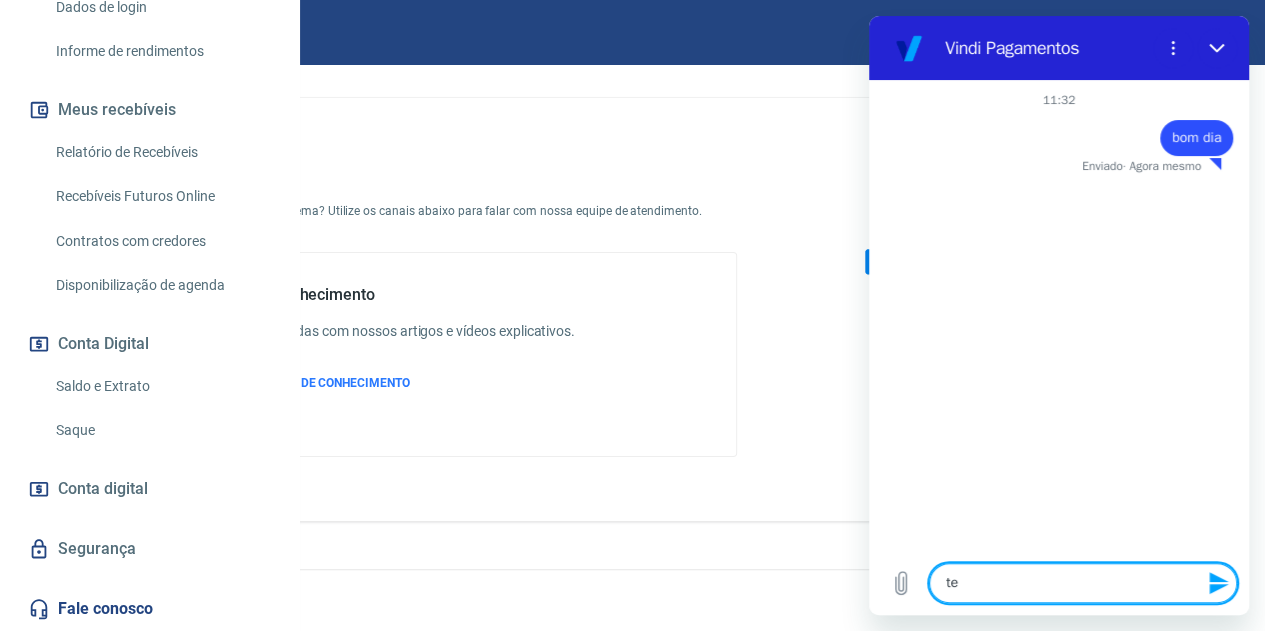 type on "t" 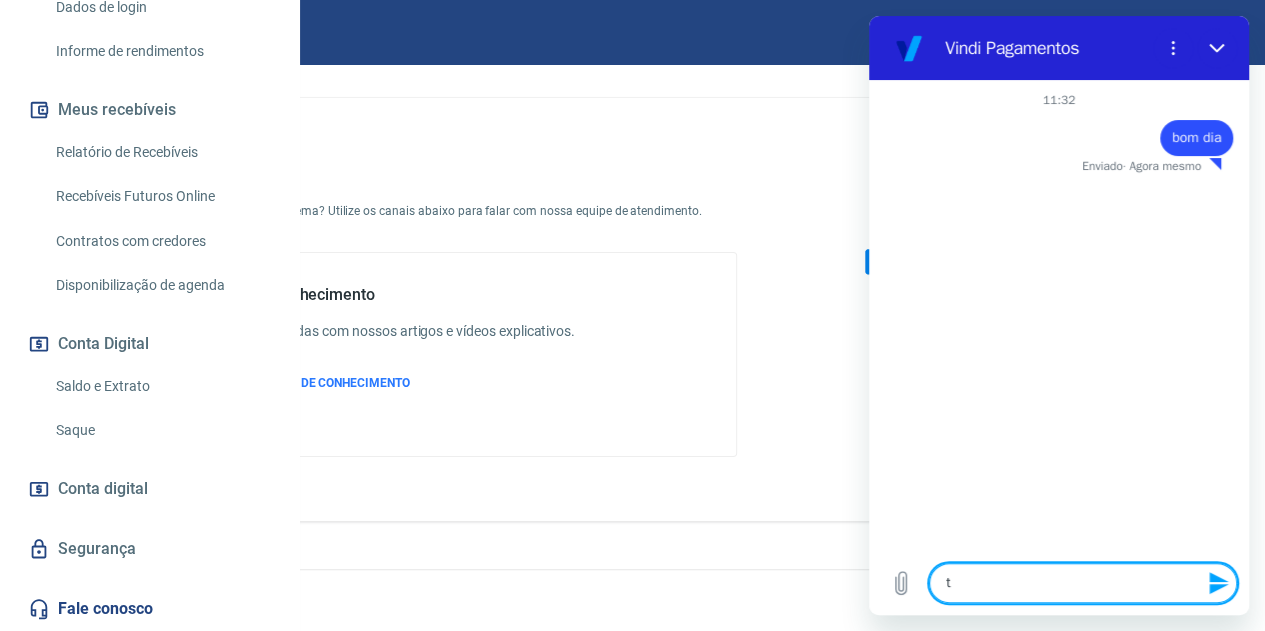 type 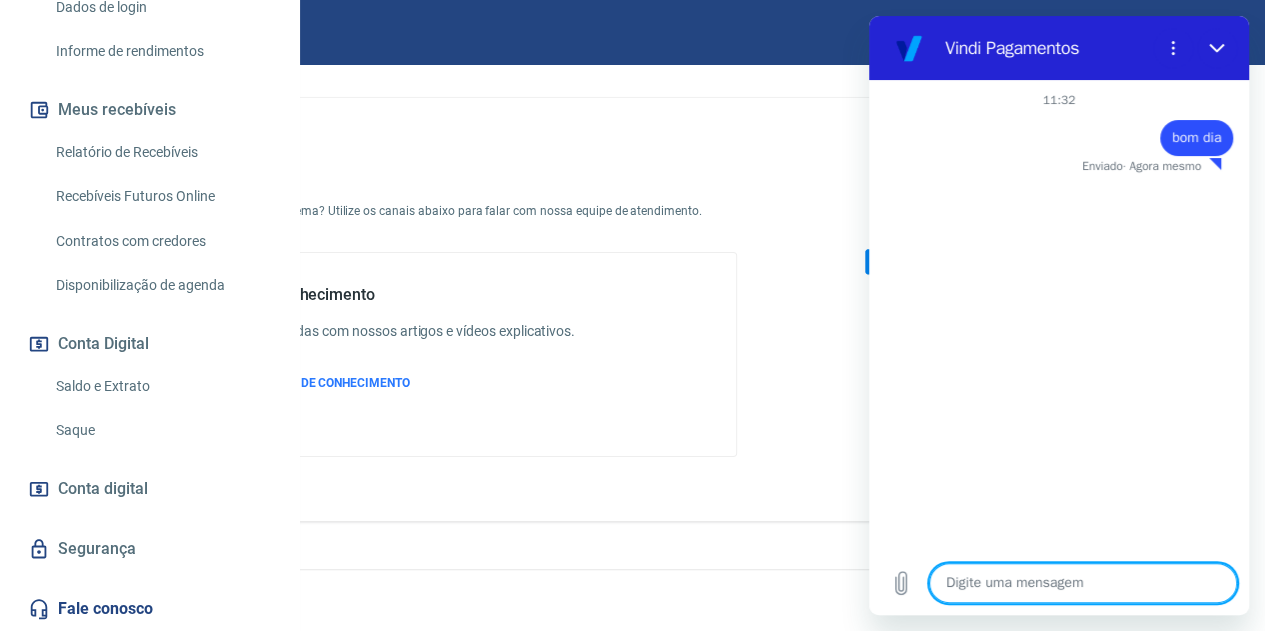 type on "t" 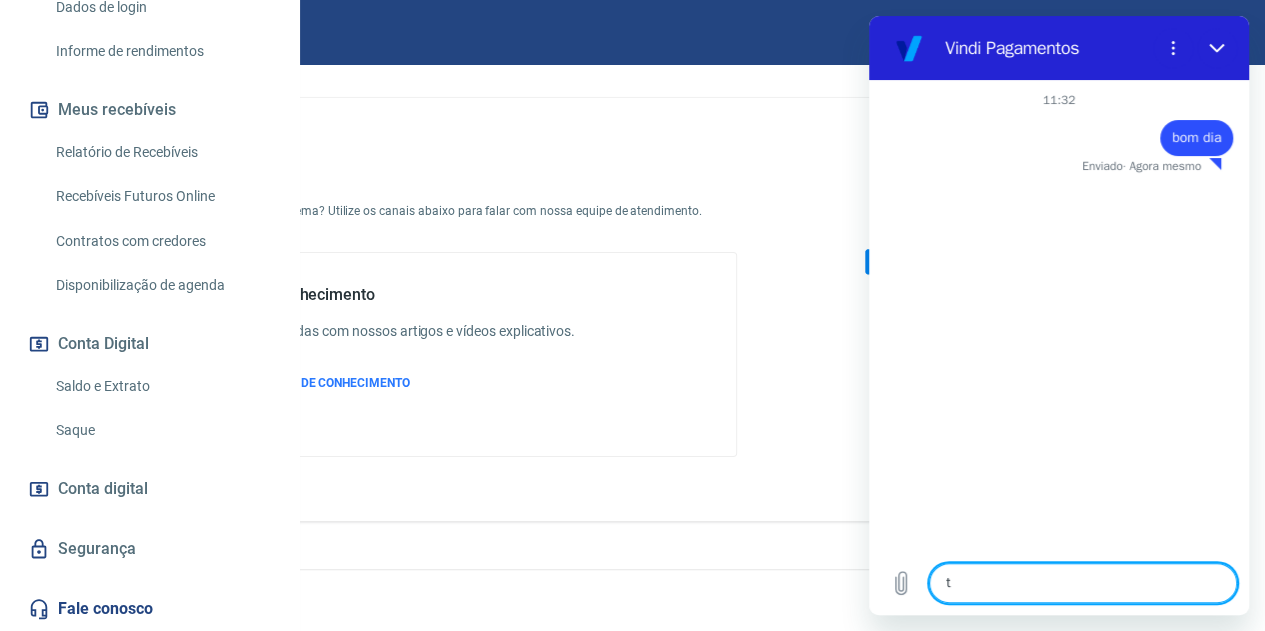 type on "te" 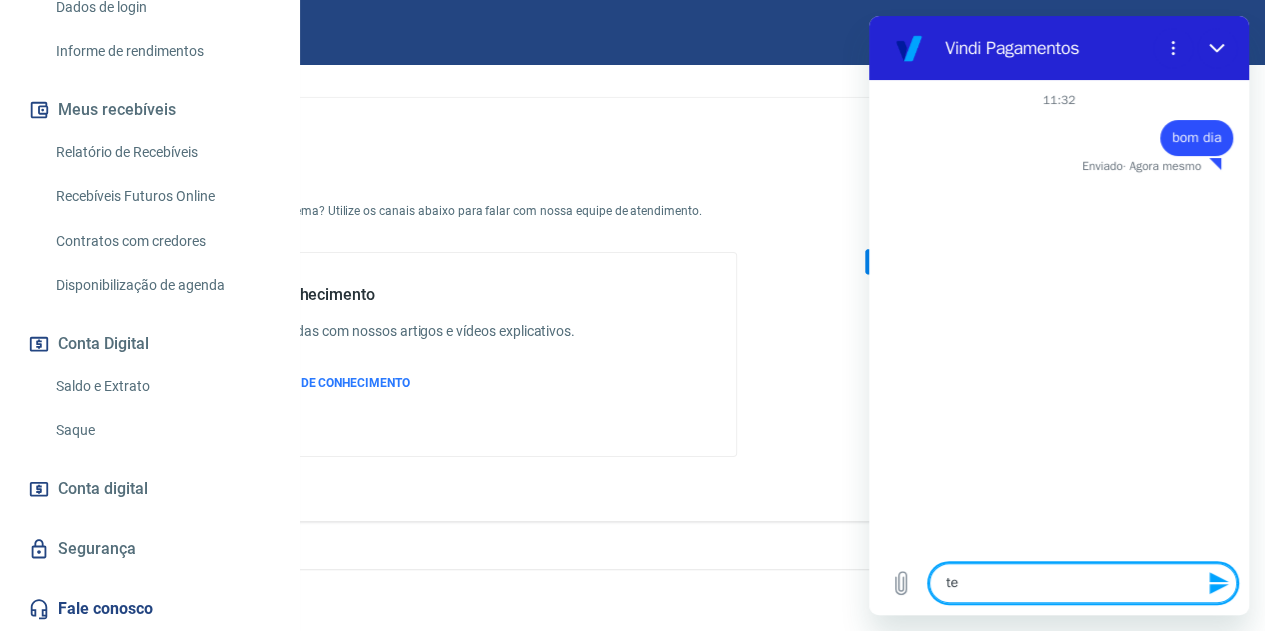 type on "ter" 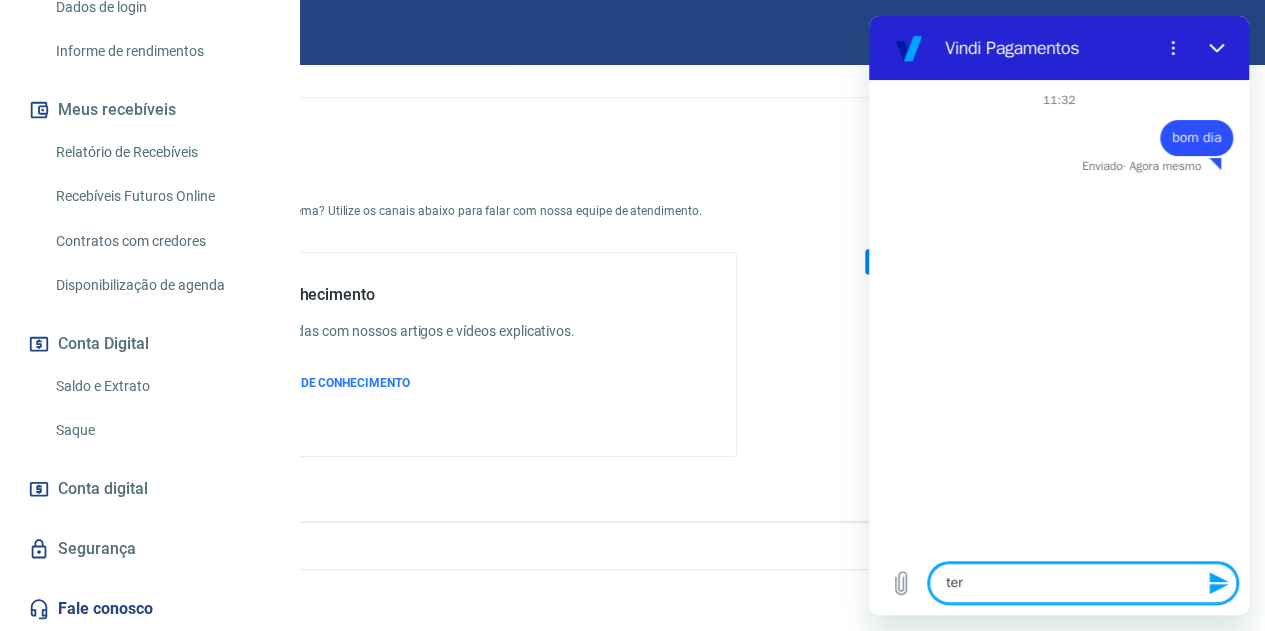 type on "teri" 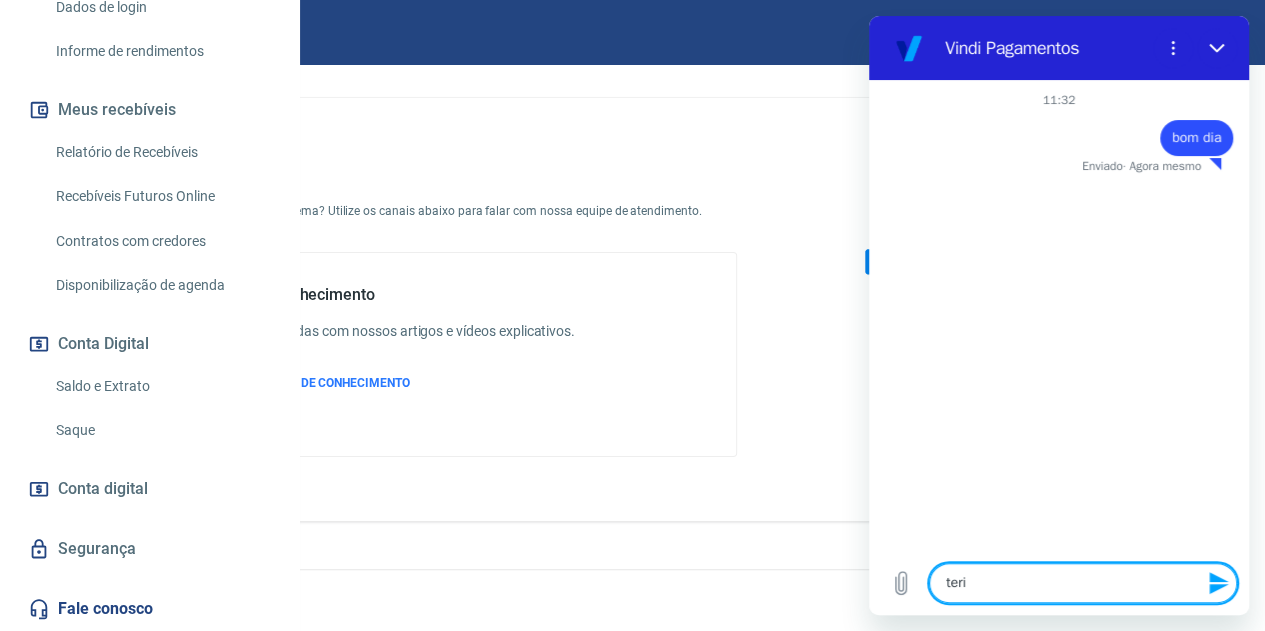 type on "teria" 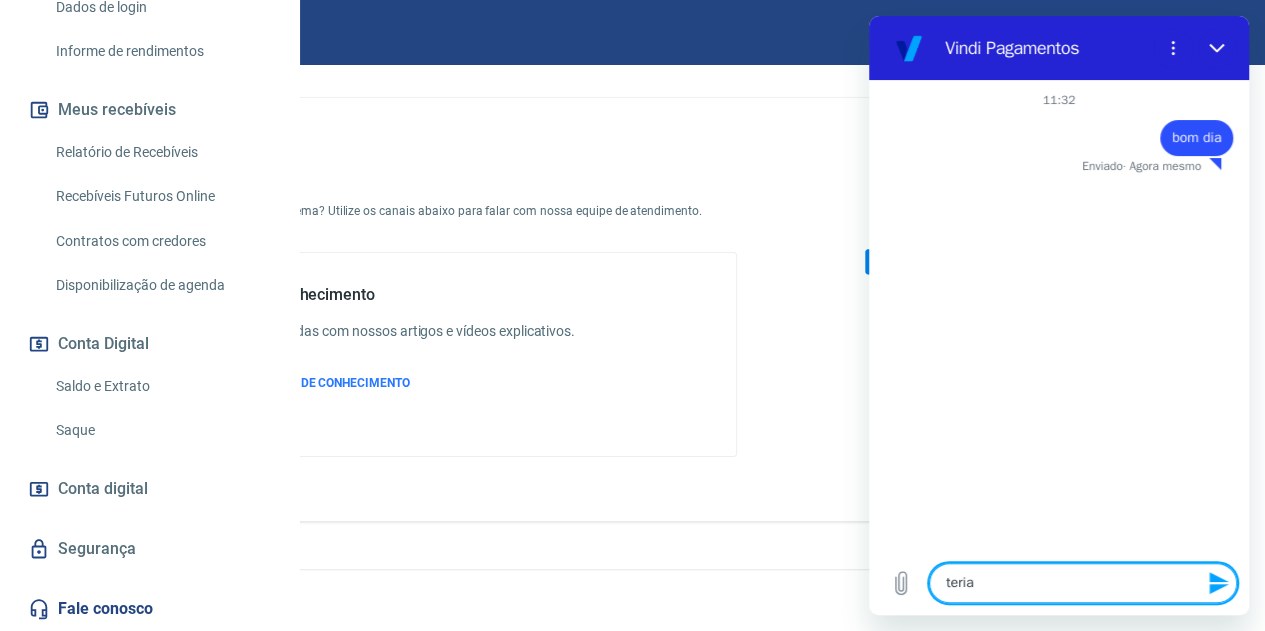 type on "x" 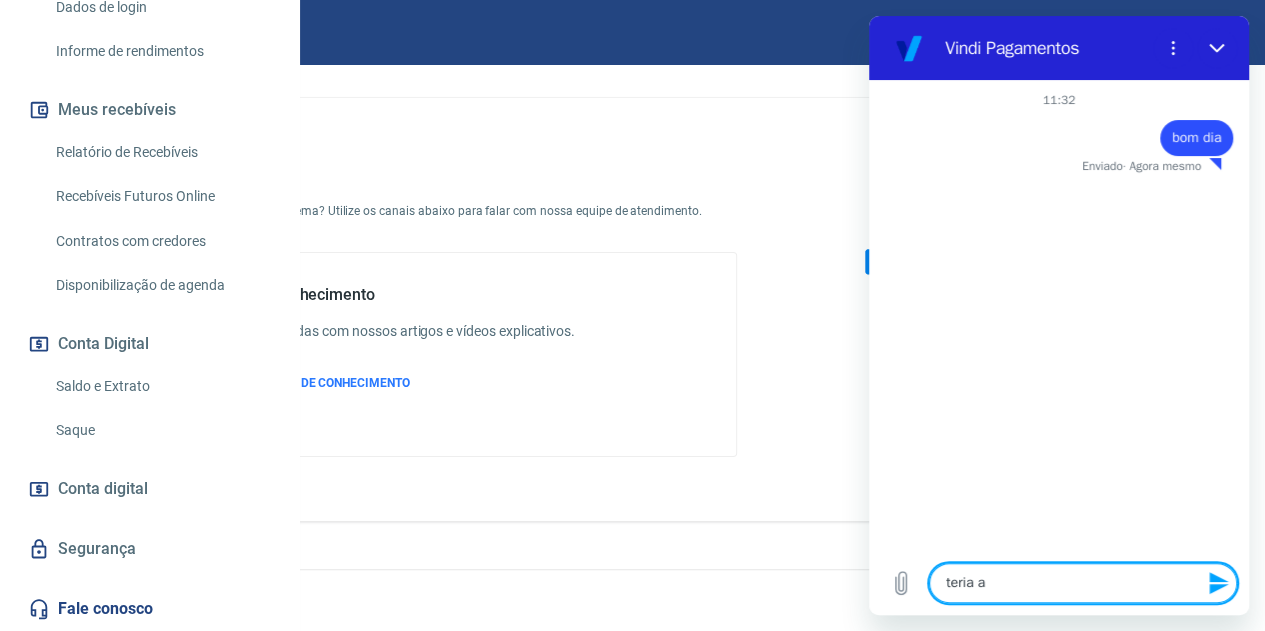 type on "teria a" 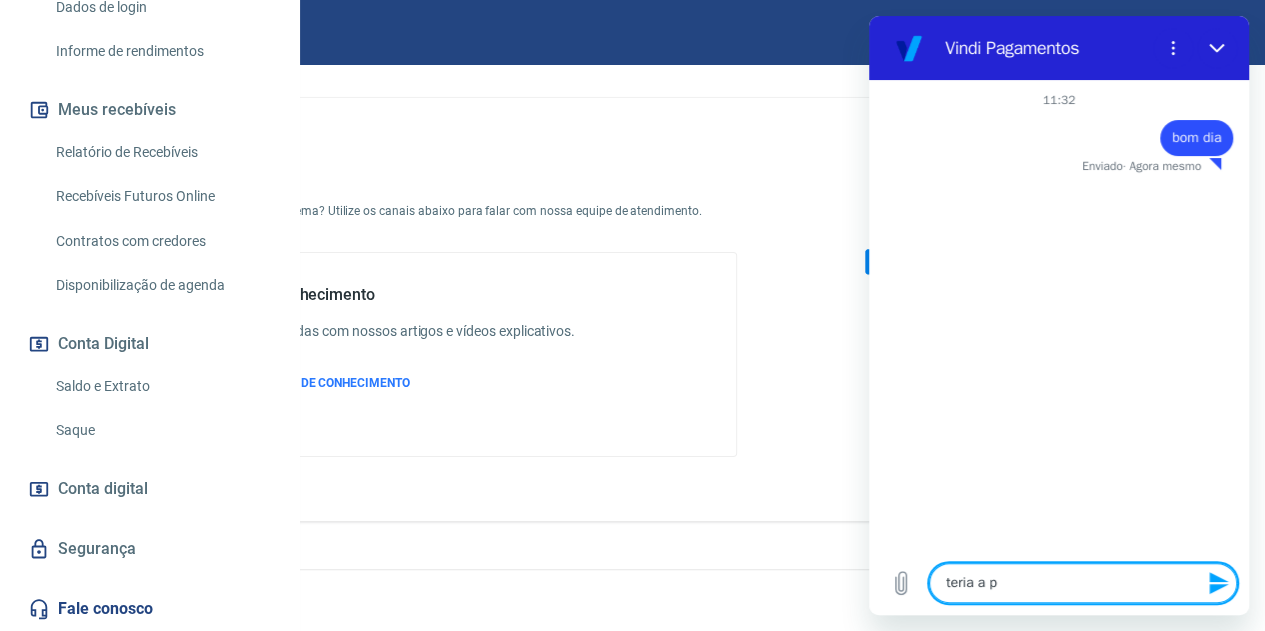 type on "teria a po" 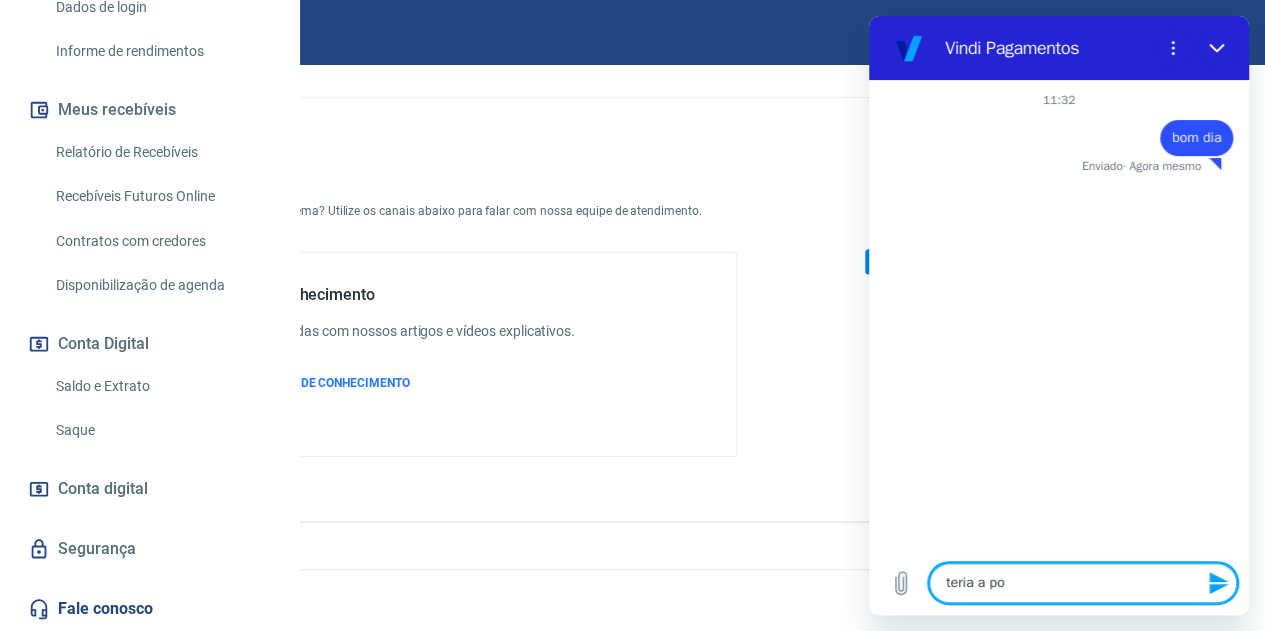 type on "teria a pos" 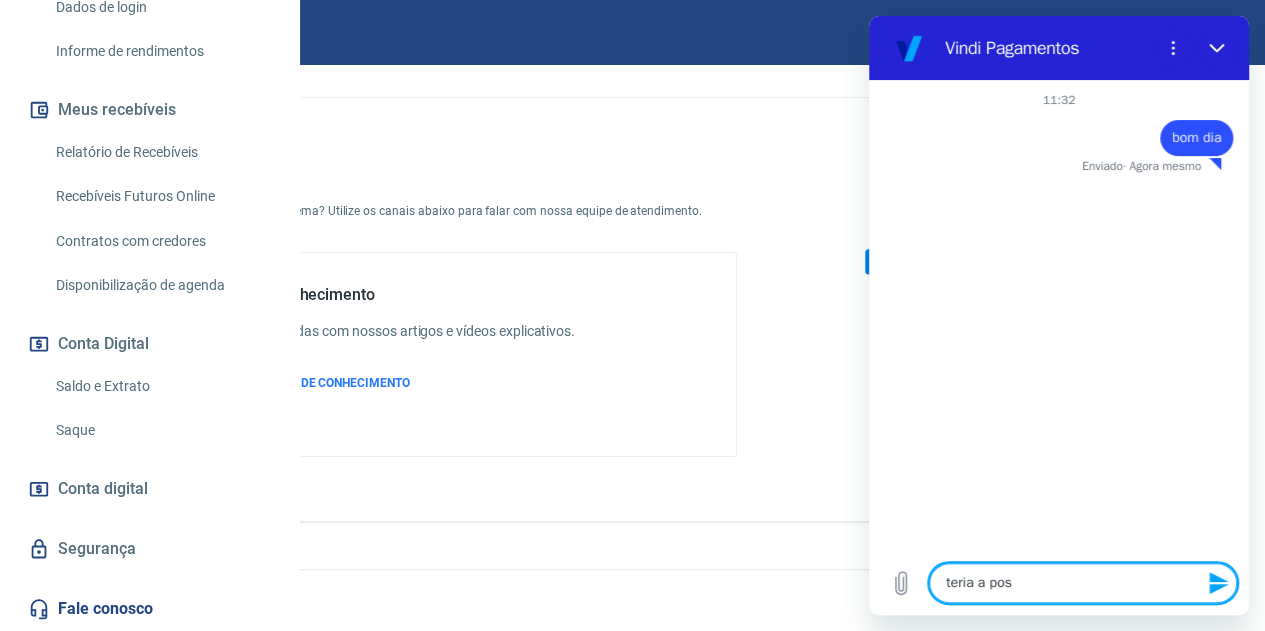 type on "teria a poss" 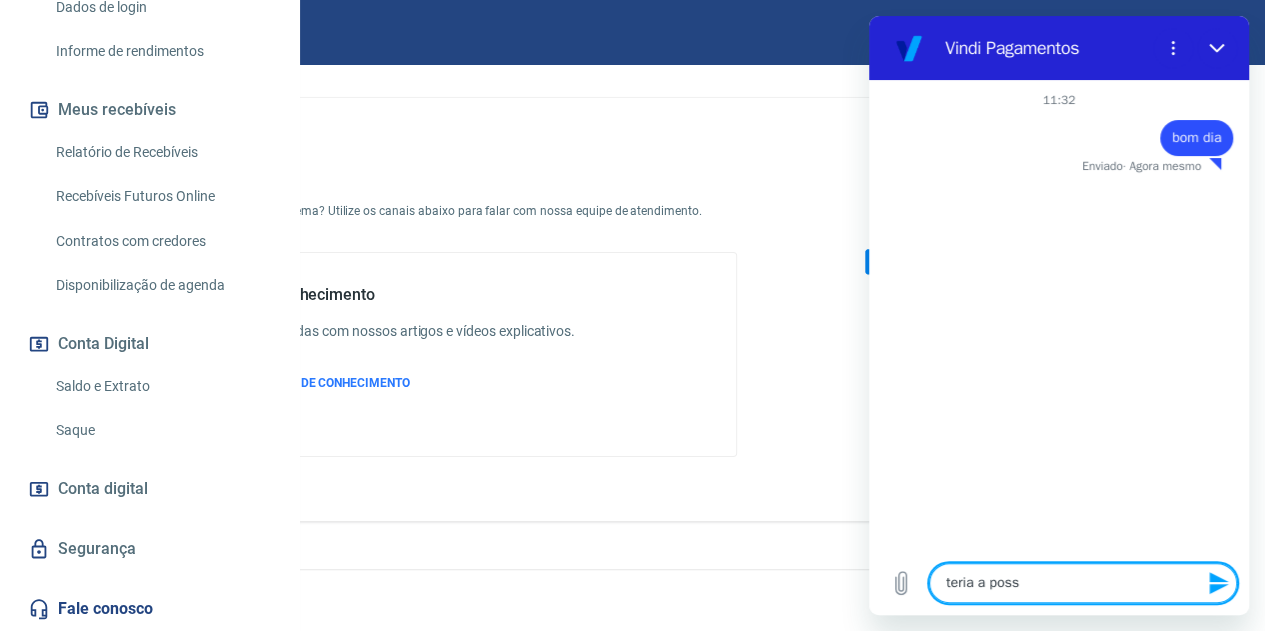 type on "teria a possi" 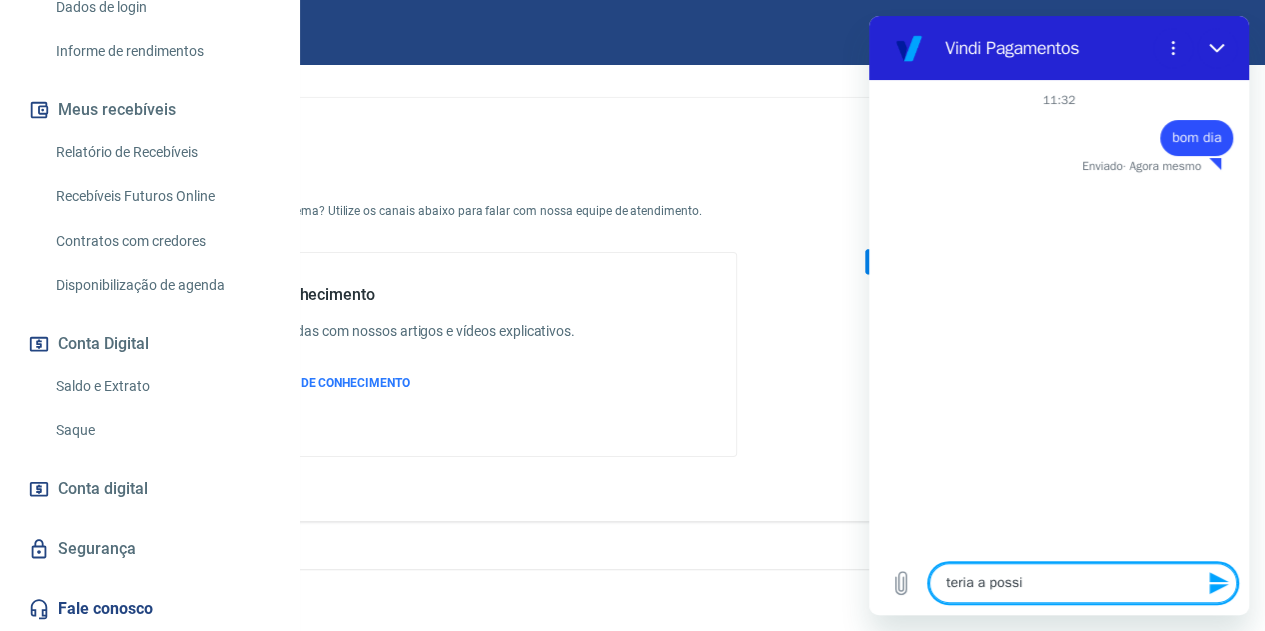 type on "teria a possib" 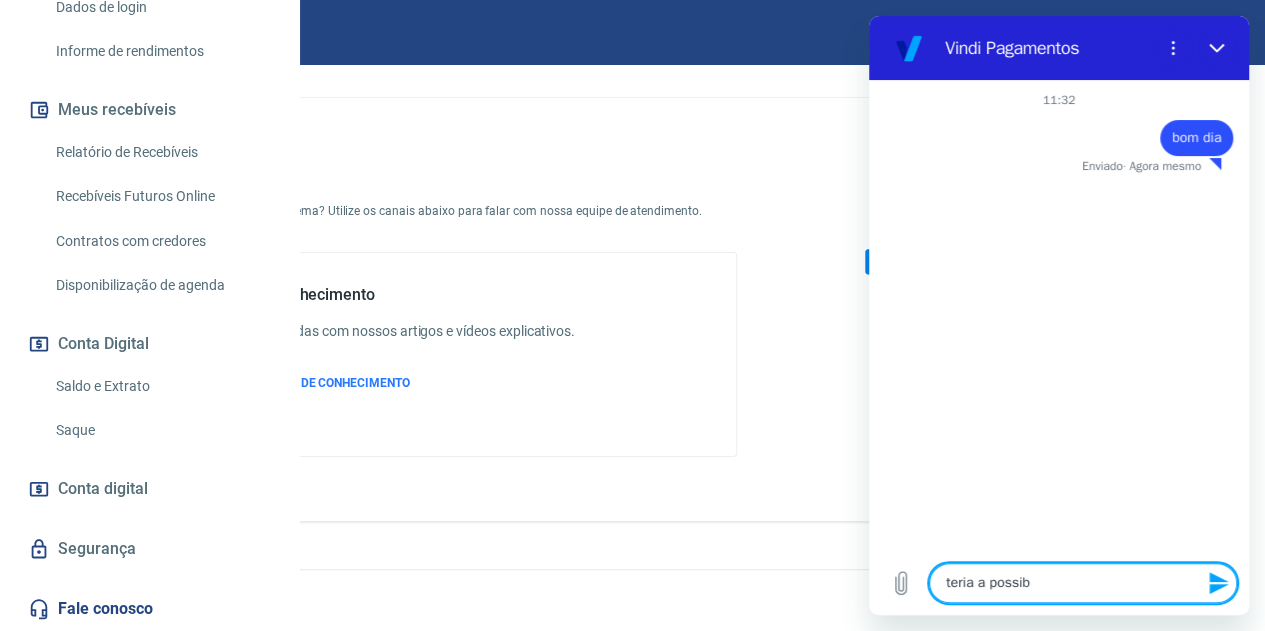 type on "teria a possibi" 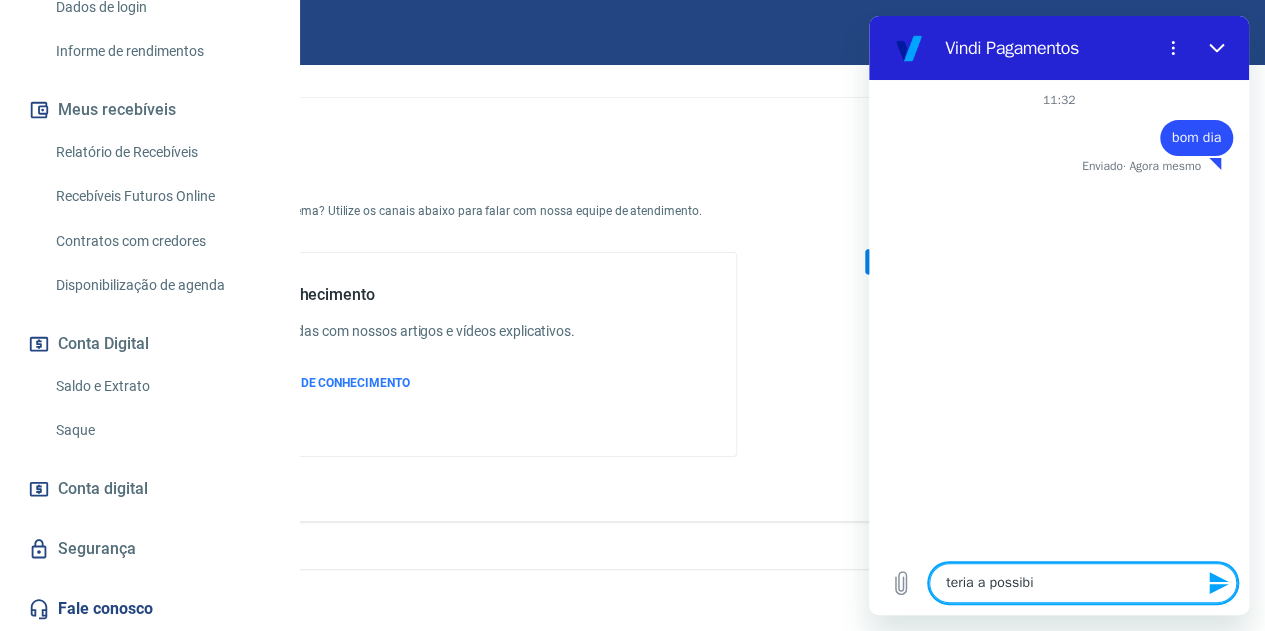 type on "teria a possibil" 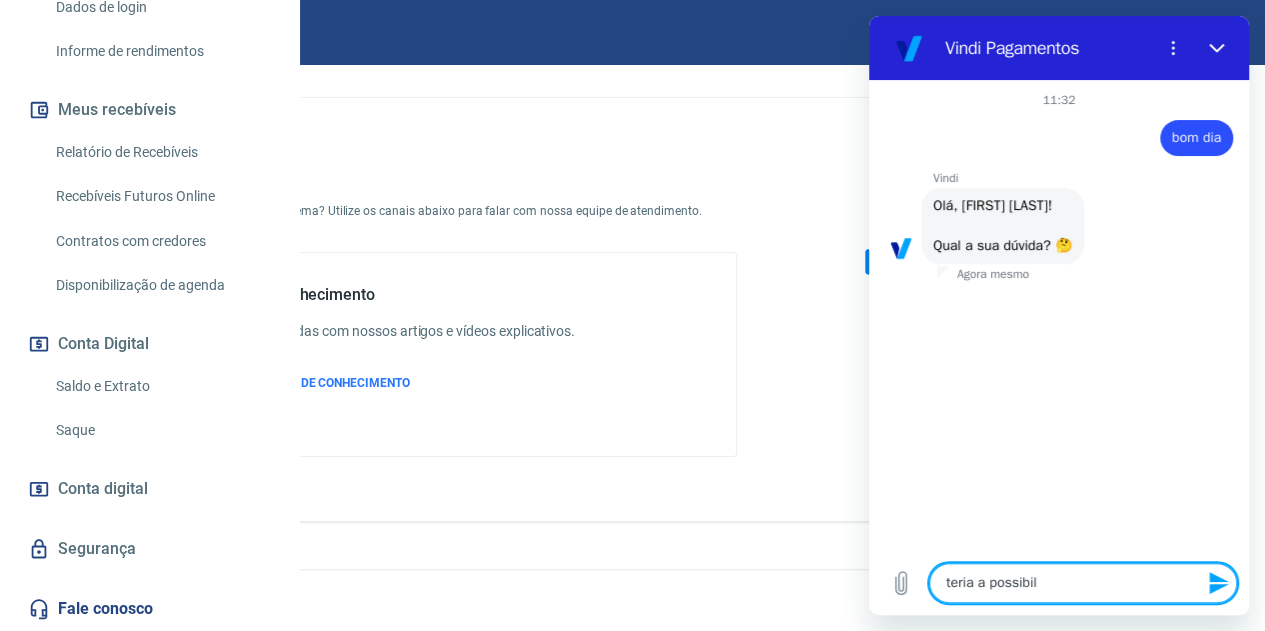 type on "teria a possibili" 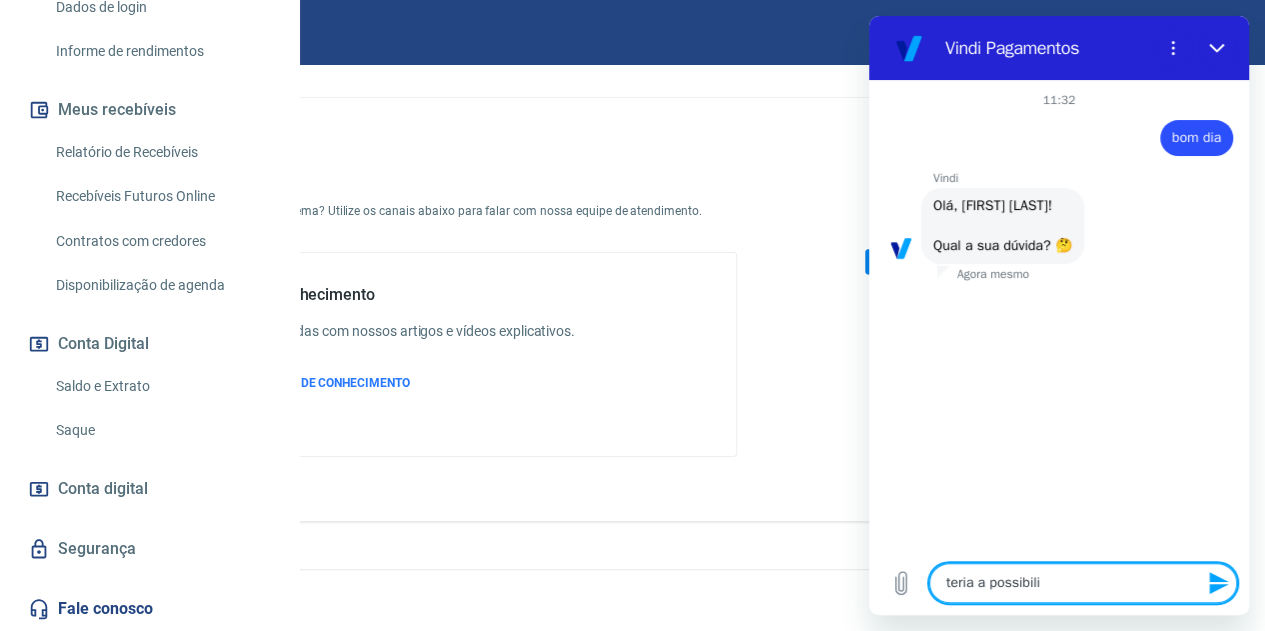 type on "teria a possibilid" 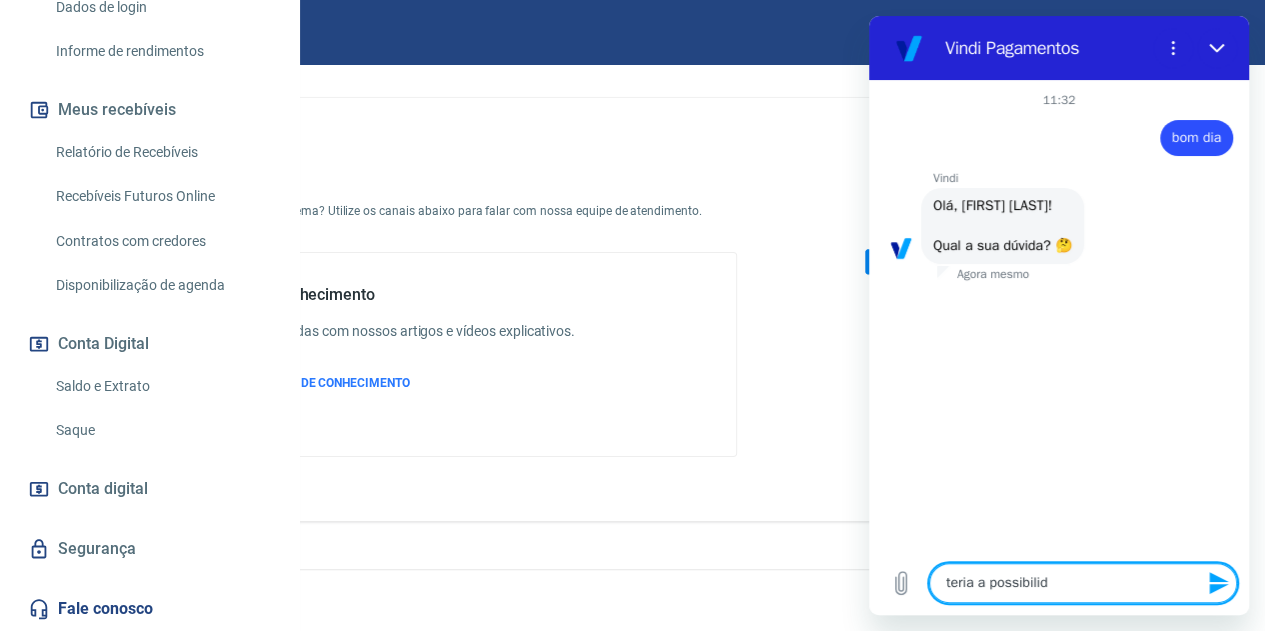type on "teria a possibilida" 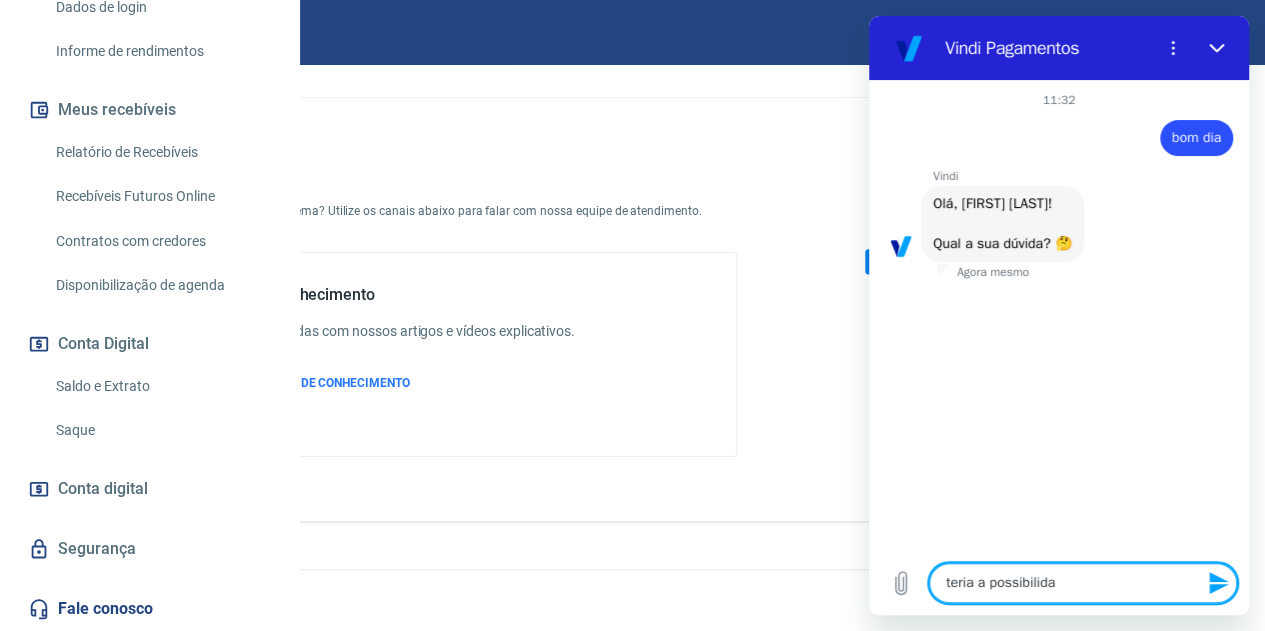 type on "teria a possibilidad" 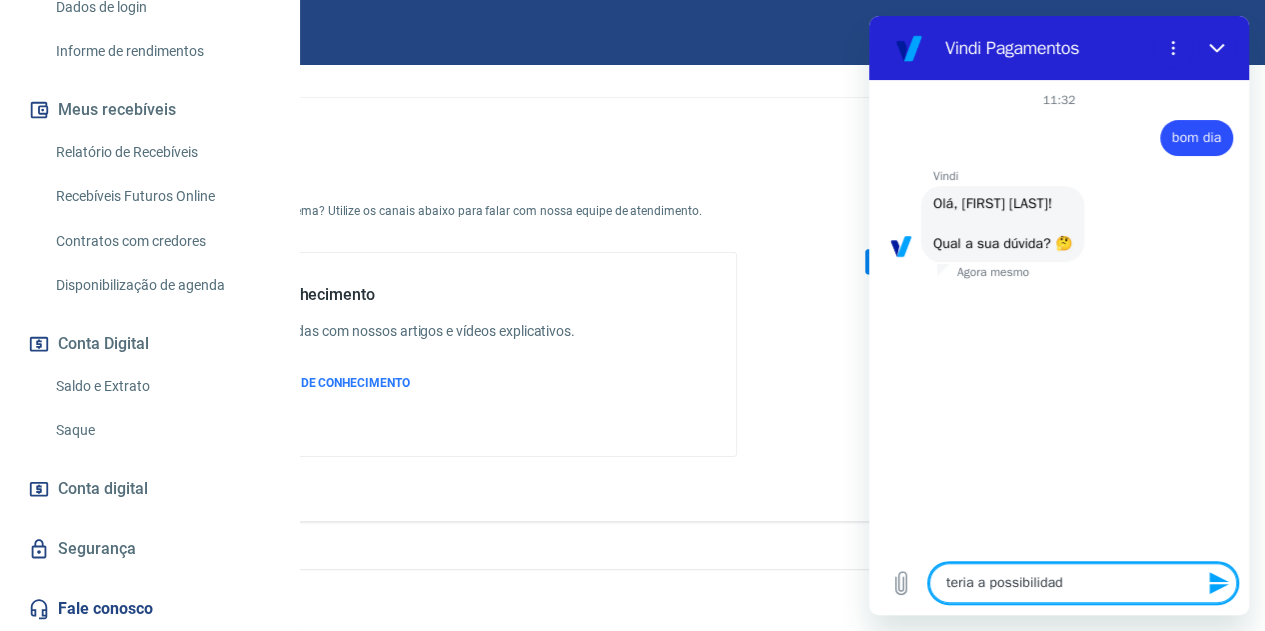 type on "teria a possibilidade" 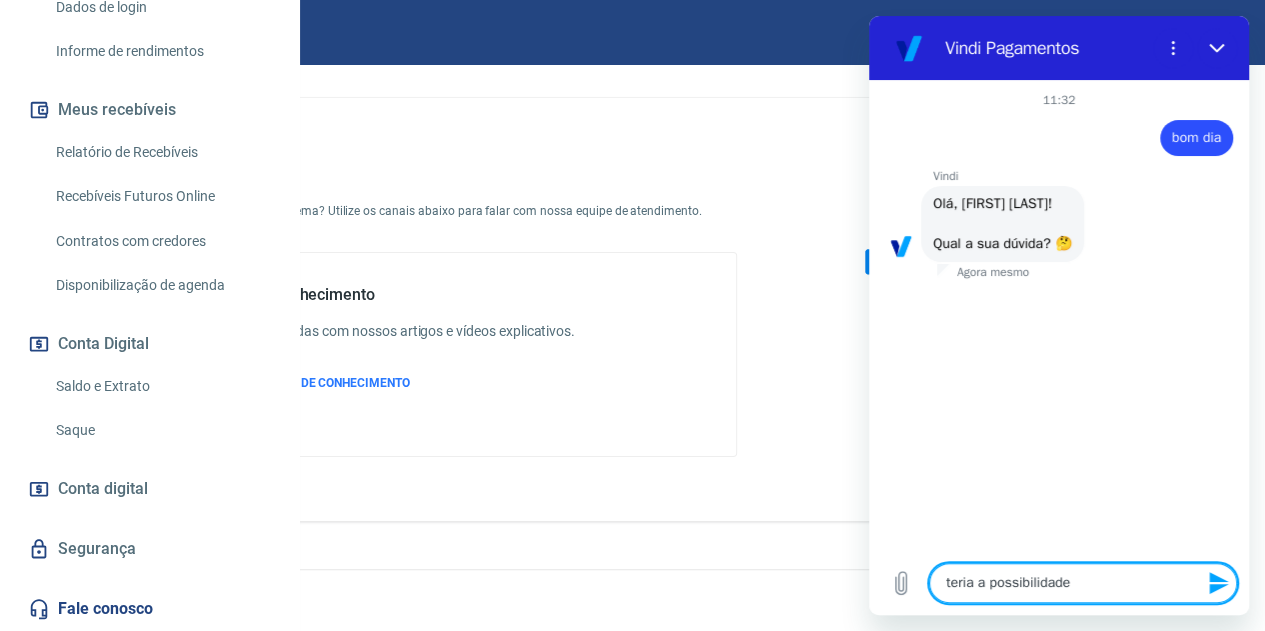 type on "teria a possibilidade" 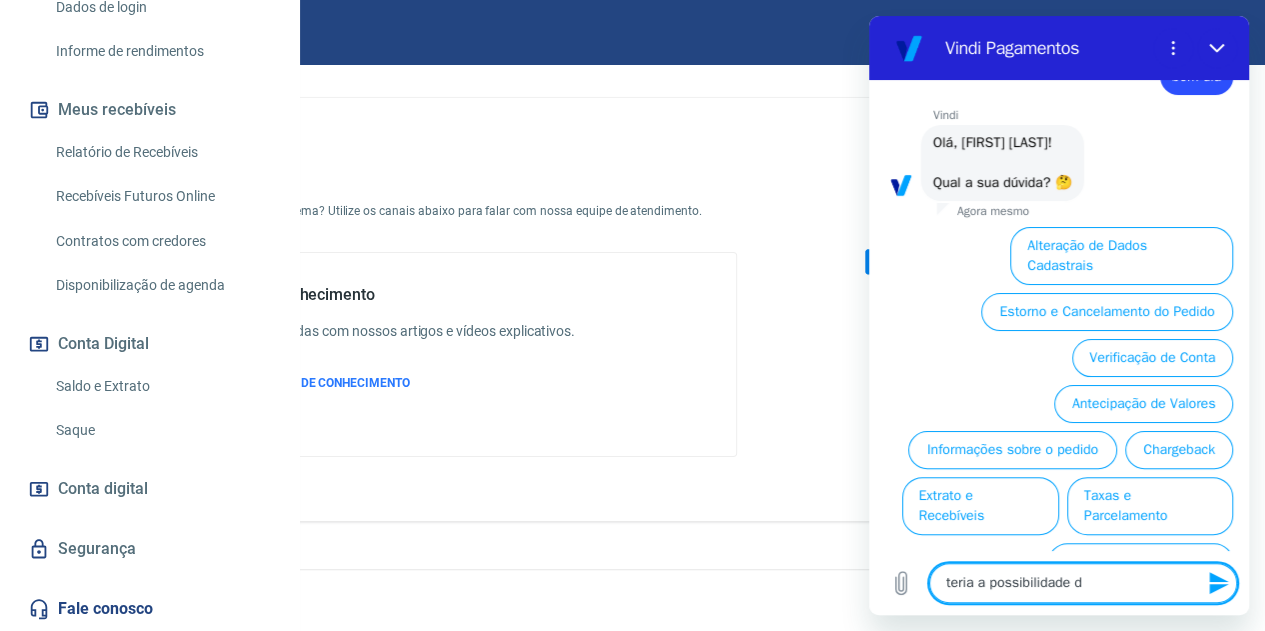 scroll, scrollTop: 96, scrollLeft: 0, axis: vertical 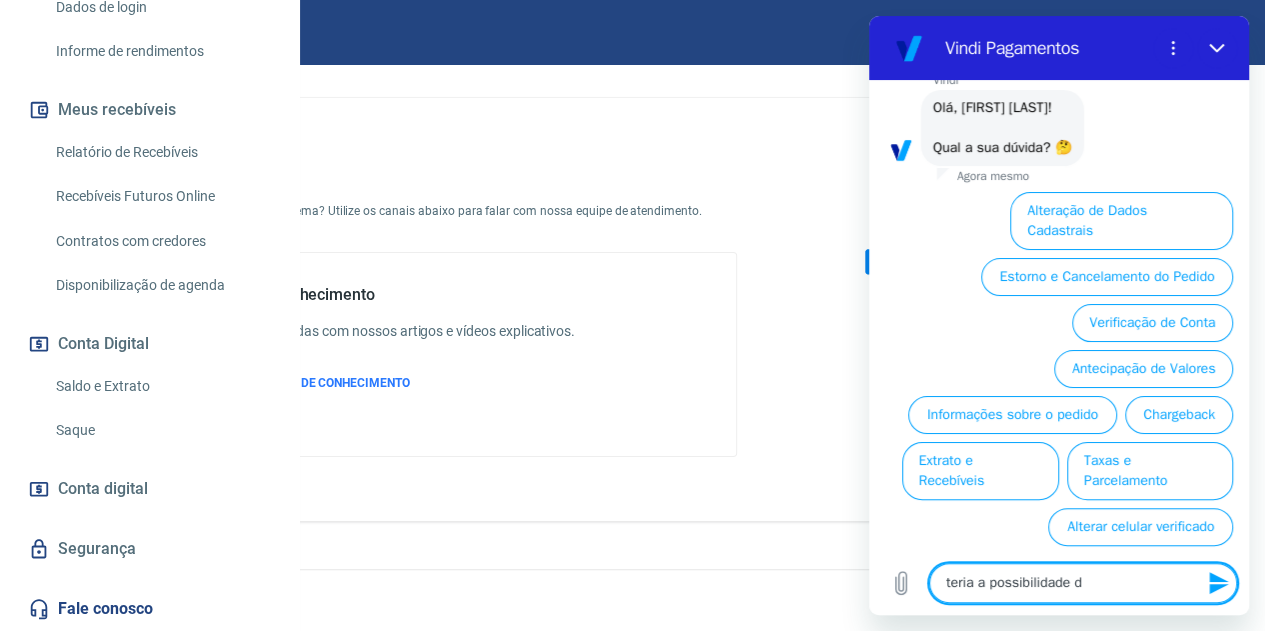 type on "teria a possibilidade de" 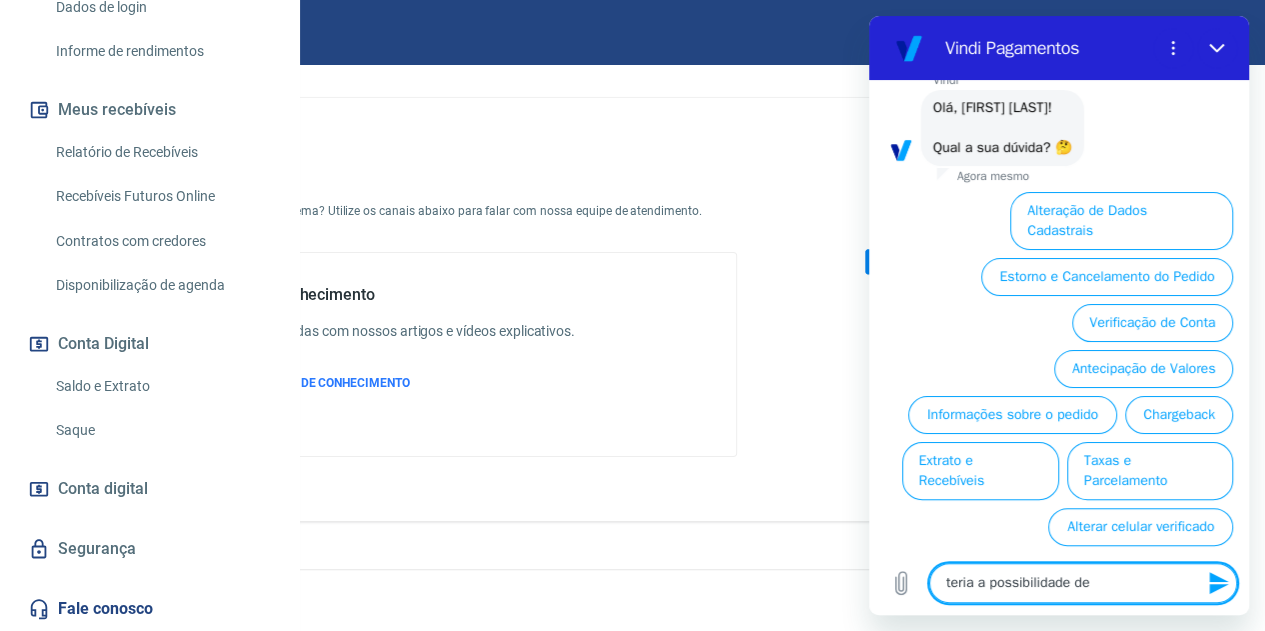 type 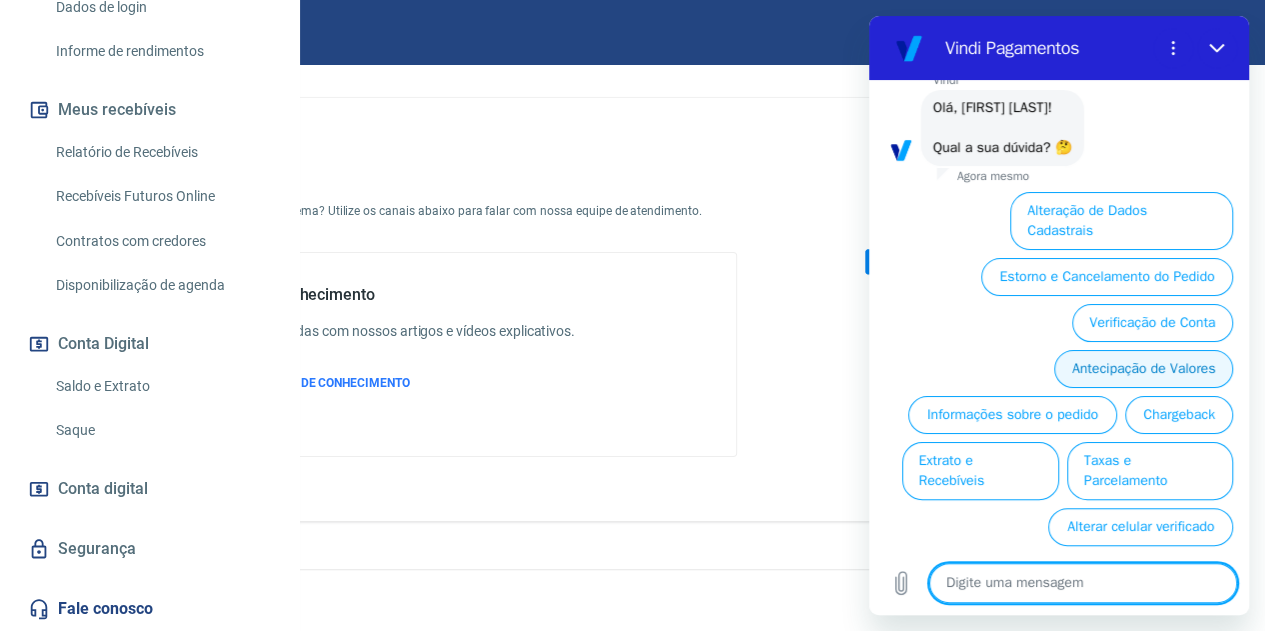 click on "Antecipação de Valores" at bounding box center [1143, 369] 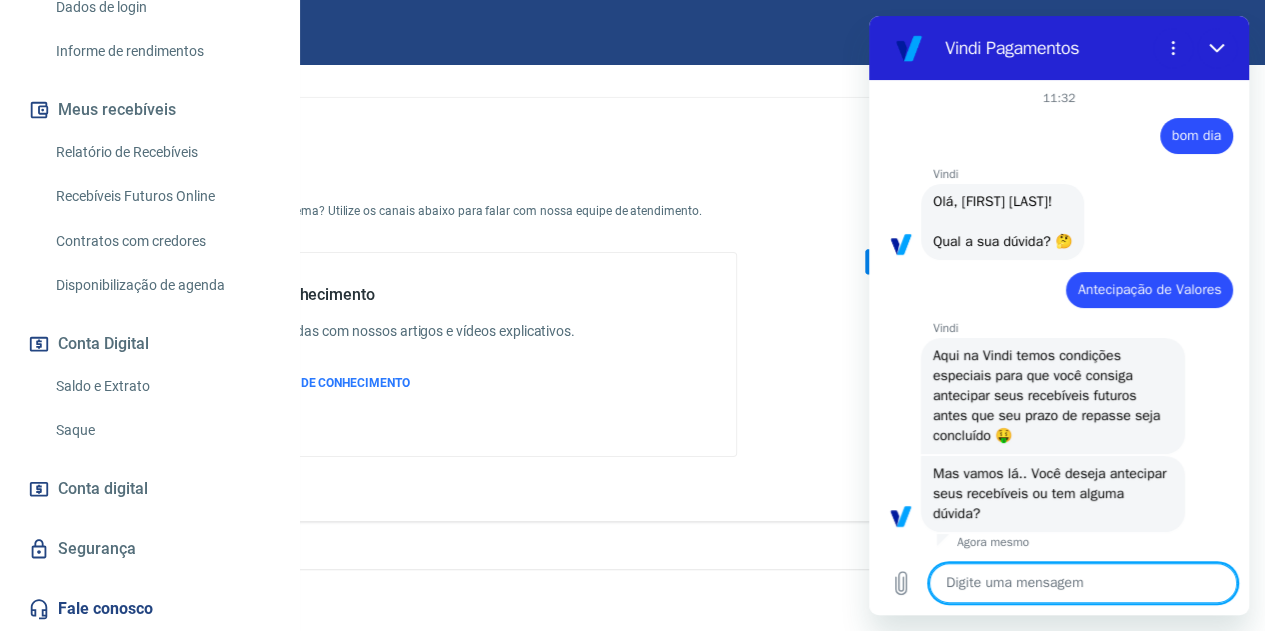 scroll, scrollTop: 96, scrollLeft: 0, axis: vertical 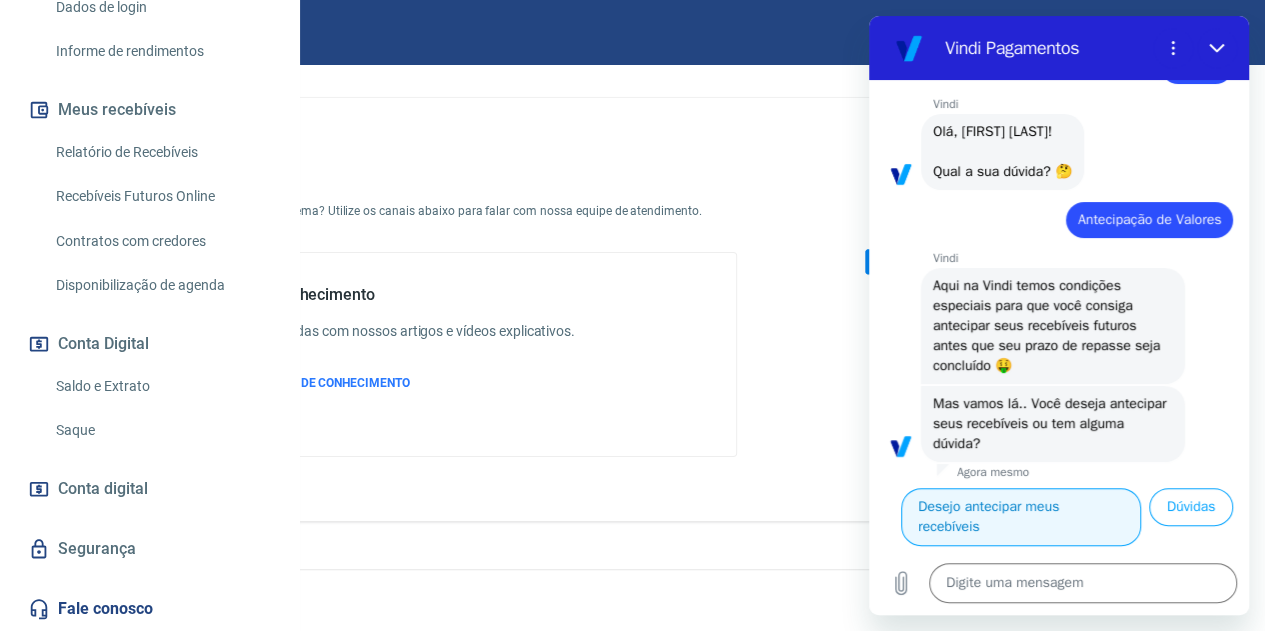 click on "Desejo antecipar meus recebíveis" at bounding box center (1021, 517) 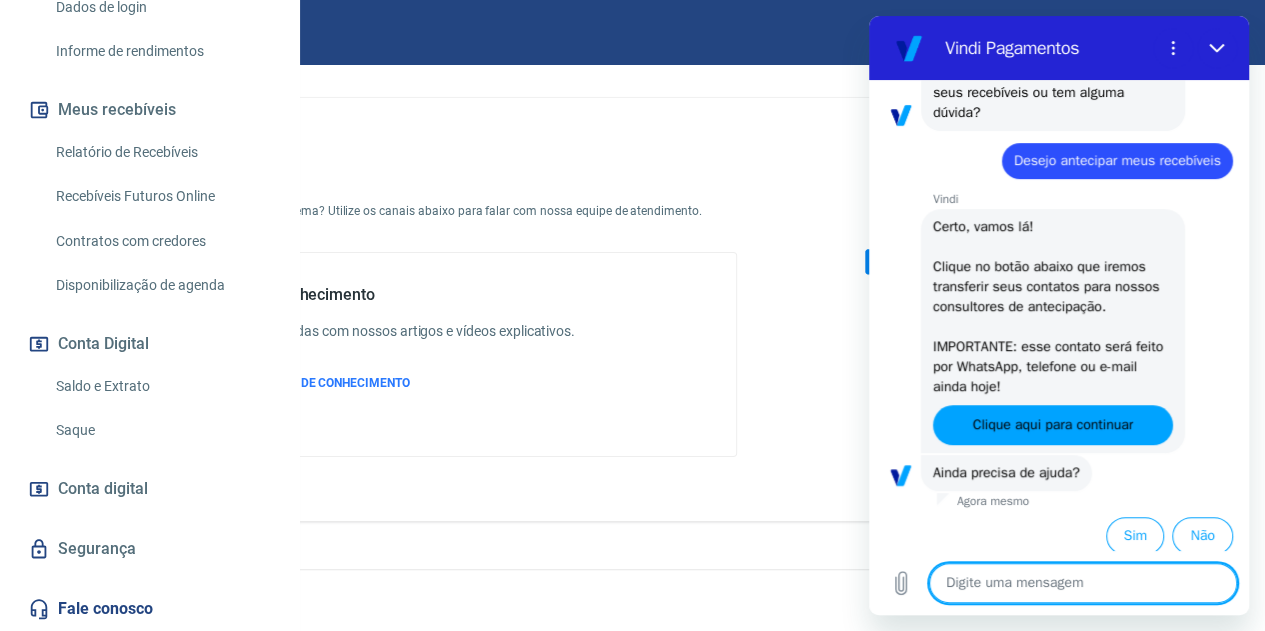 scroll, scrollTop: 411, scrollLeft: 0, axis: vertical 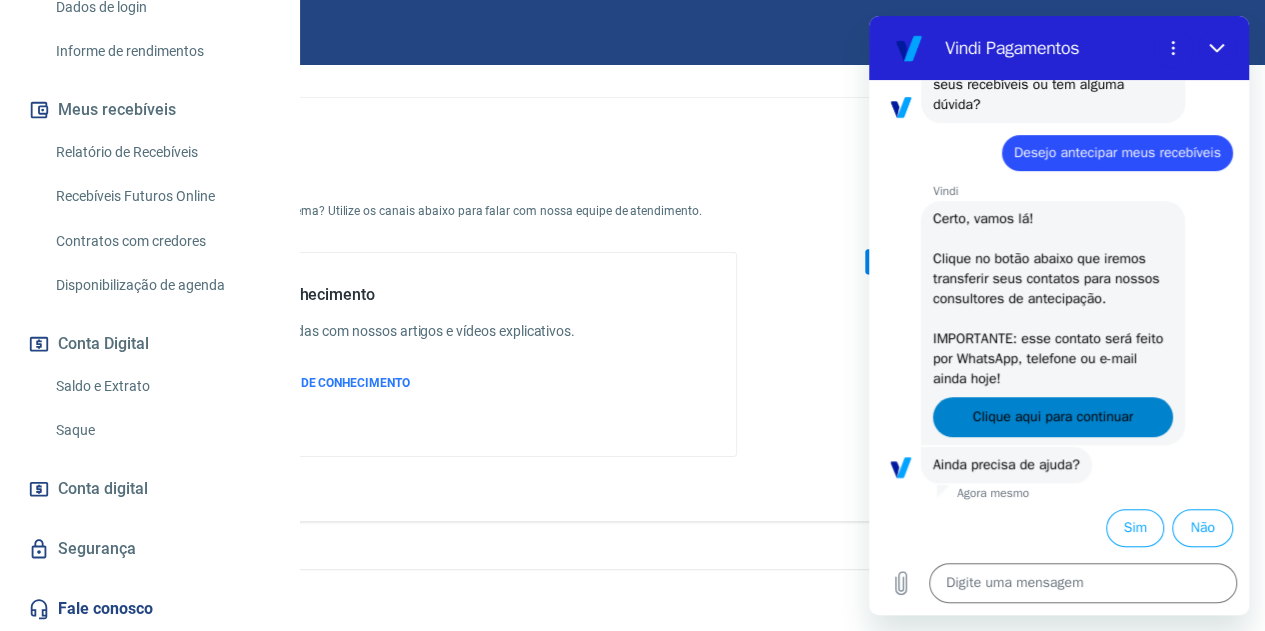 click on "Clique aqui para continuar" at bounding box center (1053, 417) 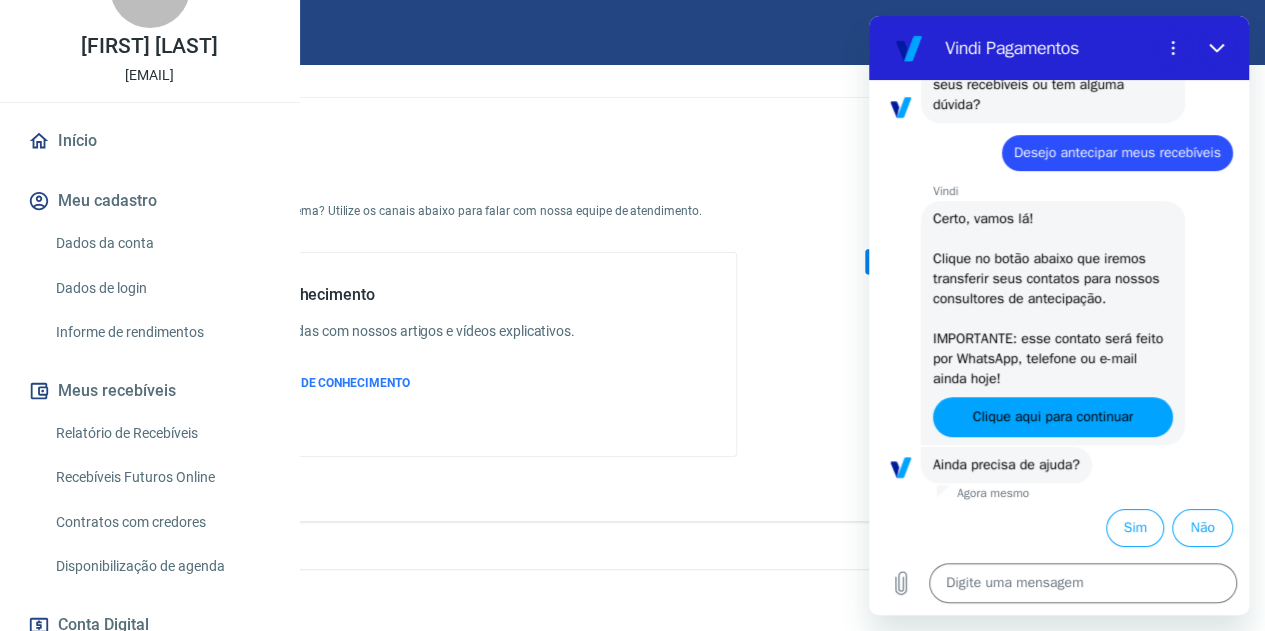 scroll, scrollTop: 100, scrollLeft: 0, axis: vertical 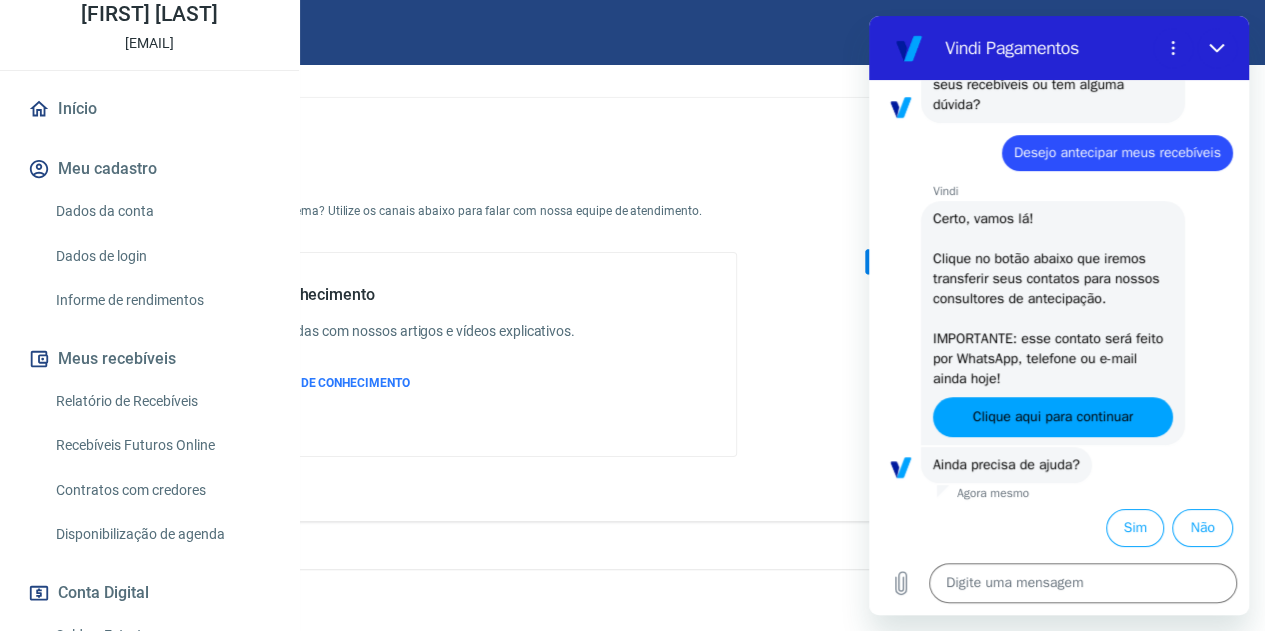 click on "[FIRST] [LAST]" at bounding box center [149, 14] 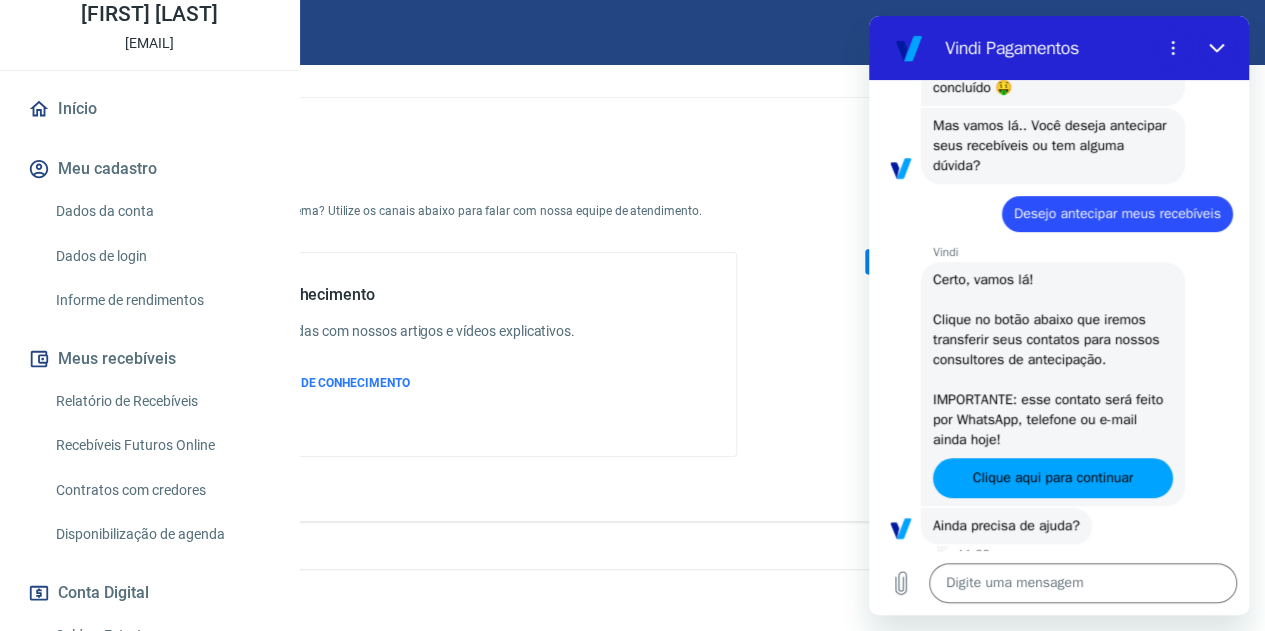 scroll, scrollTop: 411, scrollLeft: 0, axis: vertical 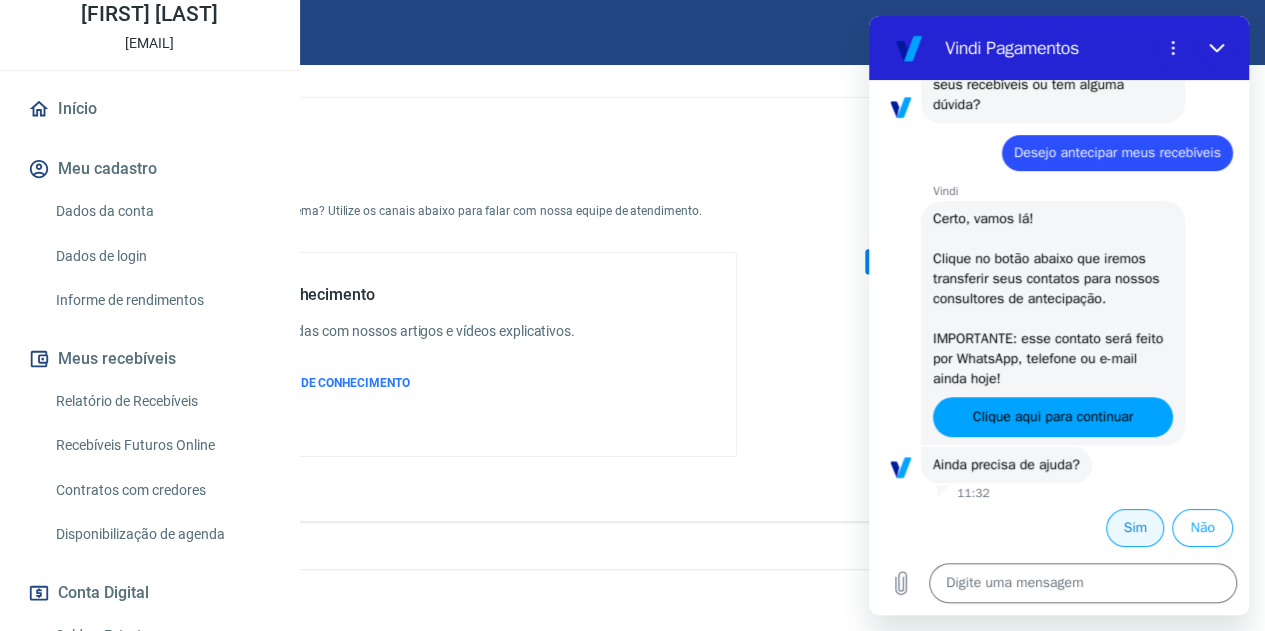 click on "Sim" at bounding box center (1135, 528) 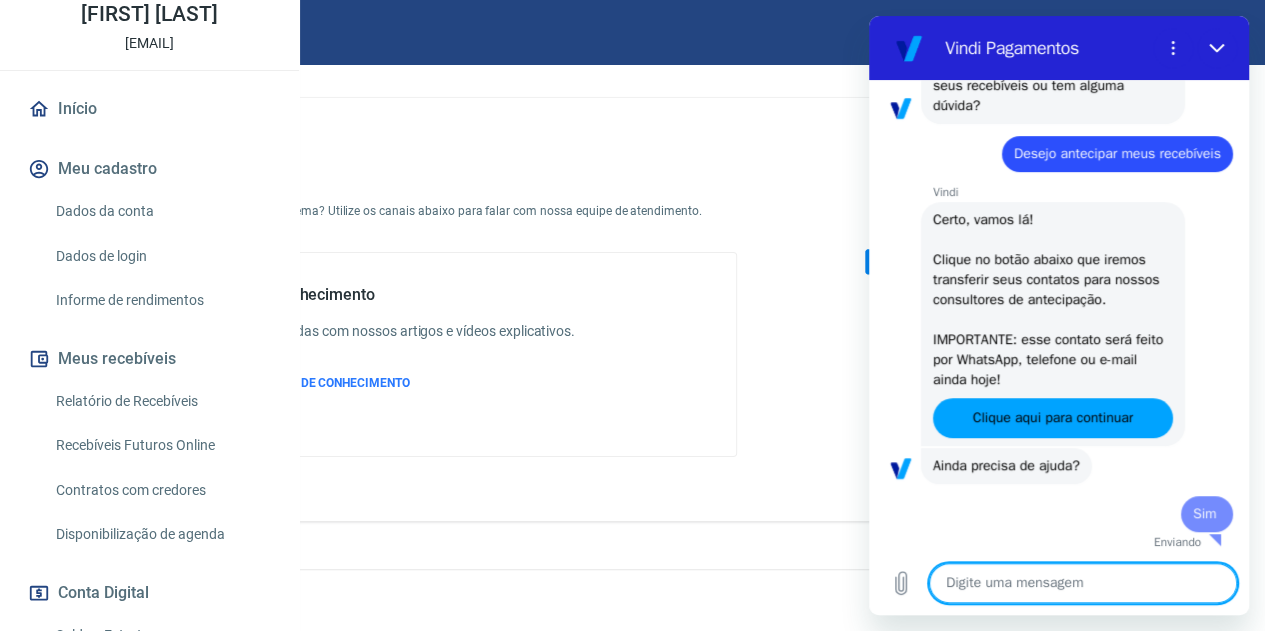 scroll, scrollTop: 414, scrollLeft: 0, axis: vertical 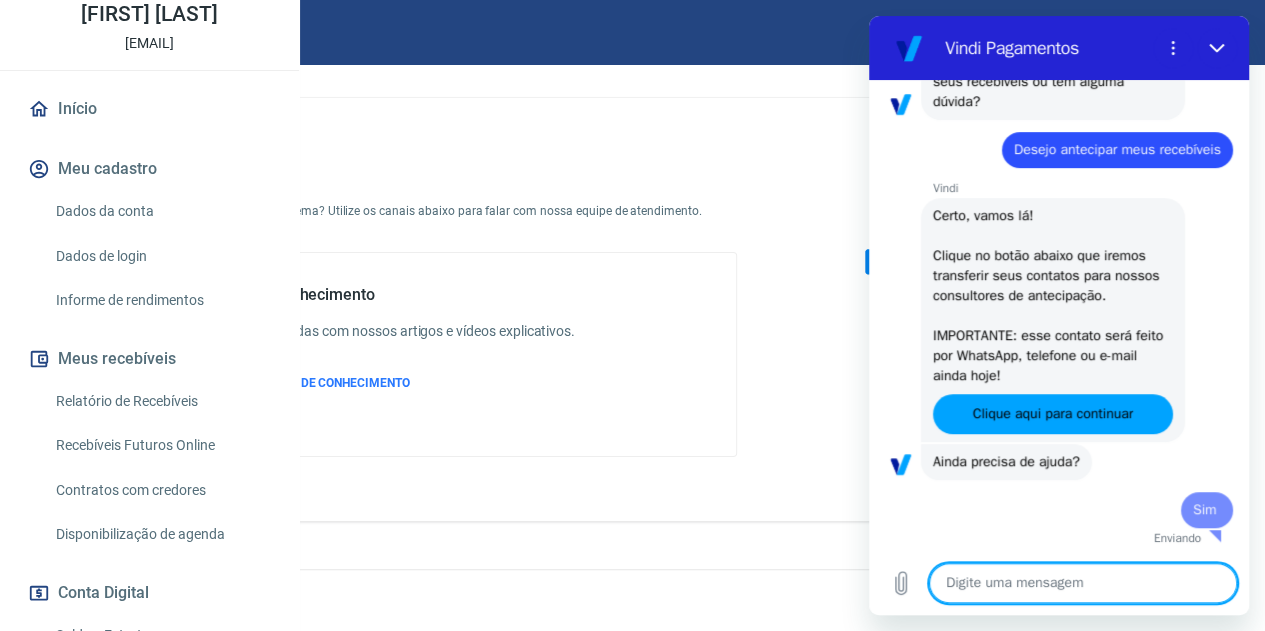 click at bounding box center [1083, 583] 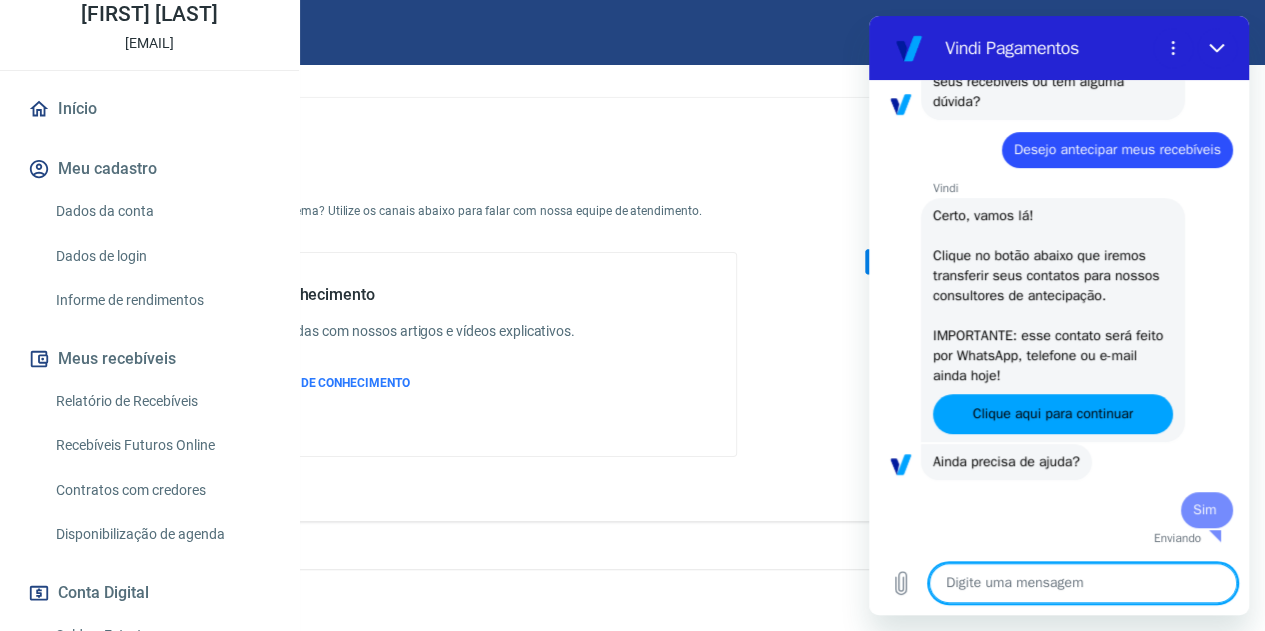 type on "f" 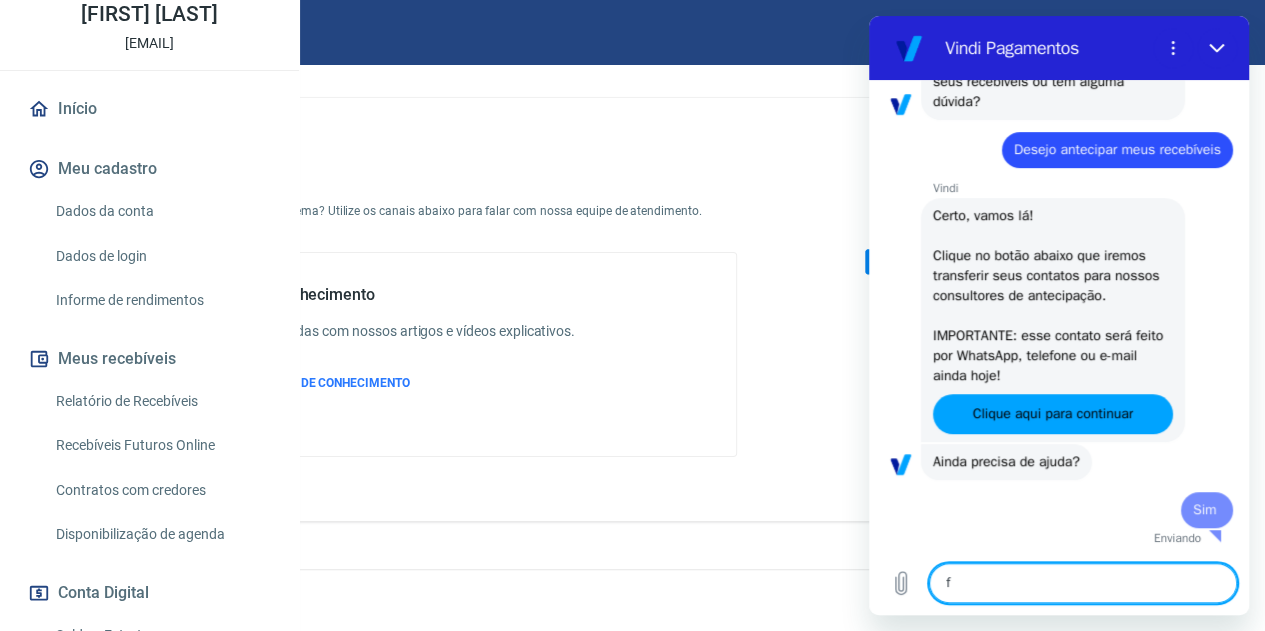type on "fa" 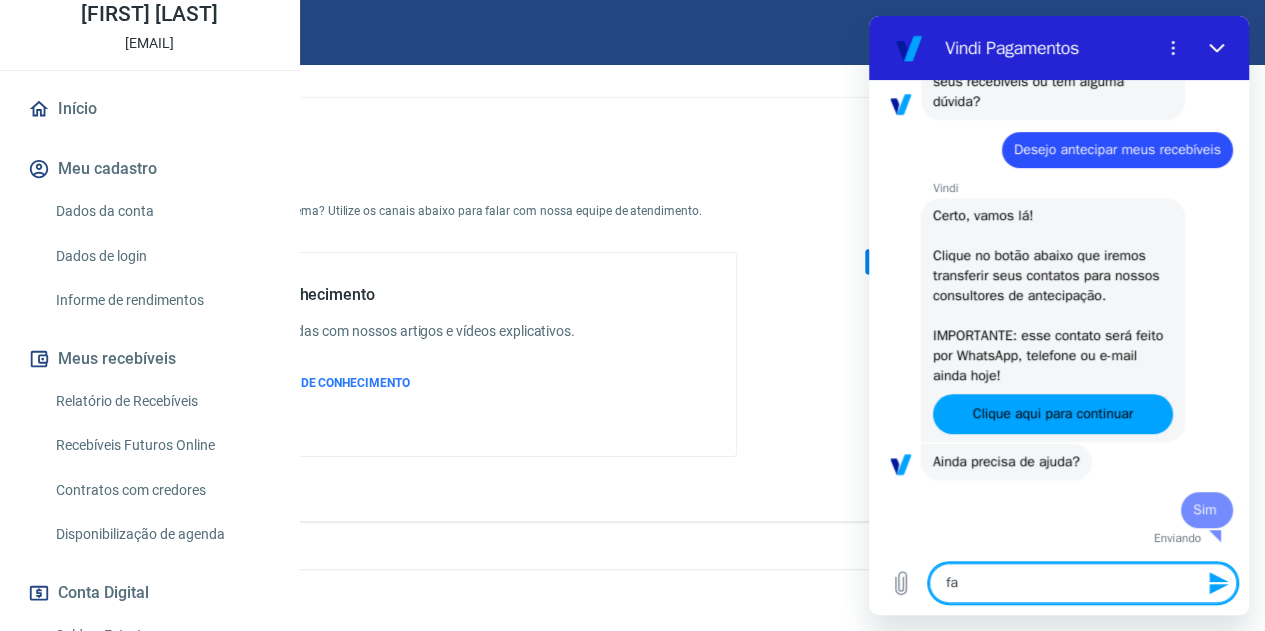 type on "fal" 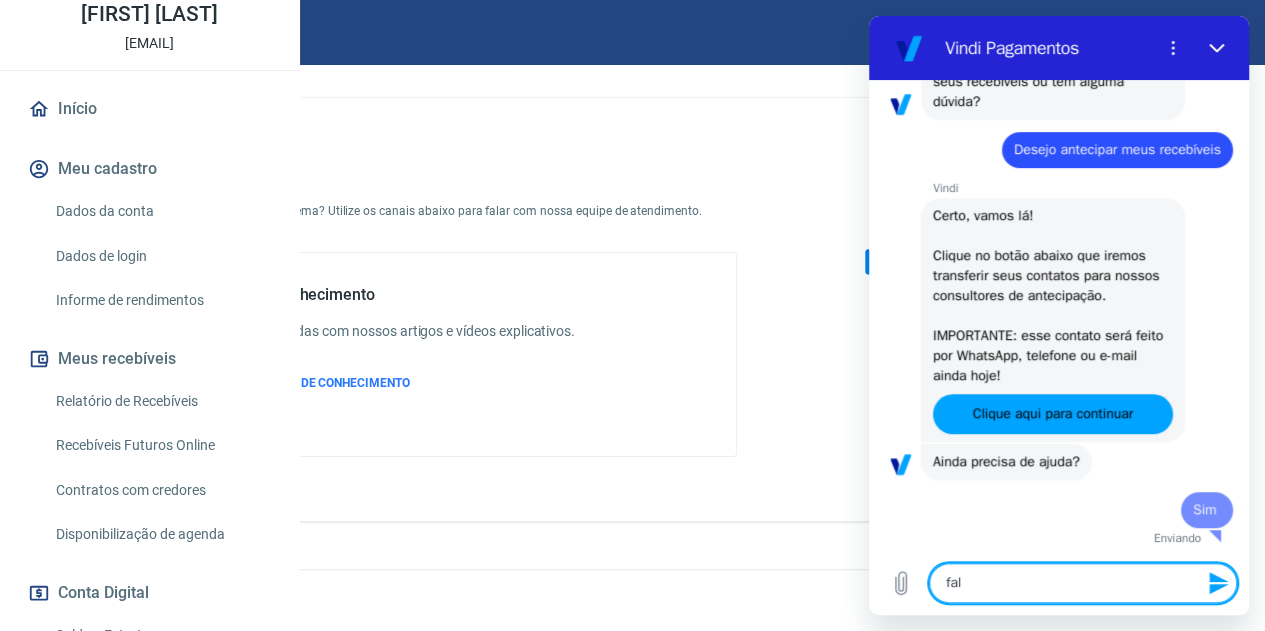 type on "x" 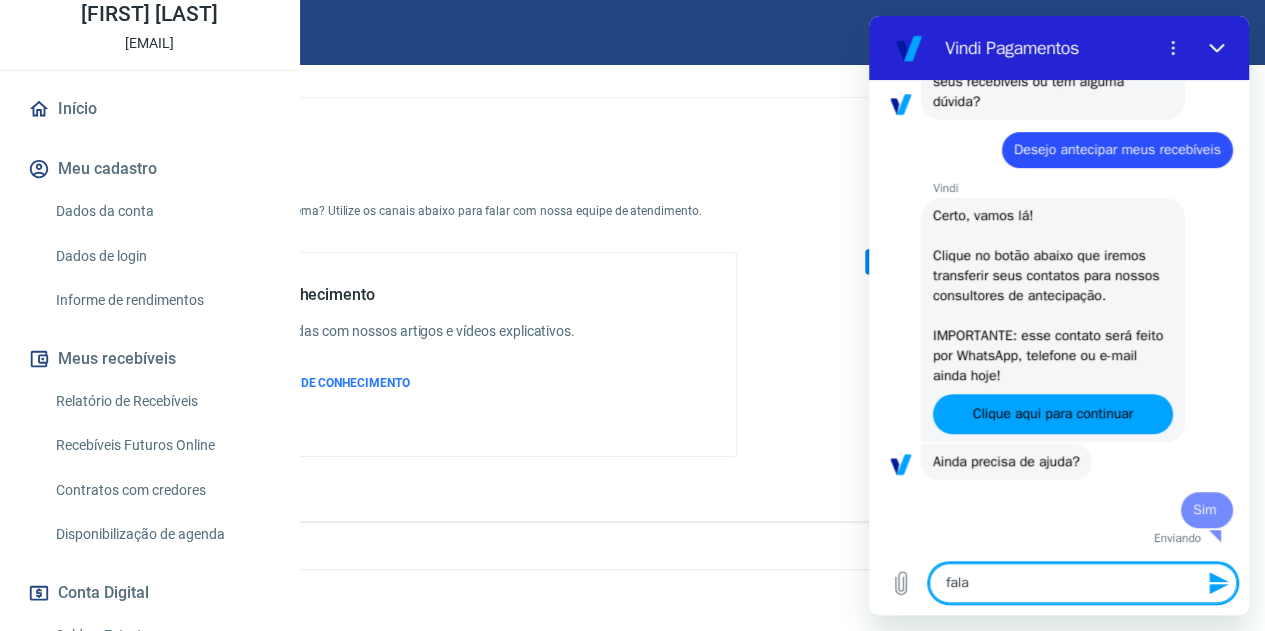 type on "falar" 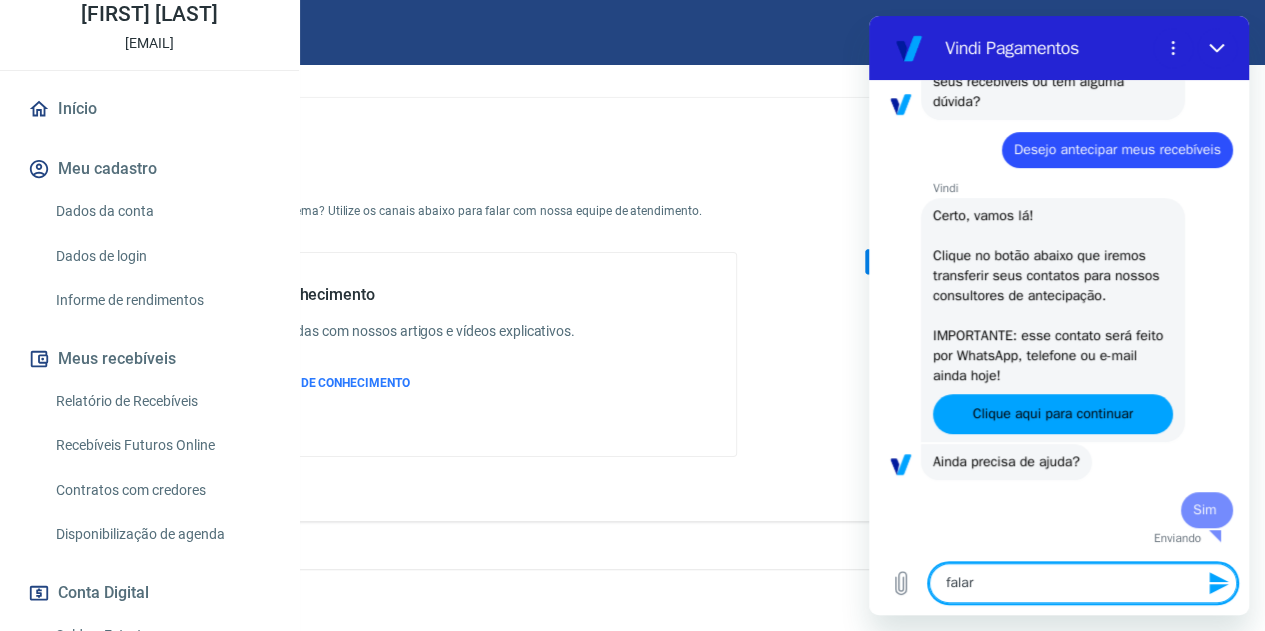 type on "falar" 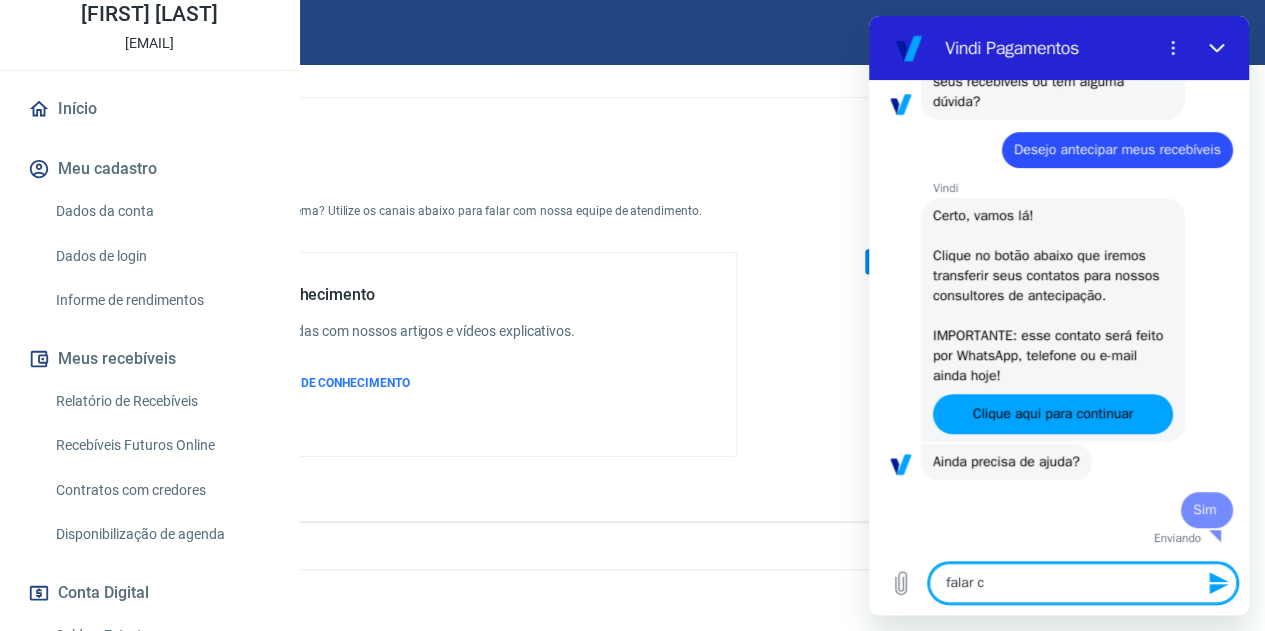 type on "falar co" 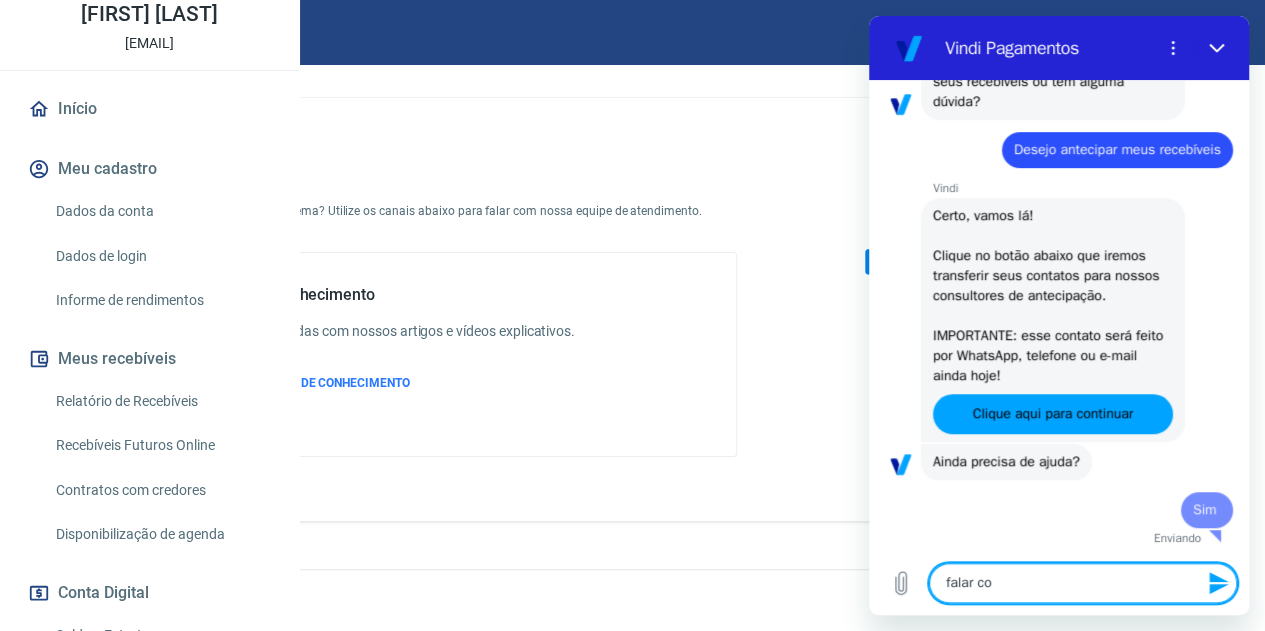 type on "falar com" 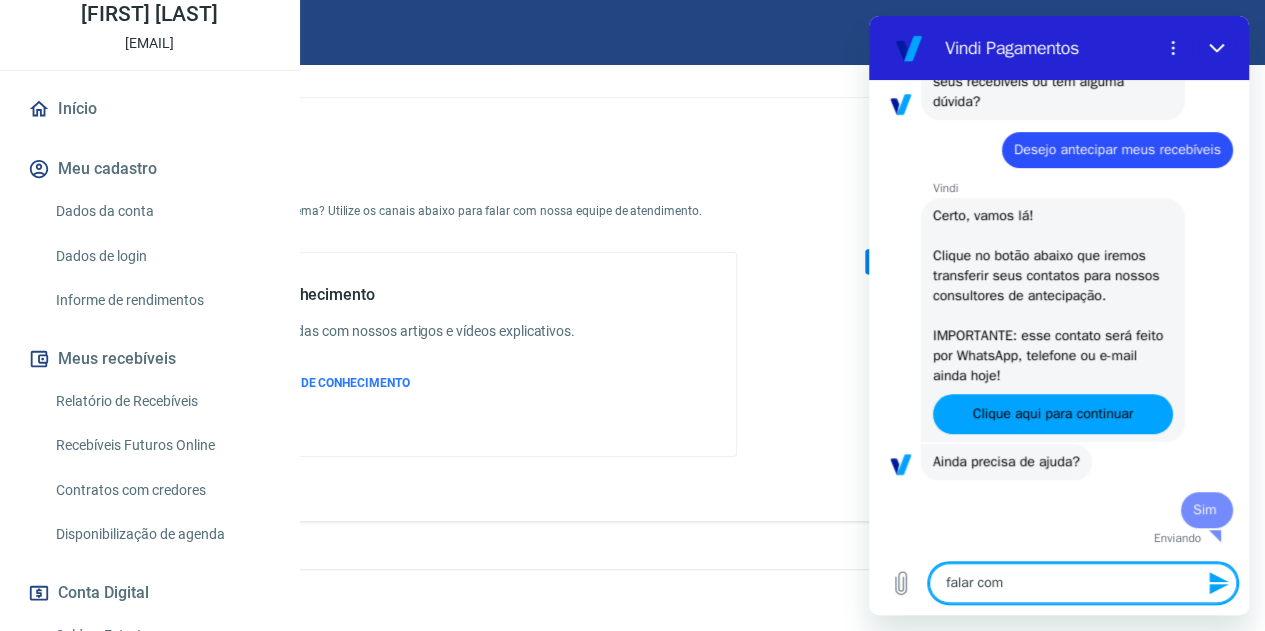 type on "falar com" 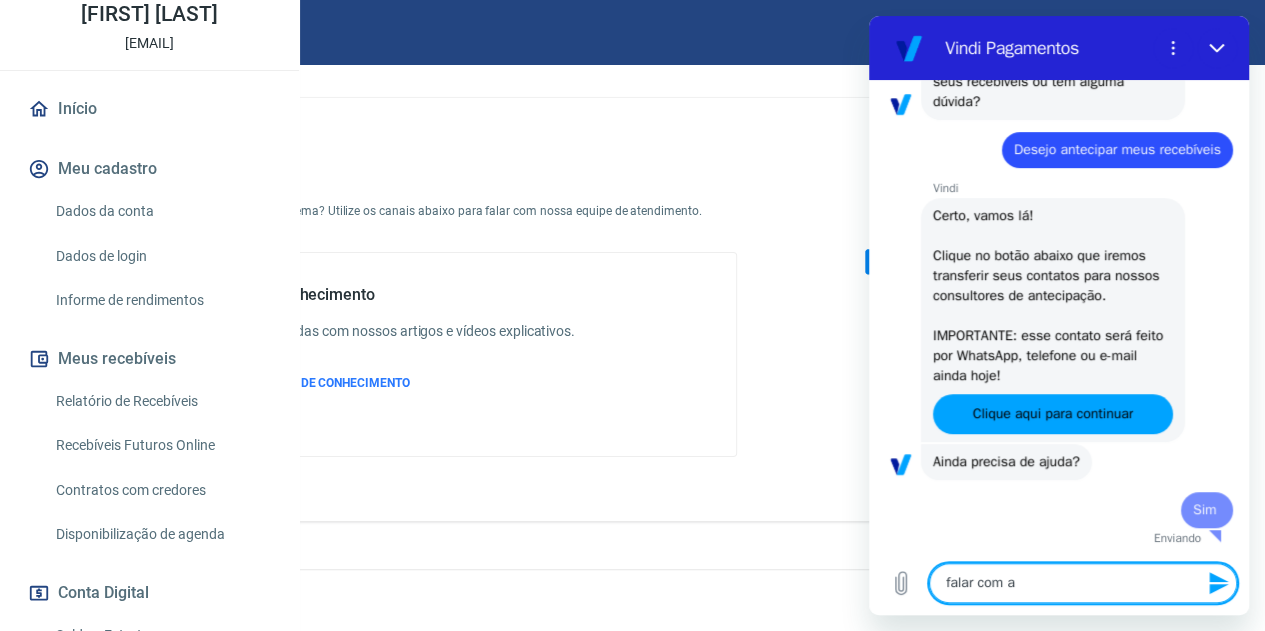 type on "falar com at" 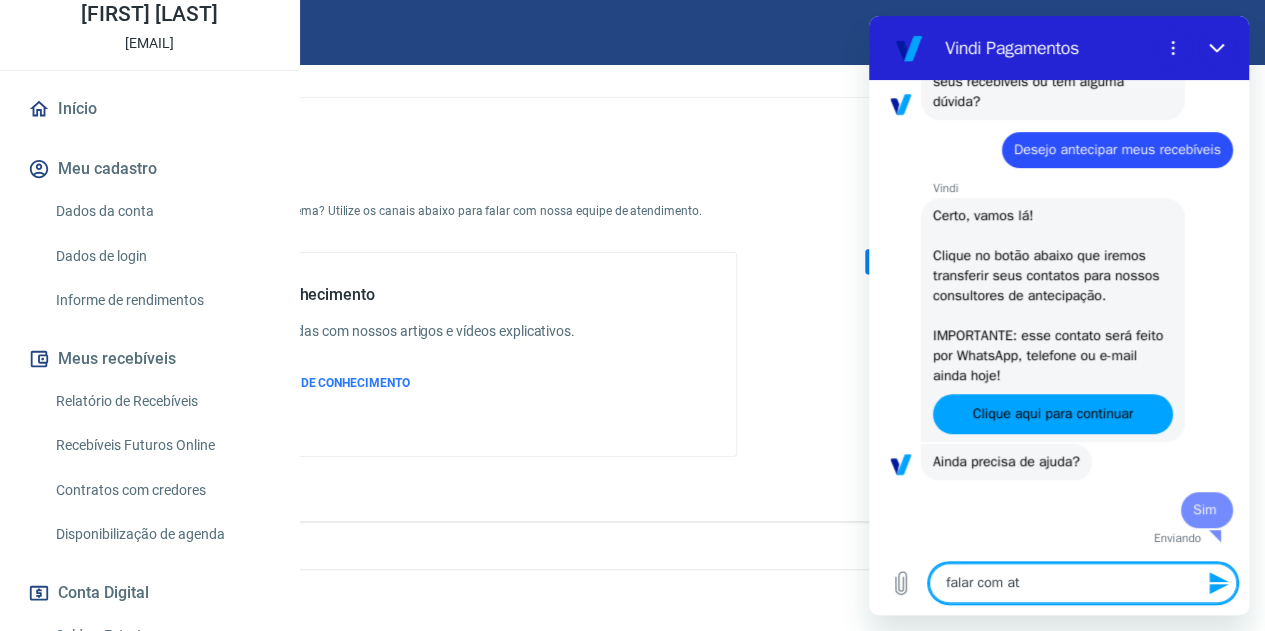 type on "falar com ate" 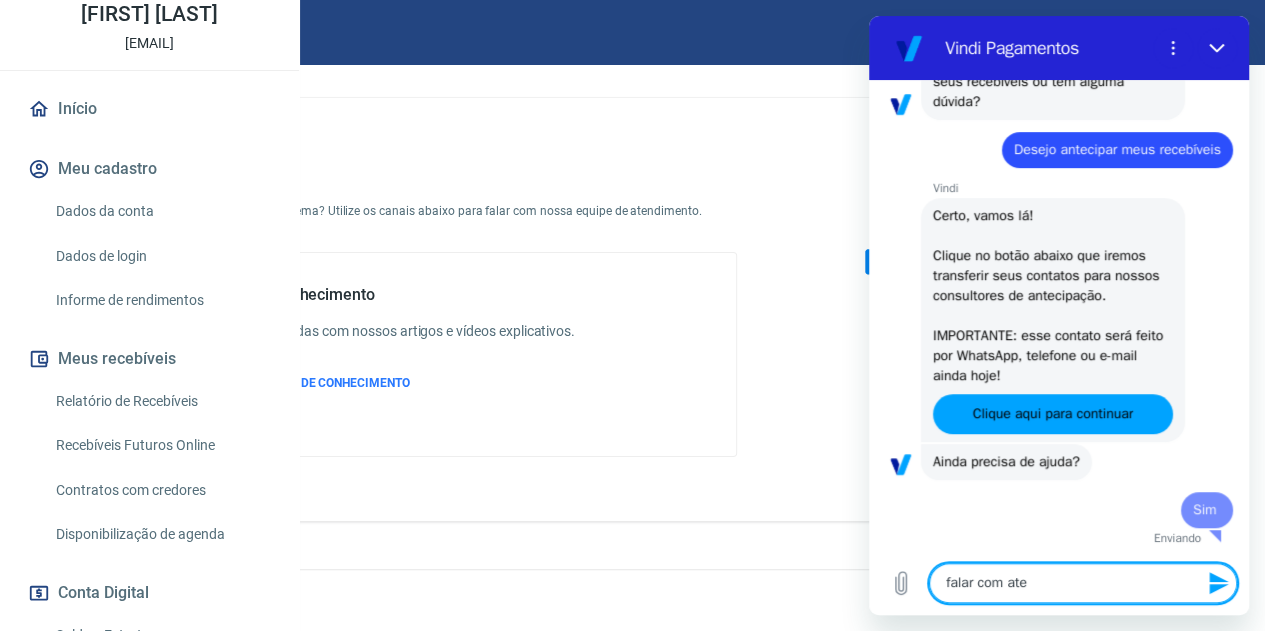 type on "falar com aten" 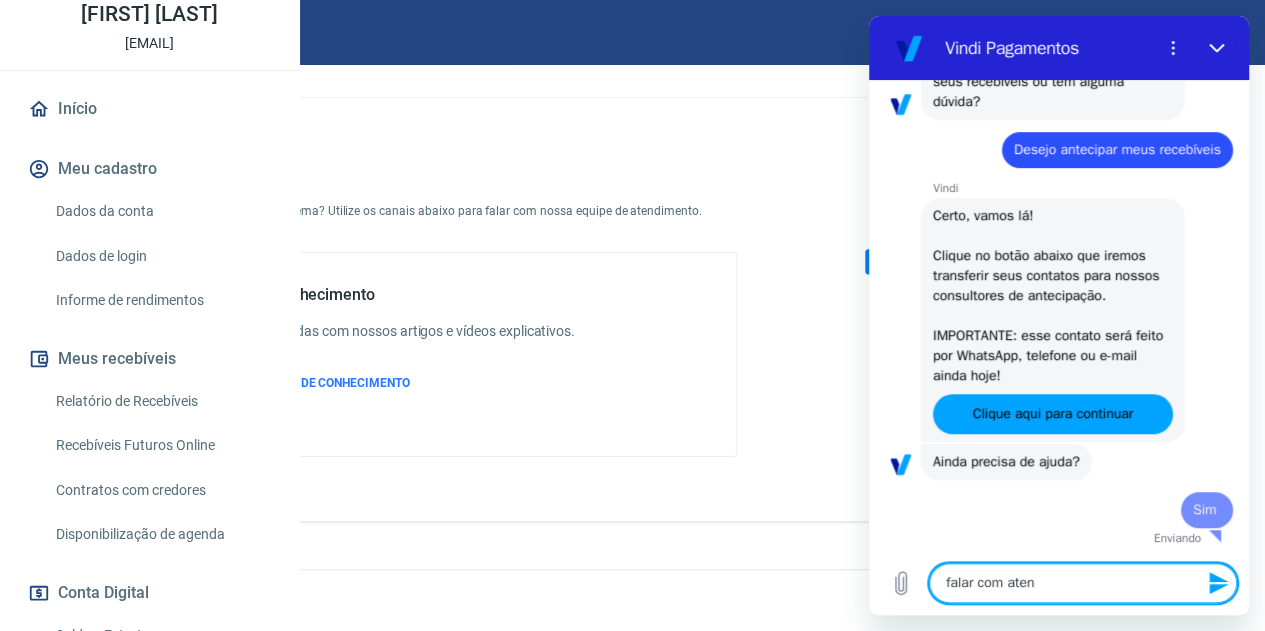 type on "x" 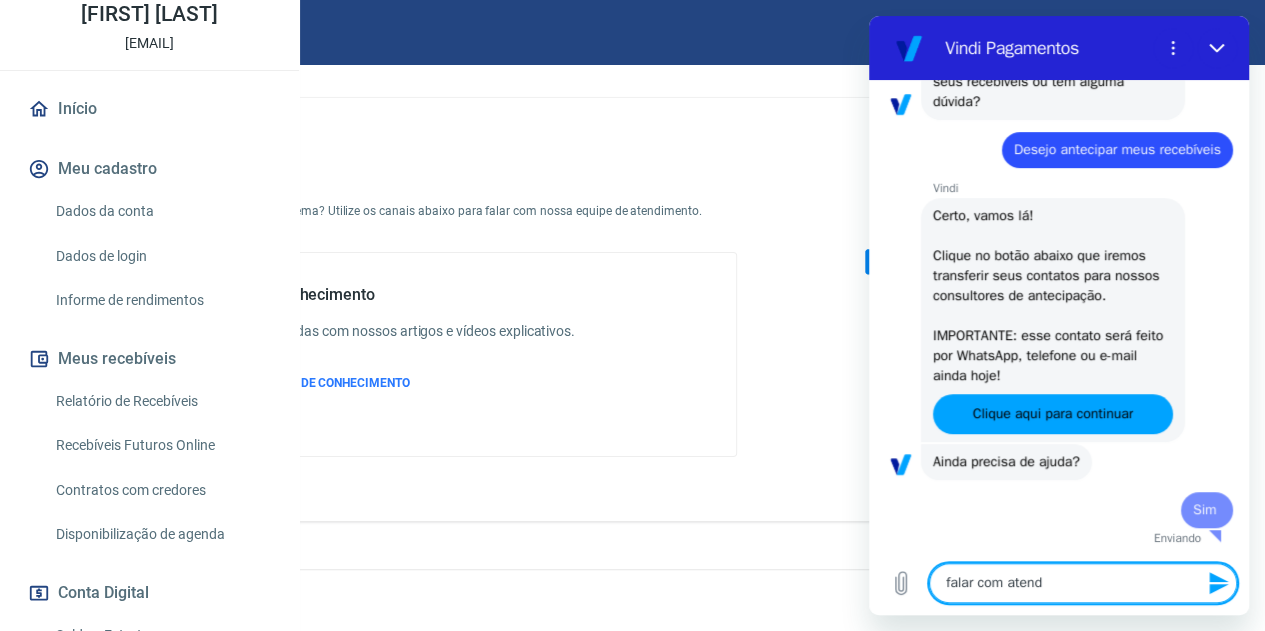 type on "falar com atende" 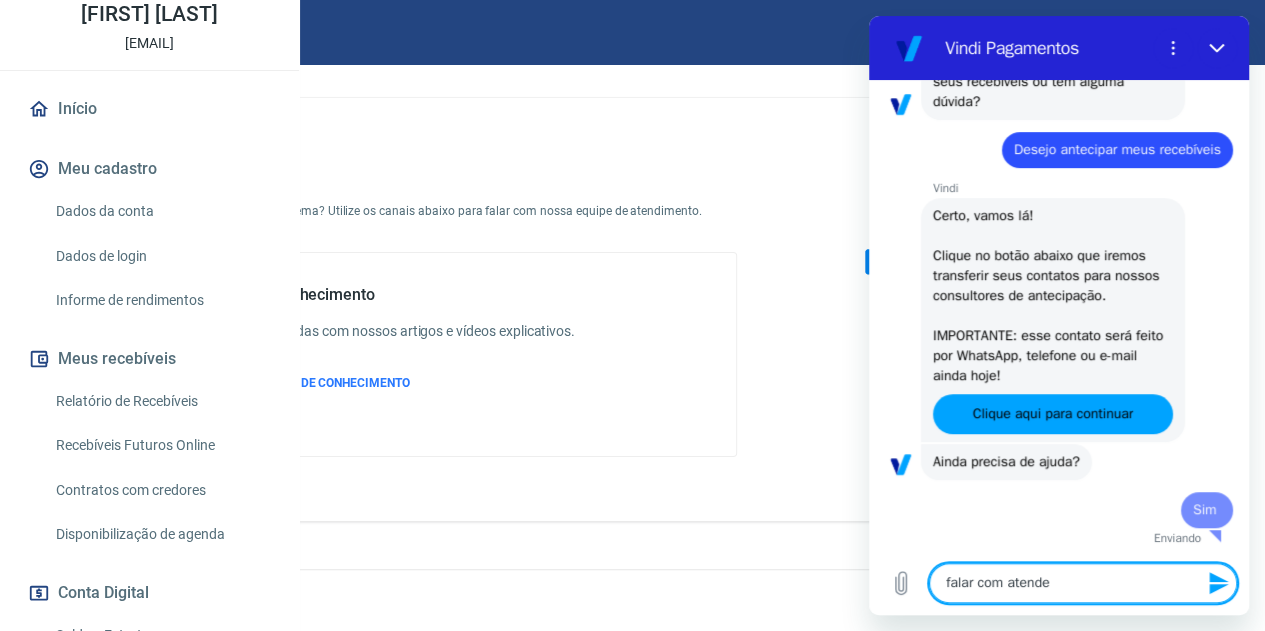 type on "falar com atenden" 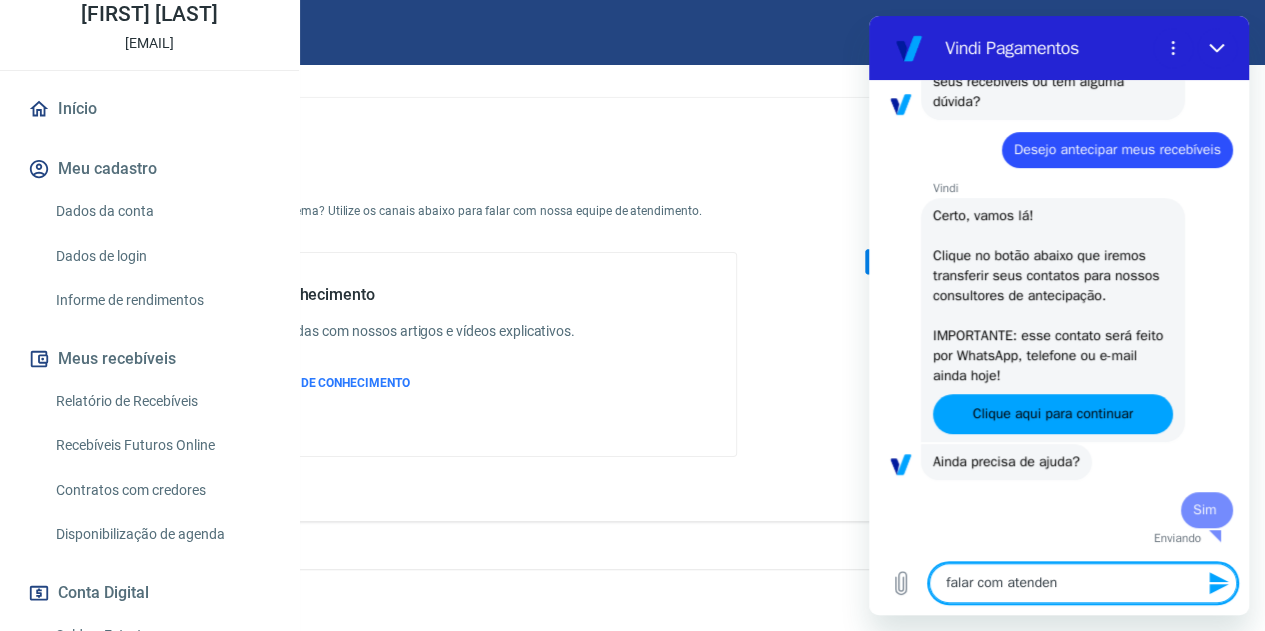 type on "falar com atendent" 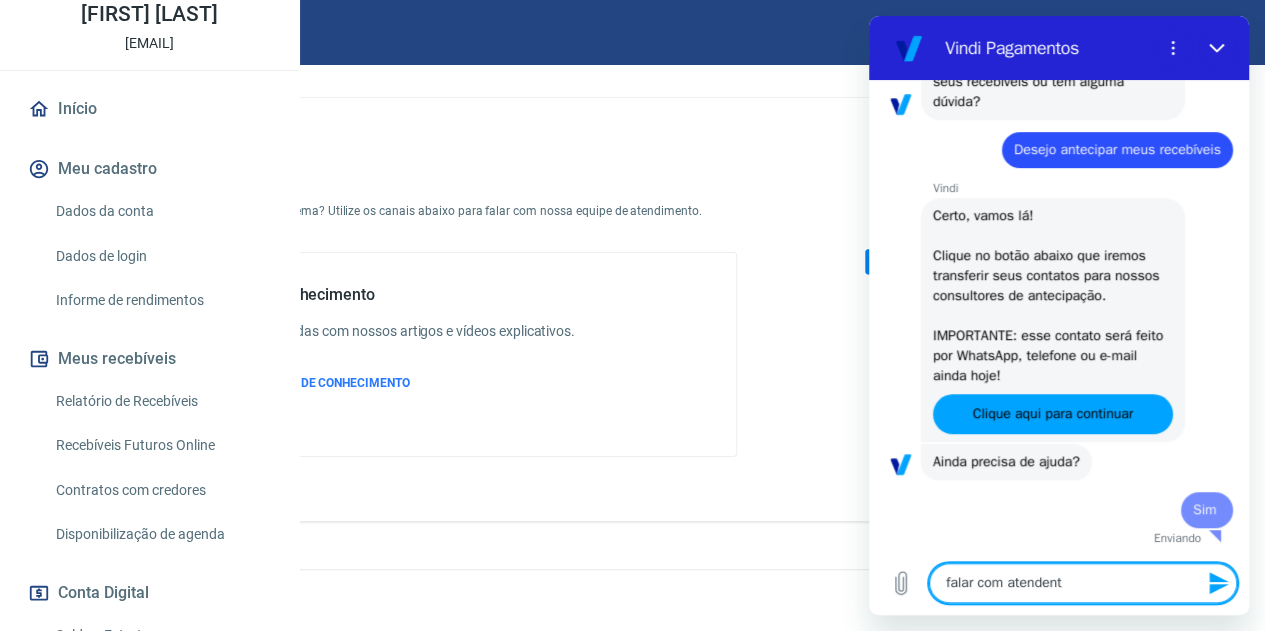 type on "falar com atendente" 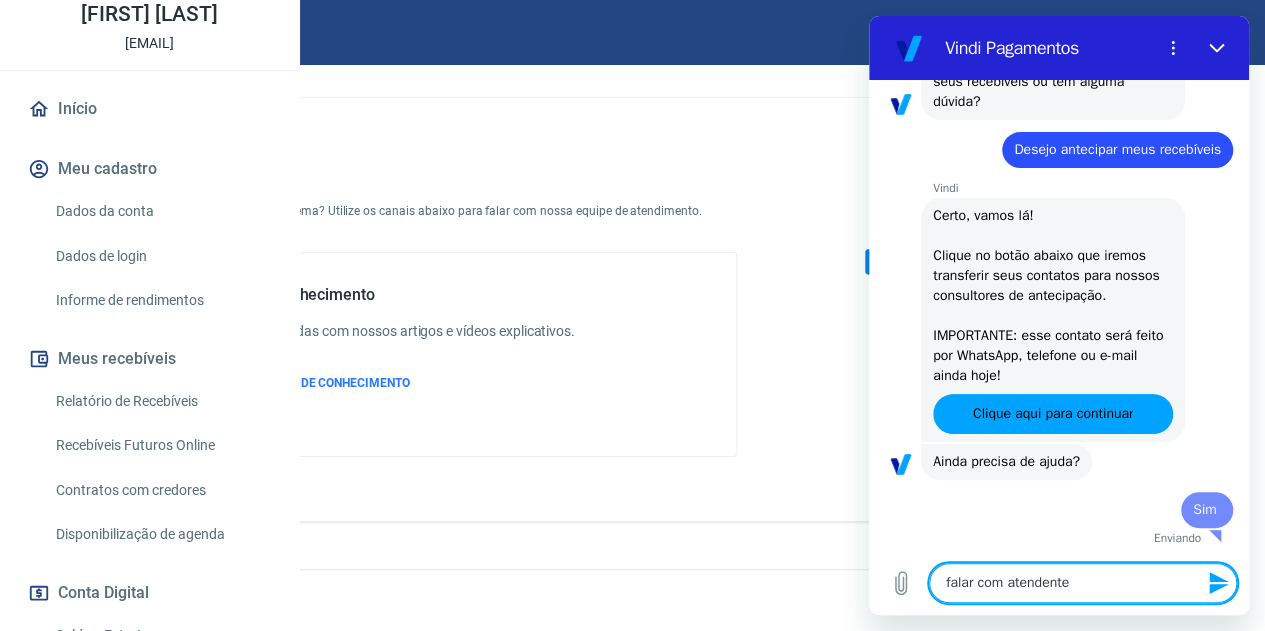 type 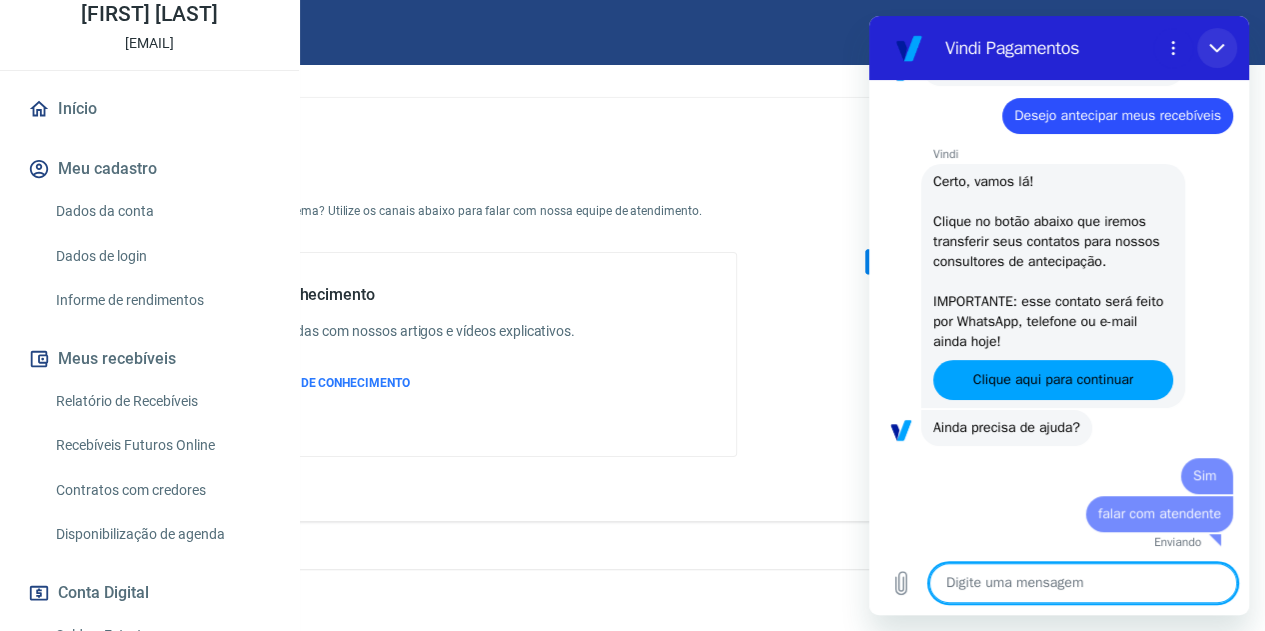 scroll, scrollTop: 452, scrollLeft: 0, axis: vertical 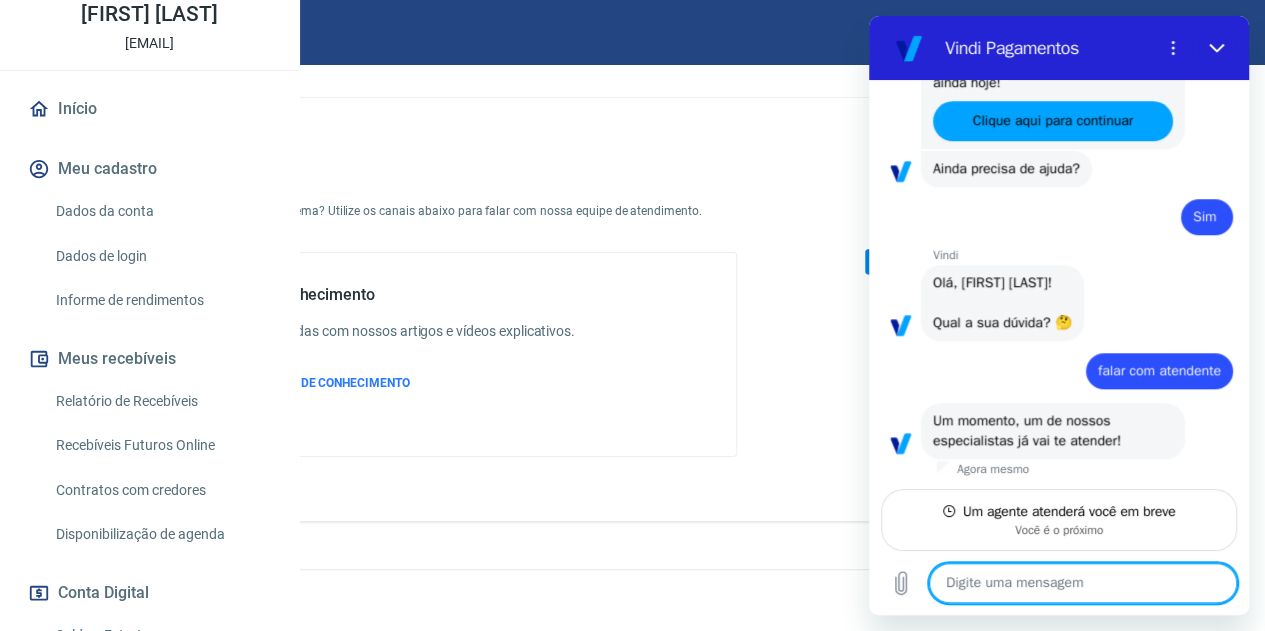type on "x" 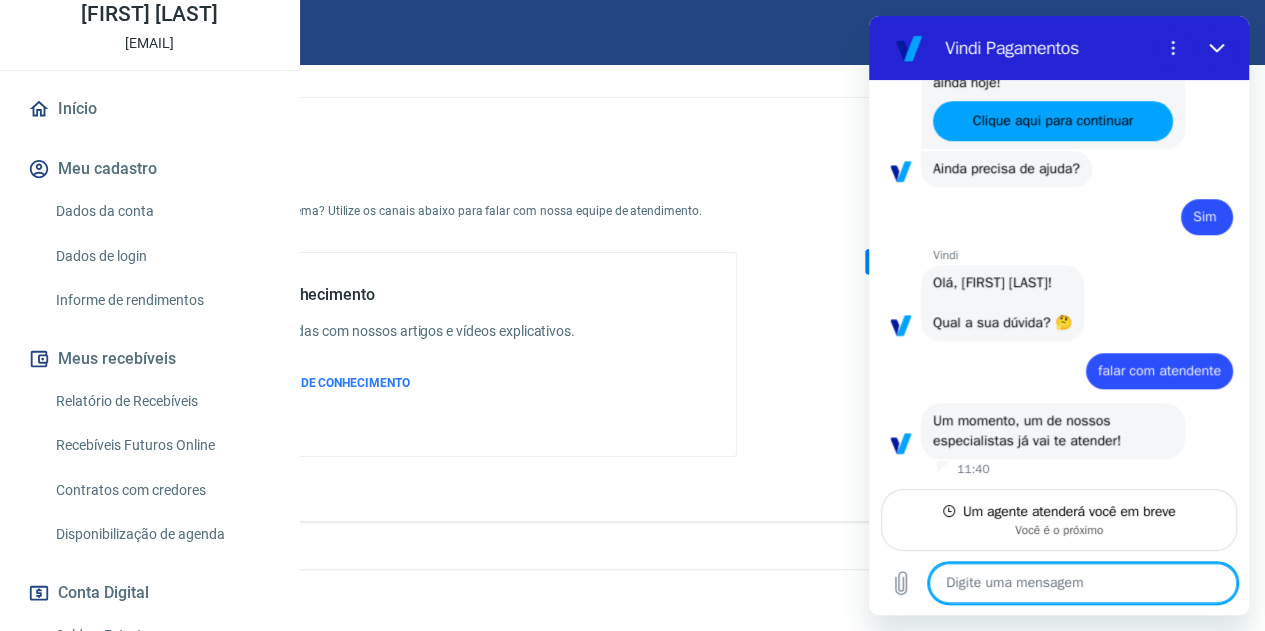 click at bounding box center (1083, 583) 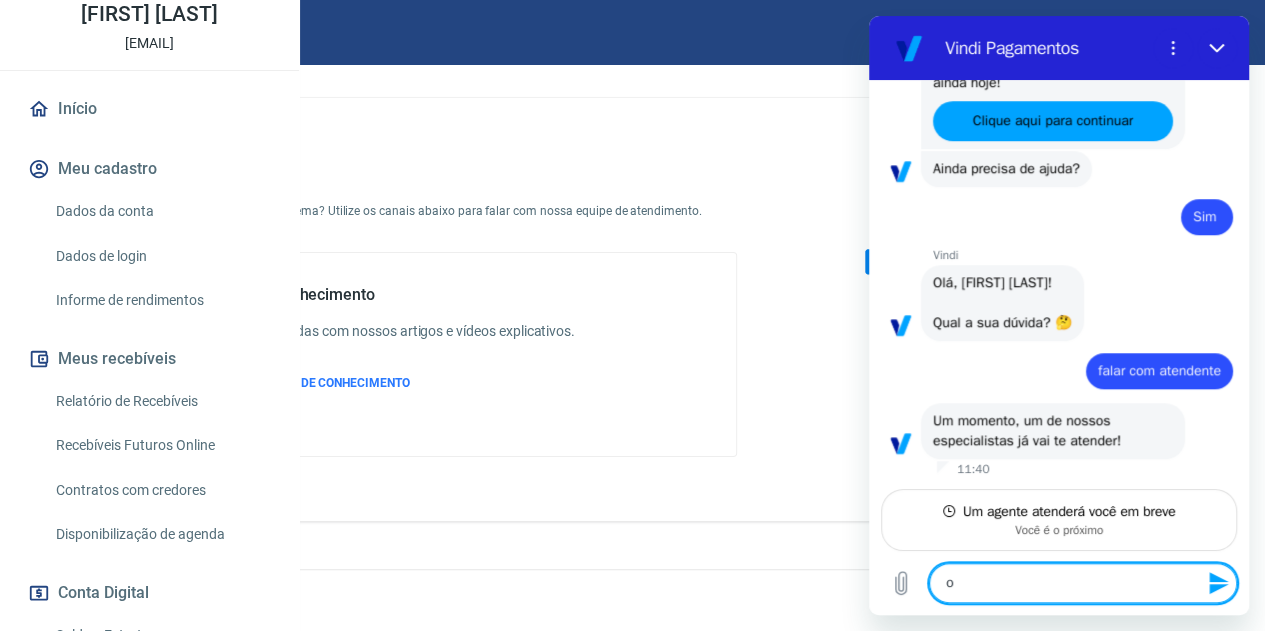 type on "ok" 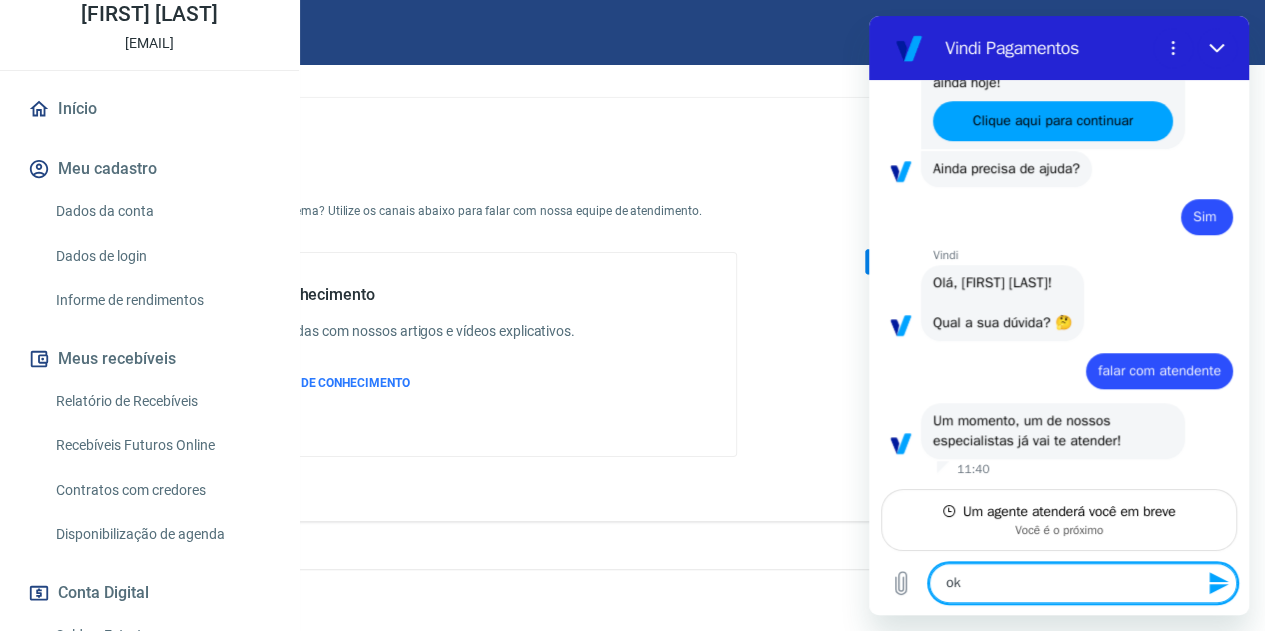 type 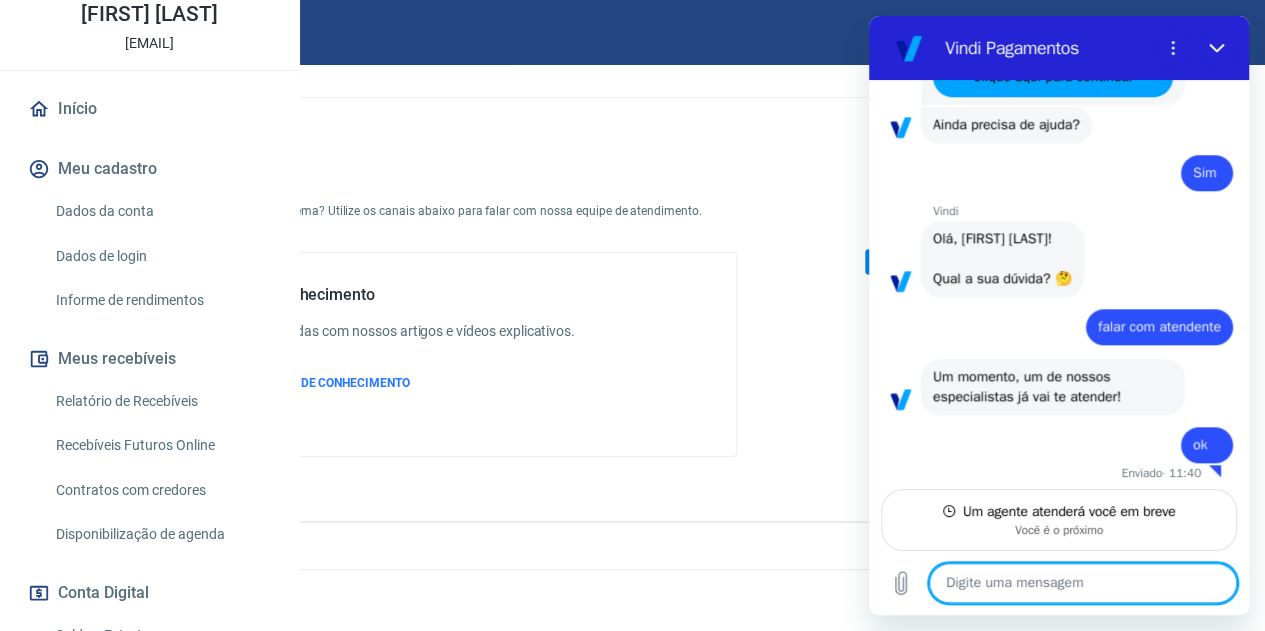scroll, scrollTop: 755, scrollLeft: 0, axis: vertical 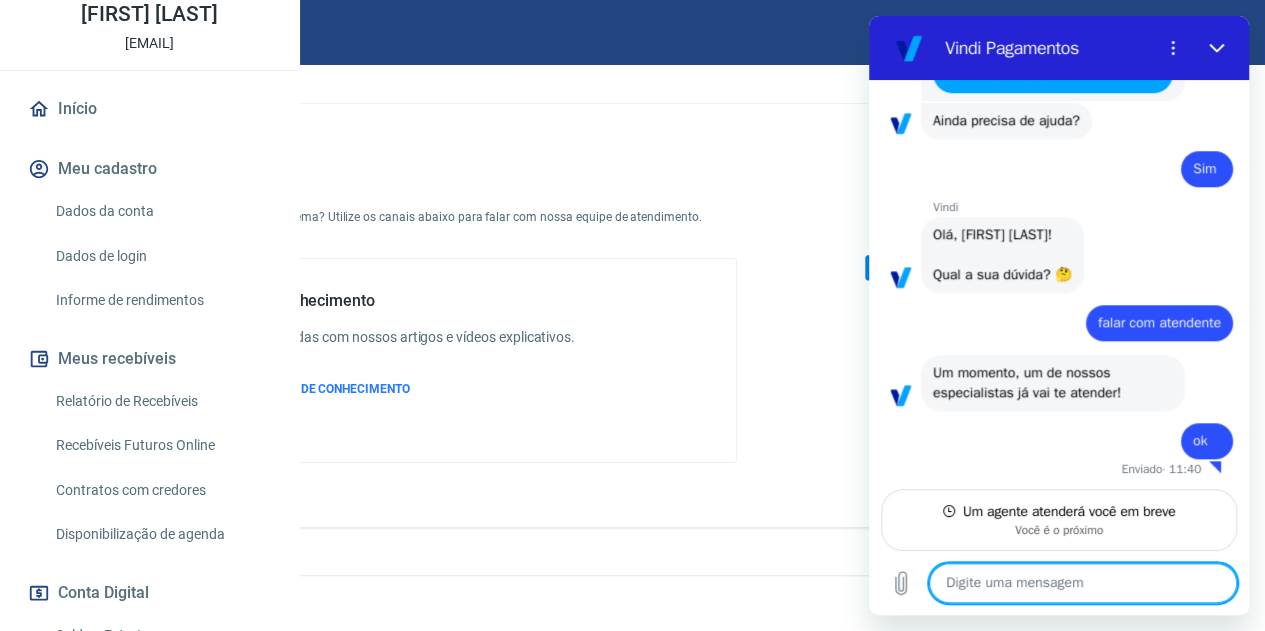 click on "Início" at bounding box center (149, 109) 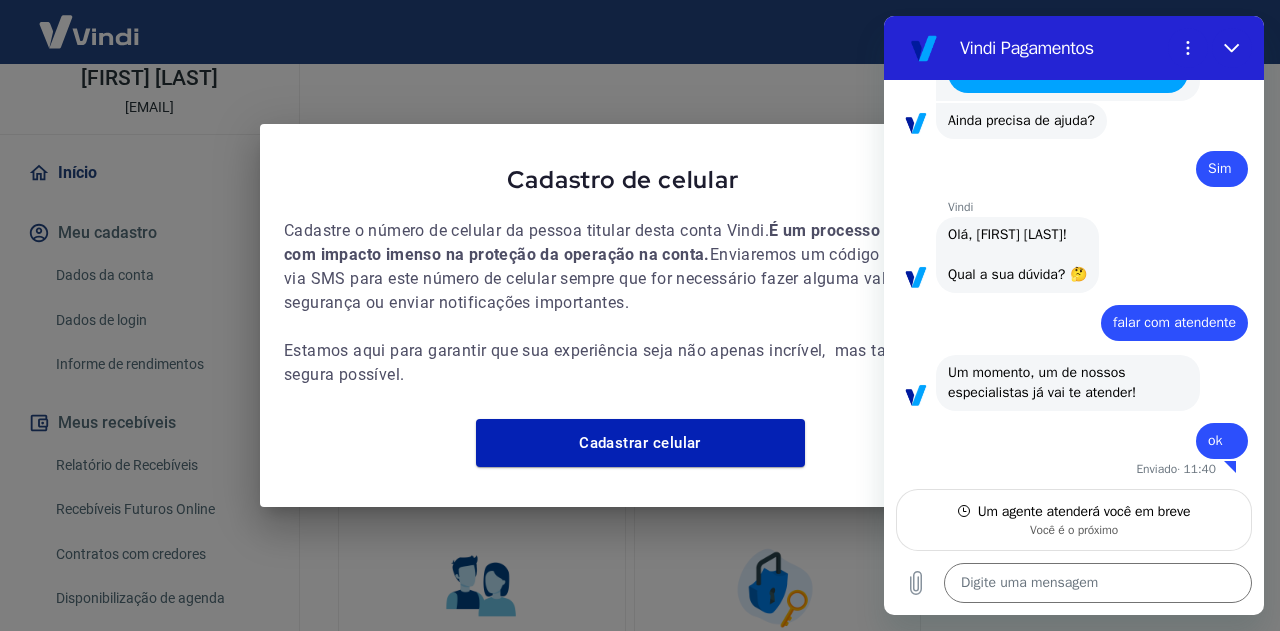click on "Vindi Pagamentos" at bounding box center (1060, 48) 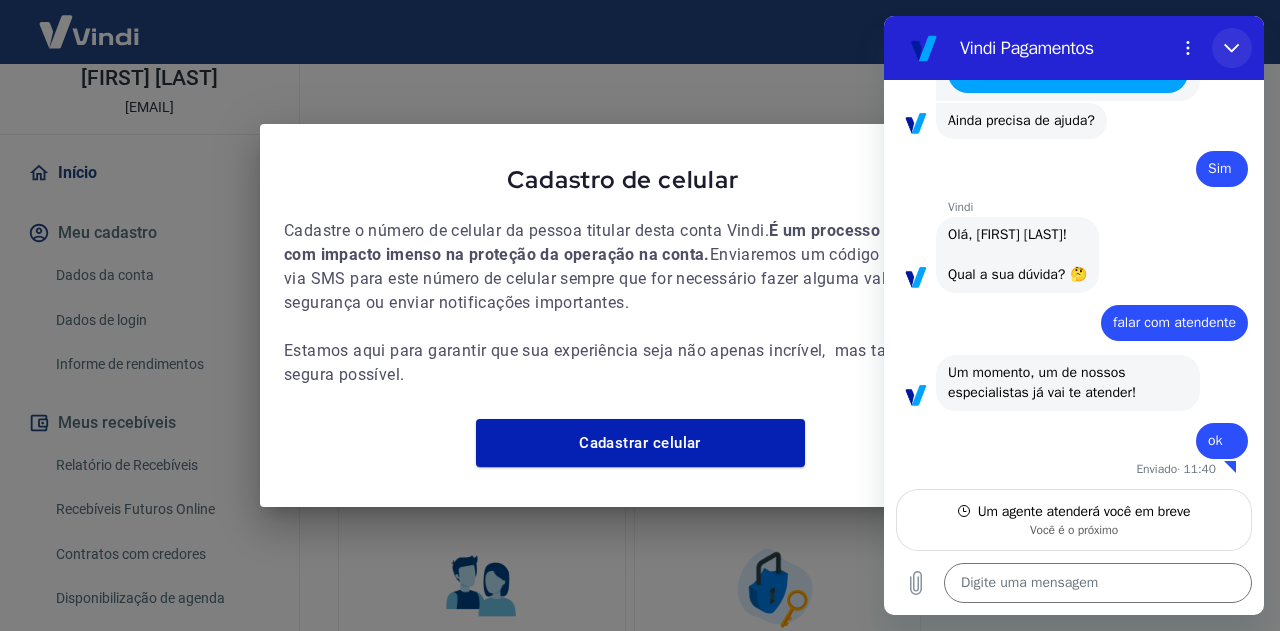 click 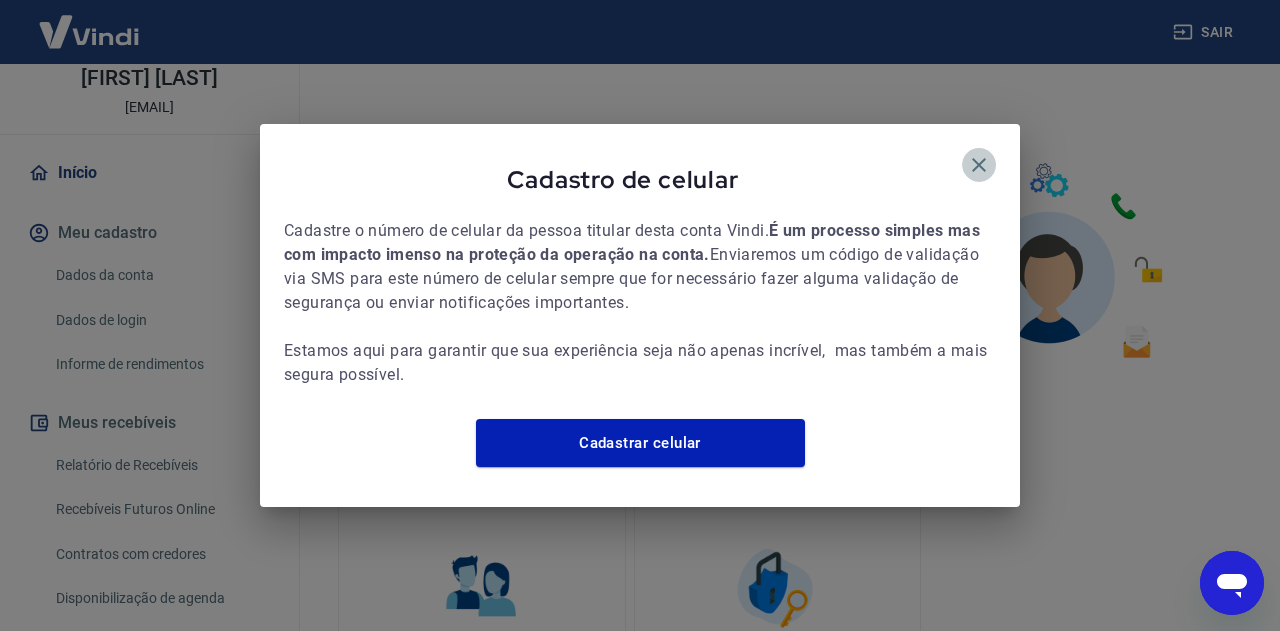 click 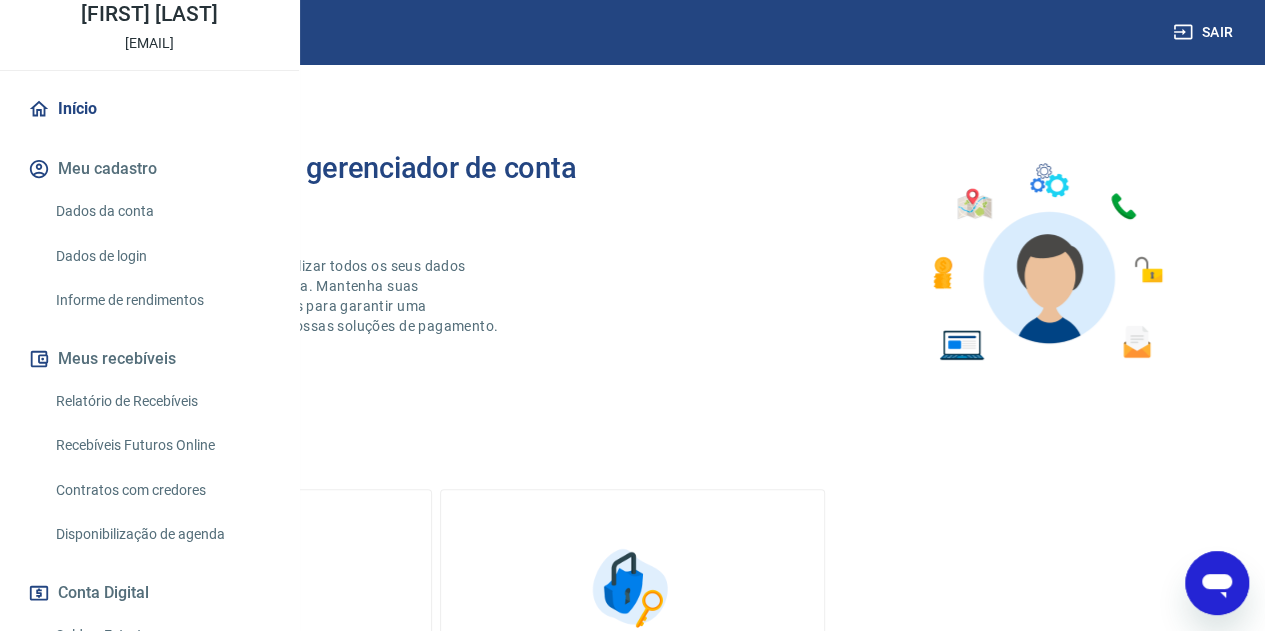 click 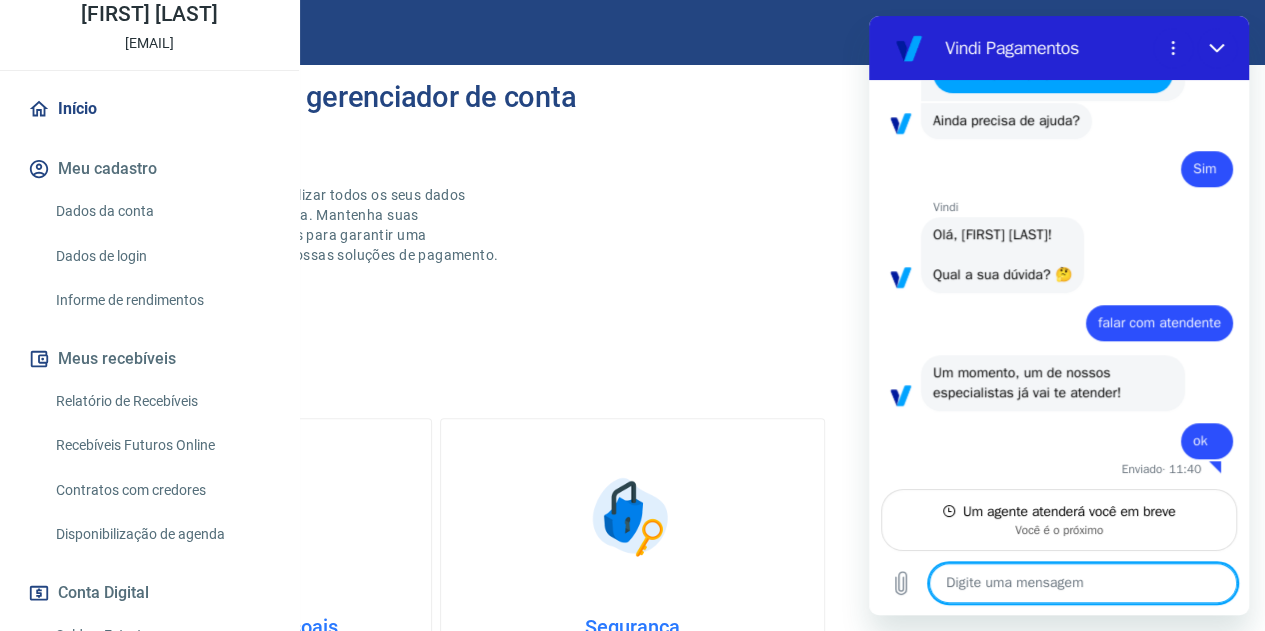 scroll, scrollTop: 100, scrollLeft: 0, axis: vertical 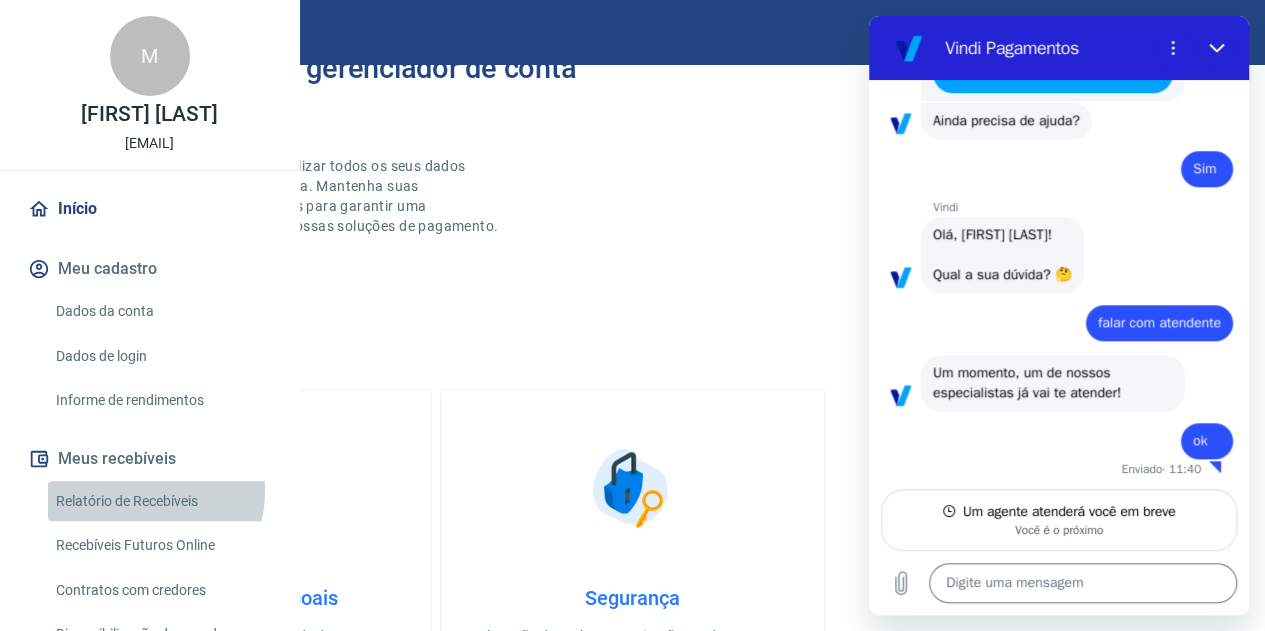 click on "Relatório de Recebíveis" at bounding box center (161, 501) 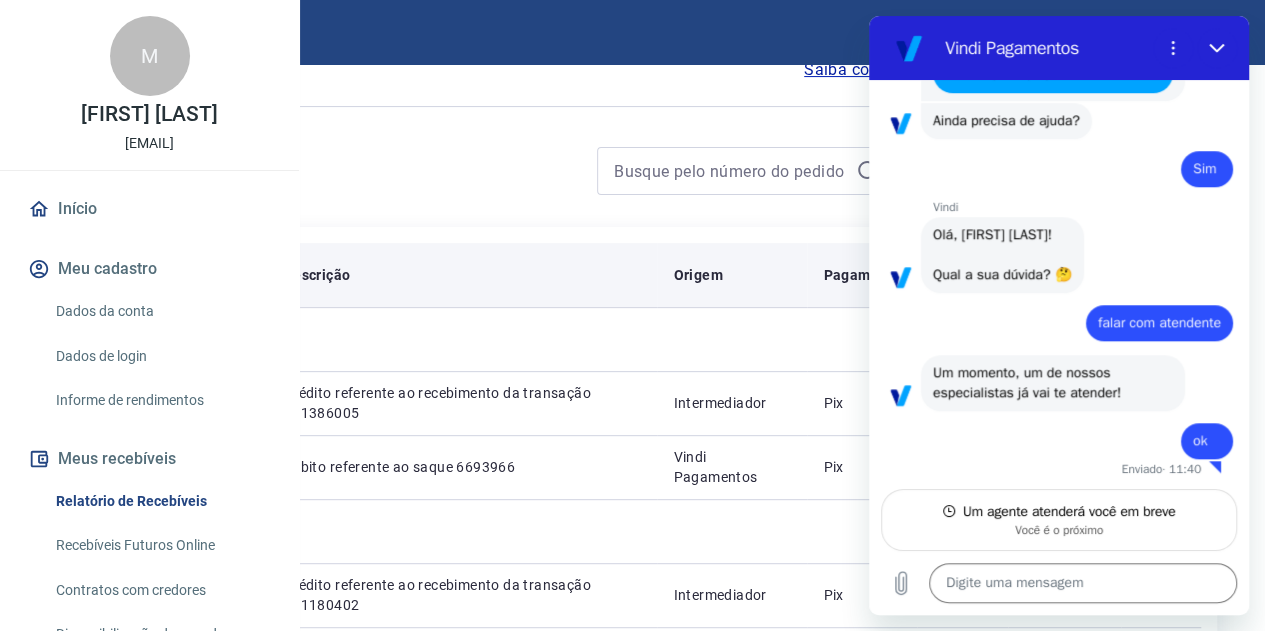 scroll, scrollTop: 300, scrollLeft: 0, axis: vertical 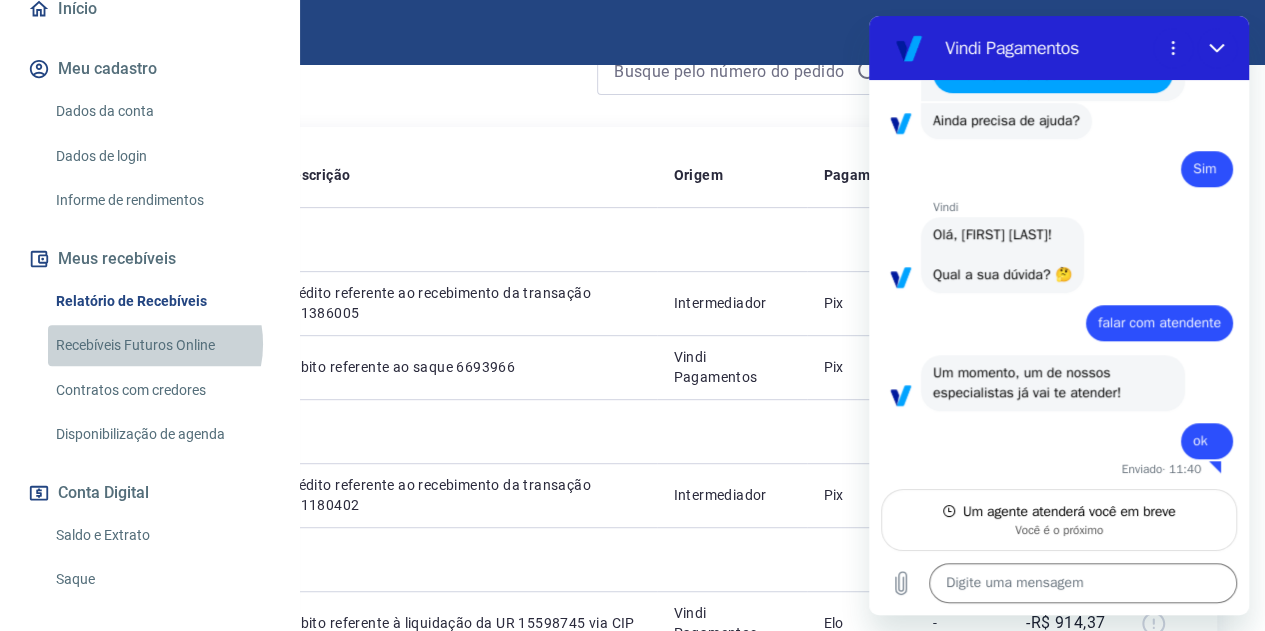 click on "Recebíveis Futuros Online" at bounding box center [161, 345] 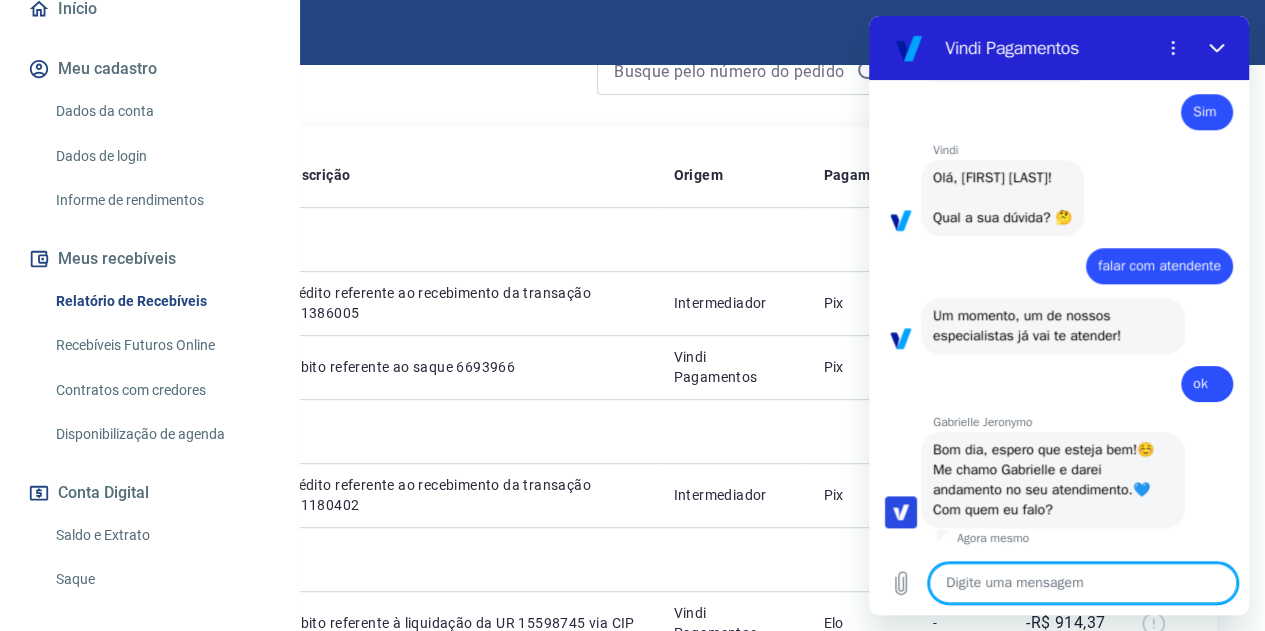scroll, scrollTop: 852, scrollLeft: 0, axis: vertical 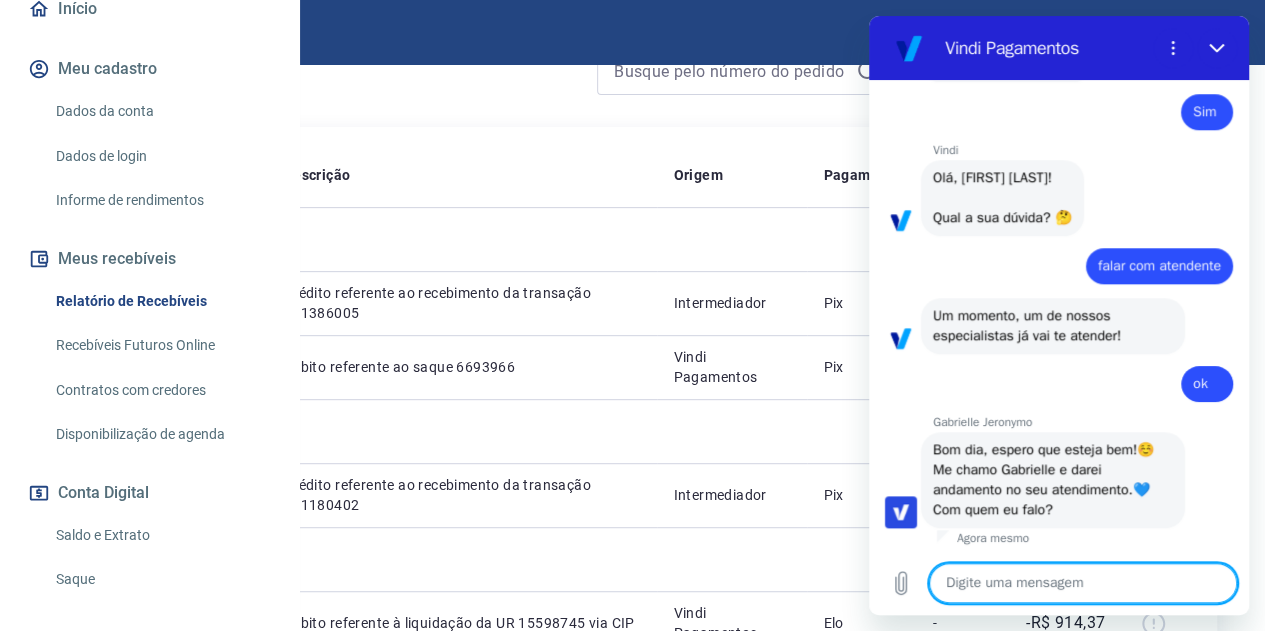 click at bounding box center (1083, 583) 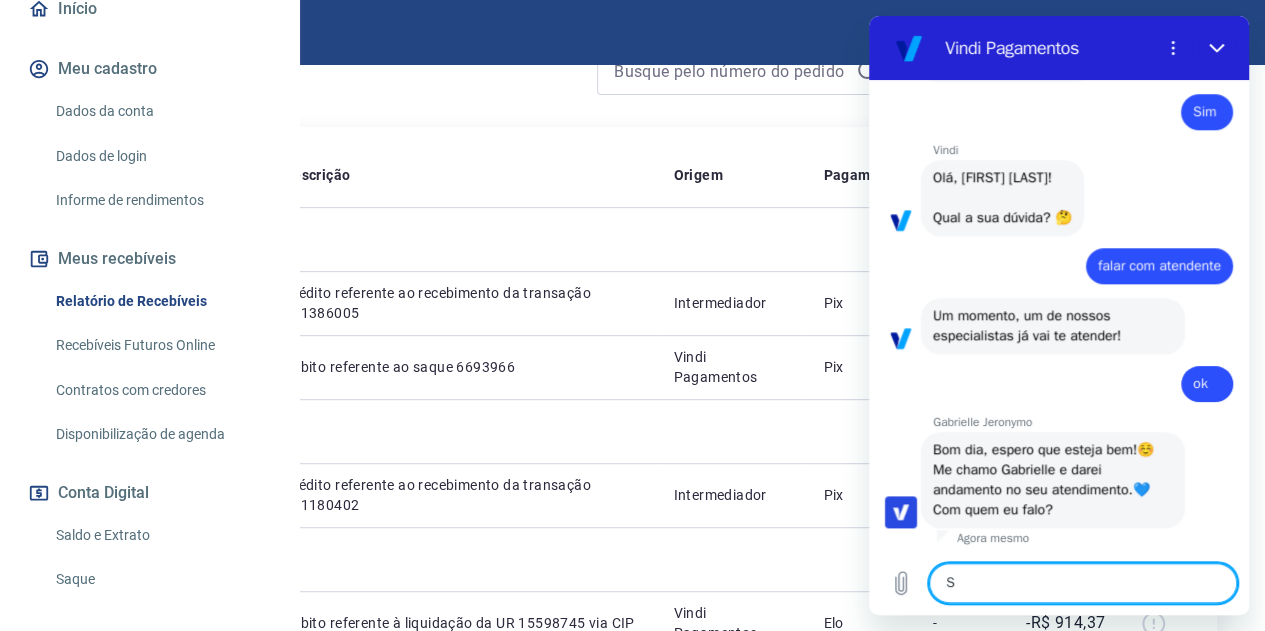 type on "x" 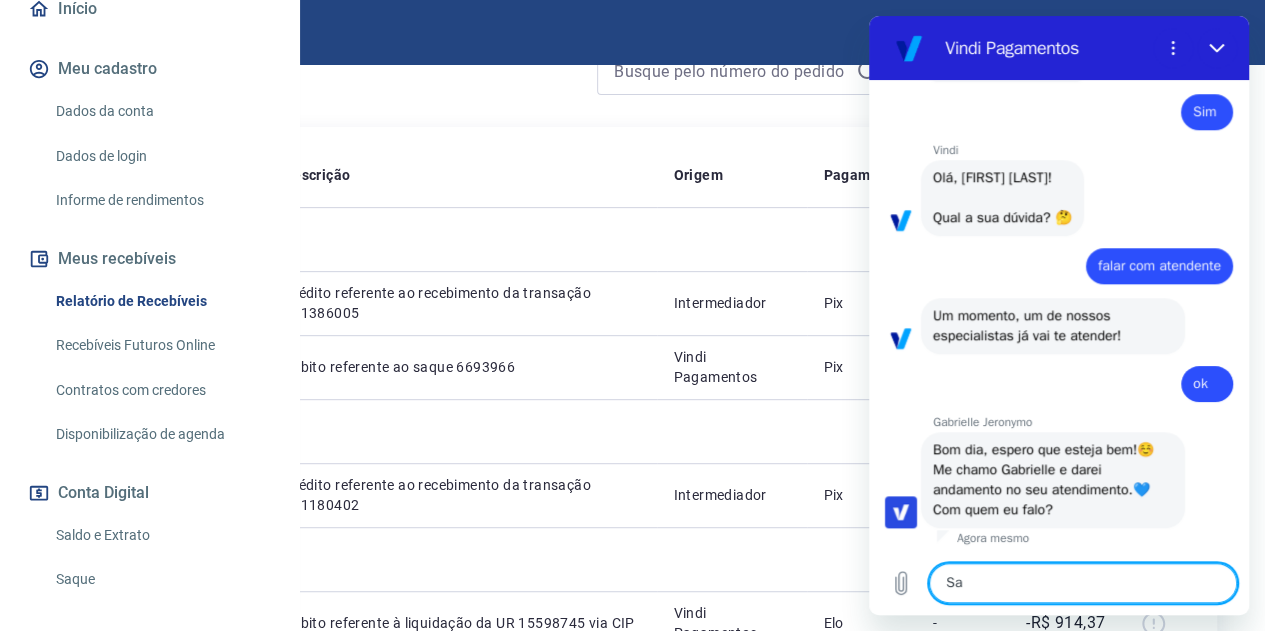 type on "x" 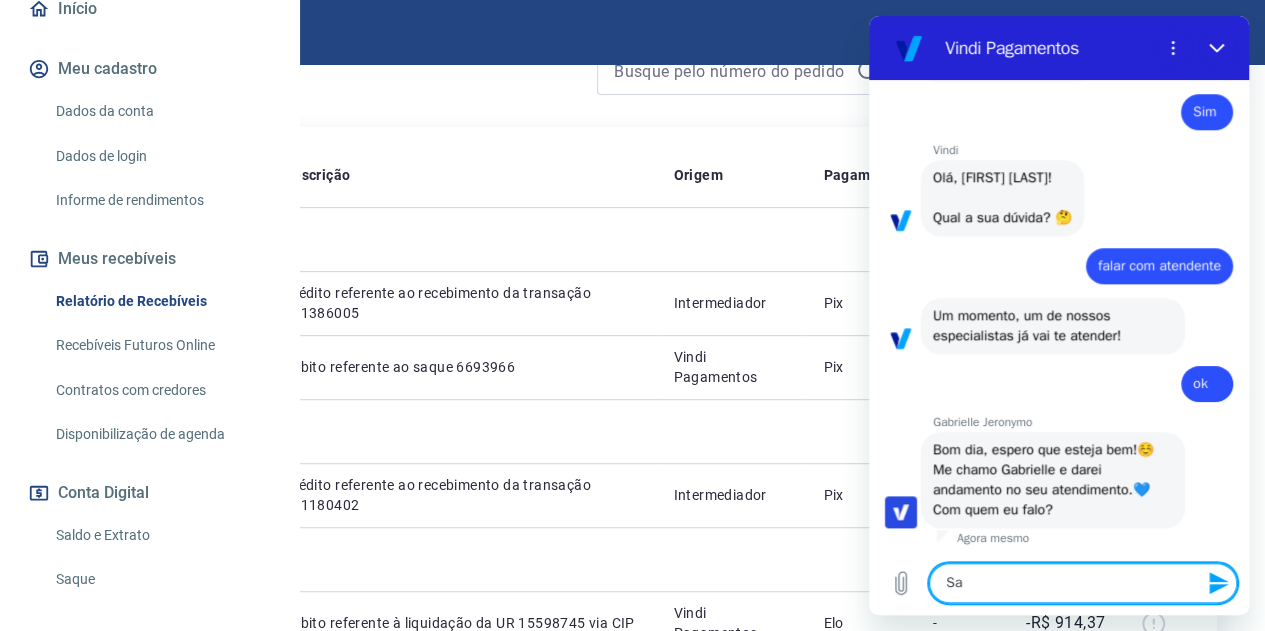 type on "[FIRST]" 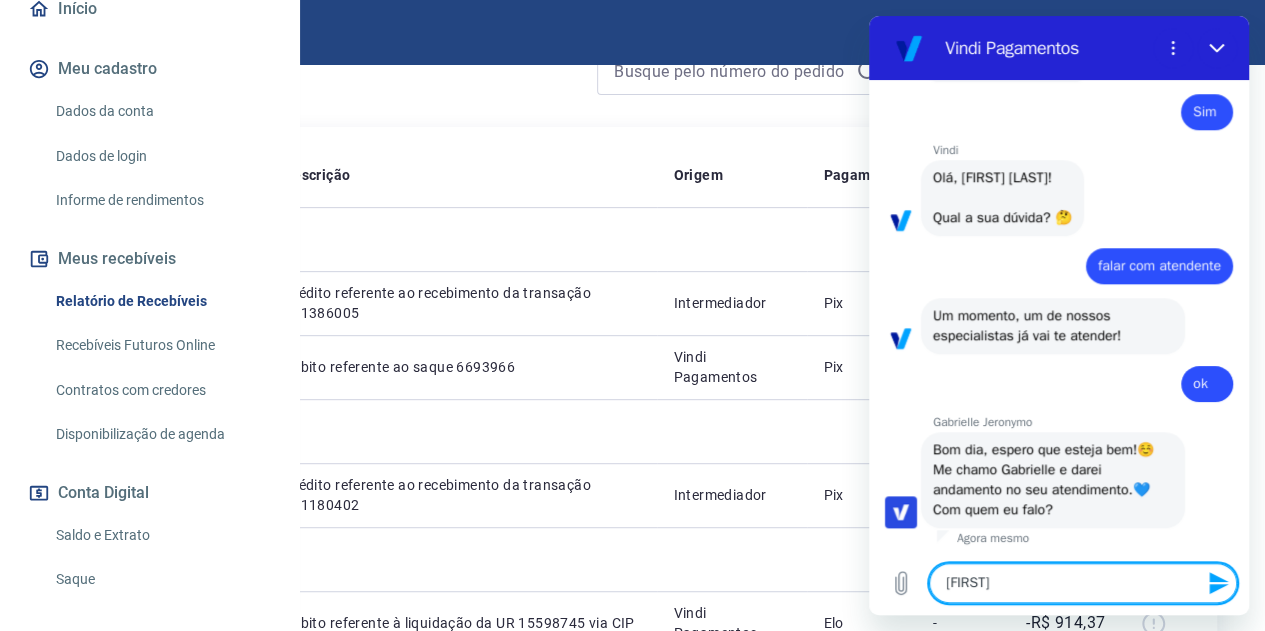 type on "Samu" 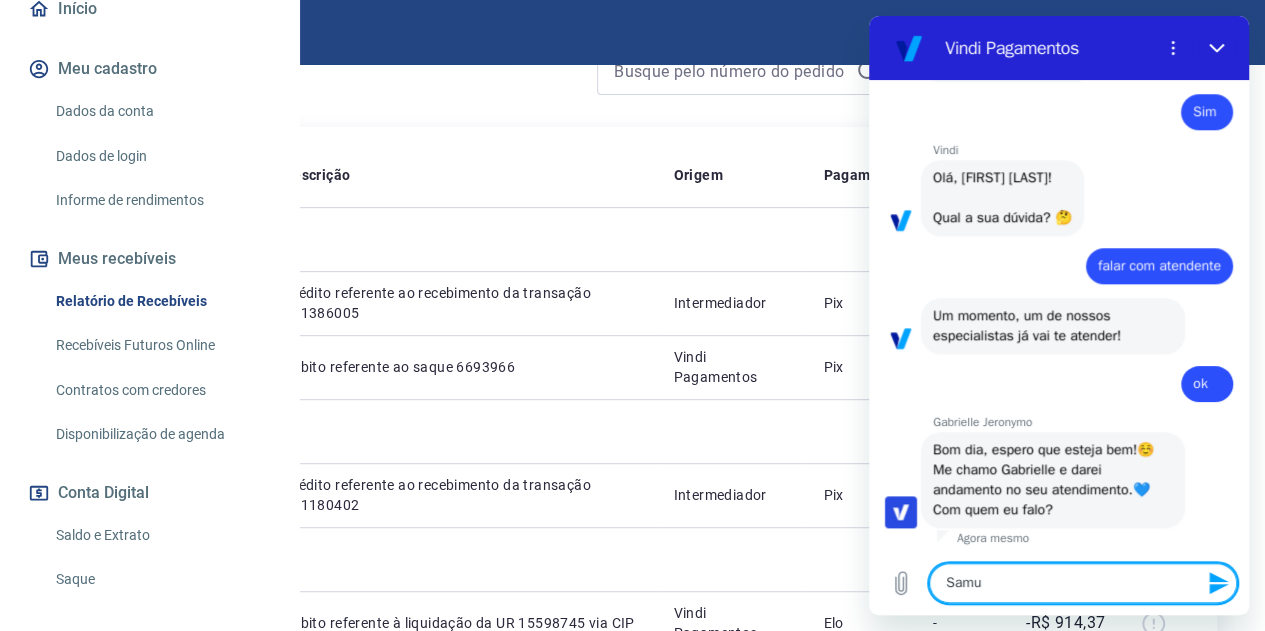 type on "[FIRST]" 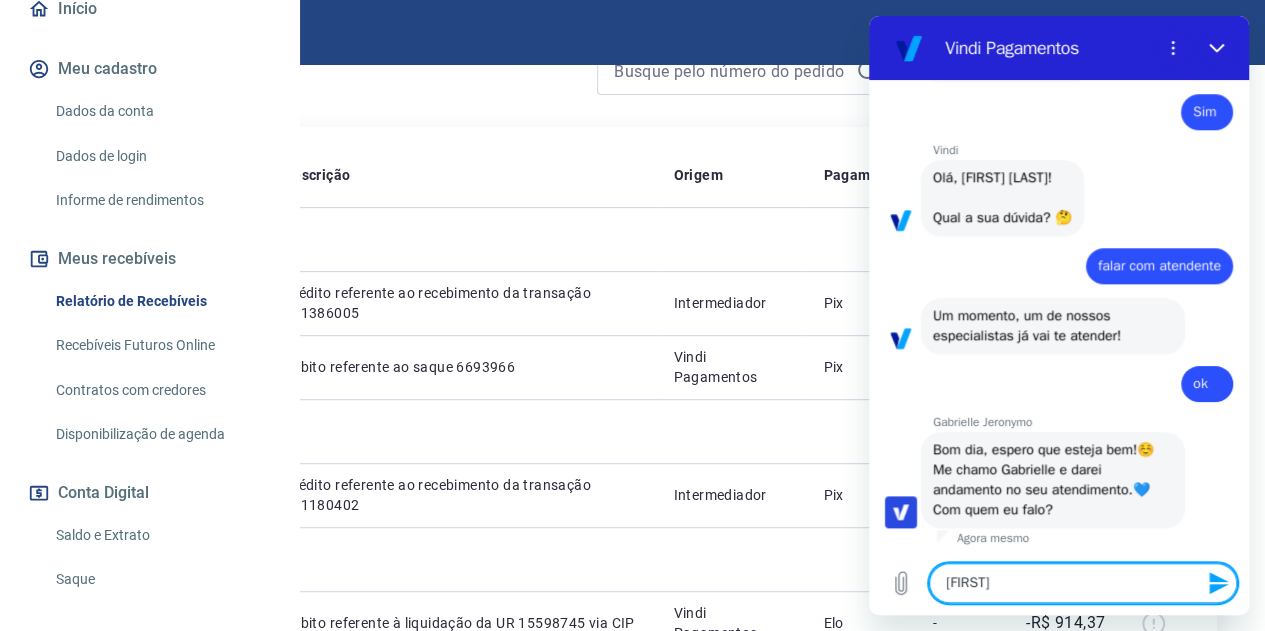 type on "M" 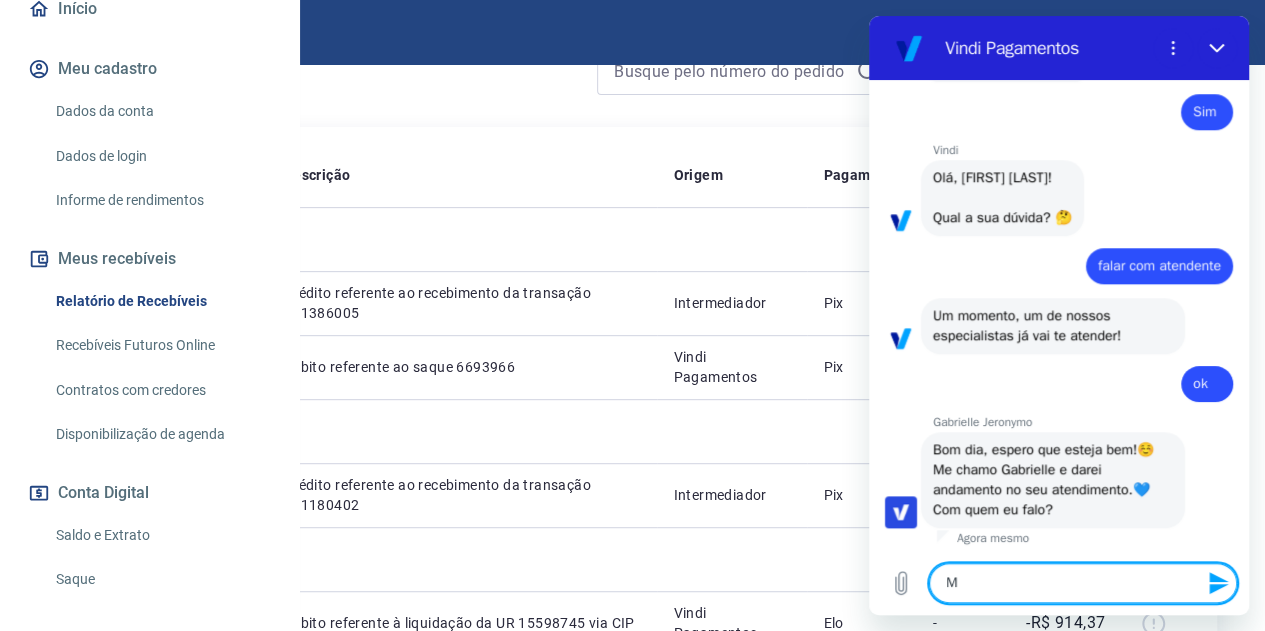 type on "Mi" 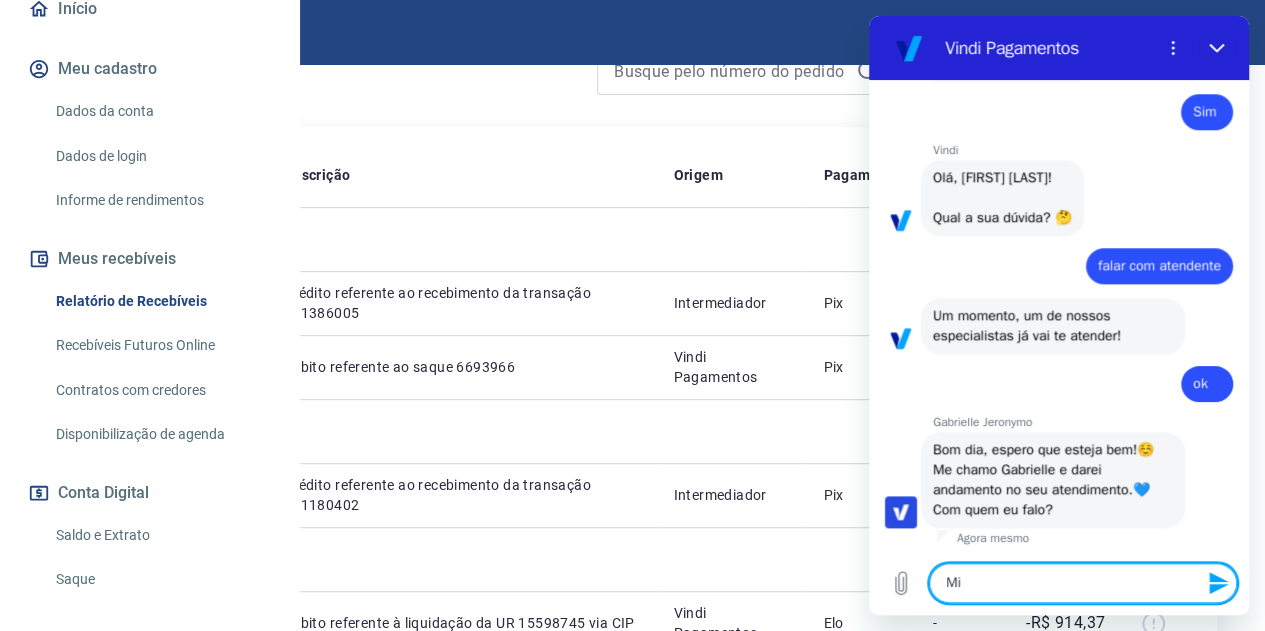 type on "Mic" 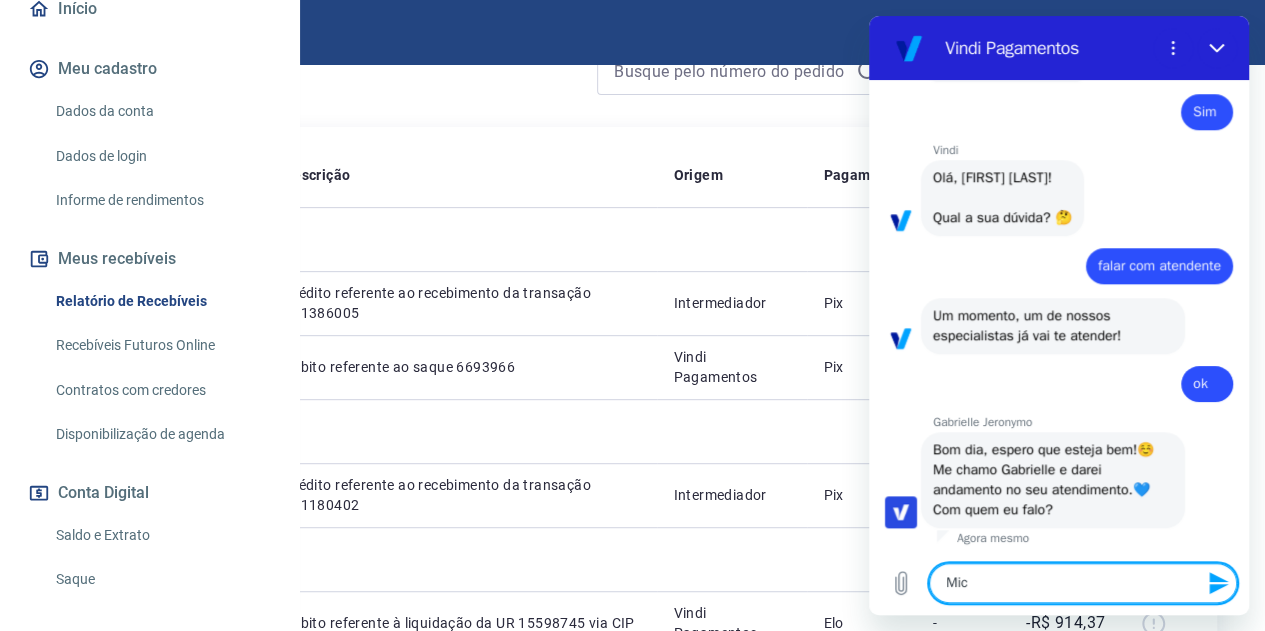 type on "[FIRST]" 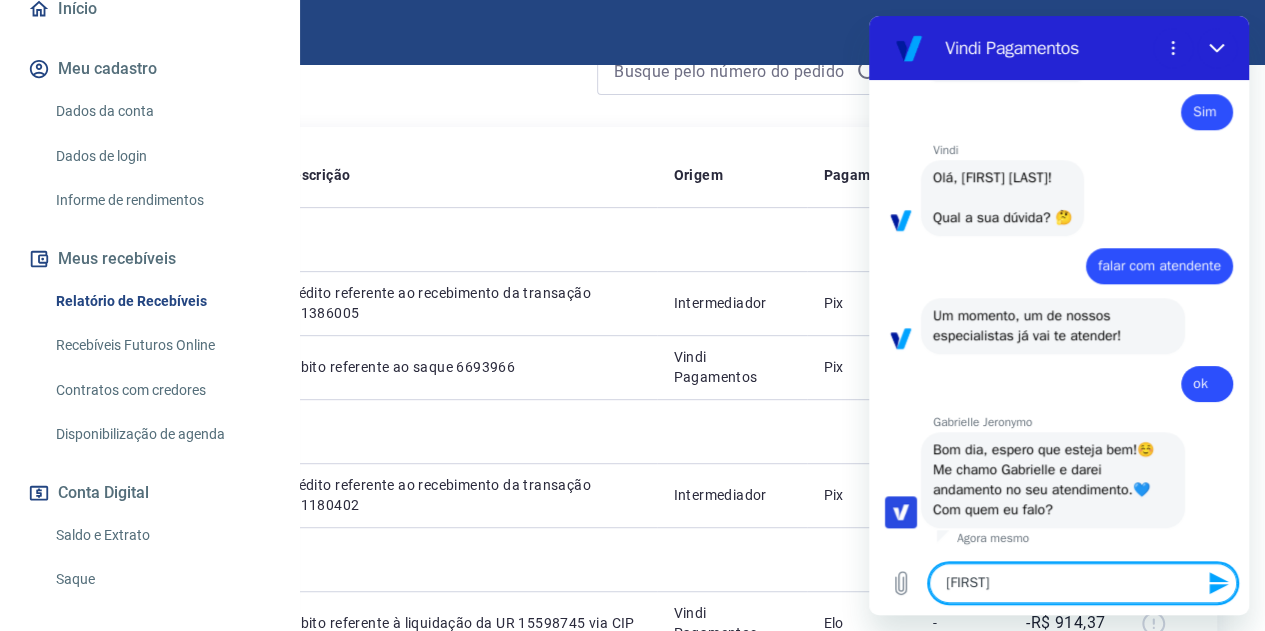 type on "[FIRST]" 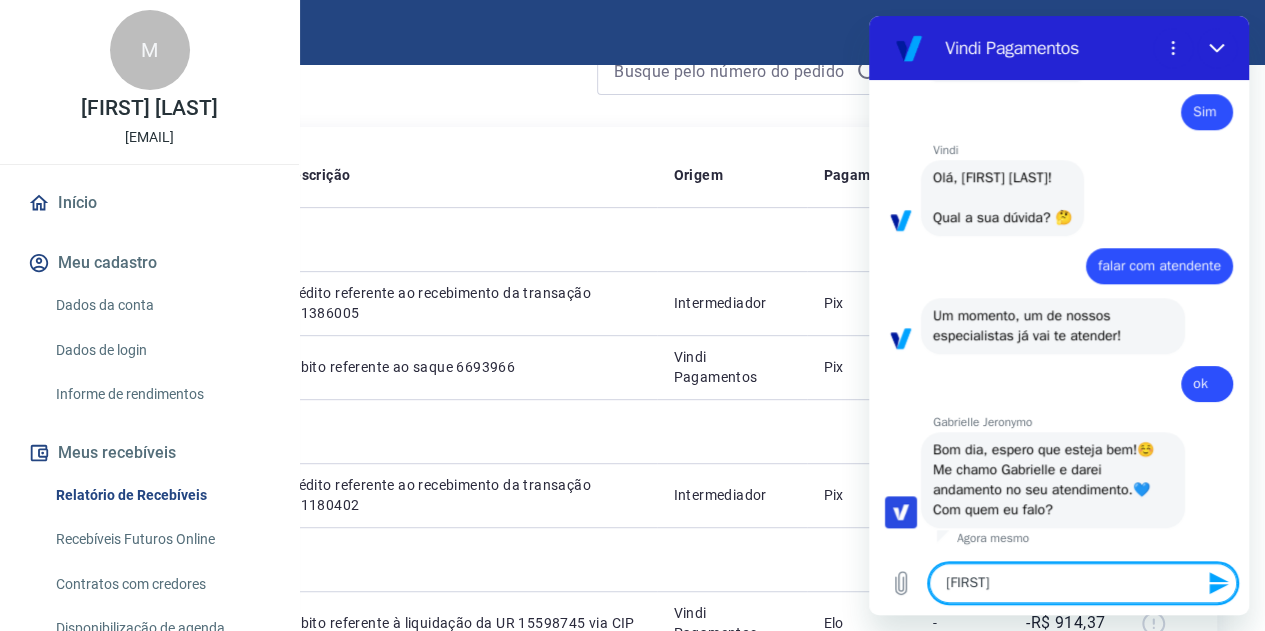 scroll, scrollTop: 0, scrollLeft: 0, axis: both 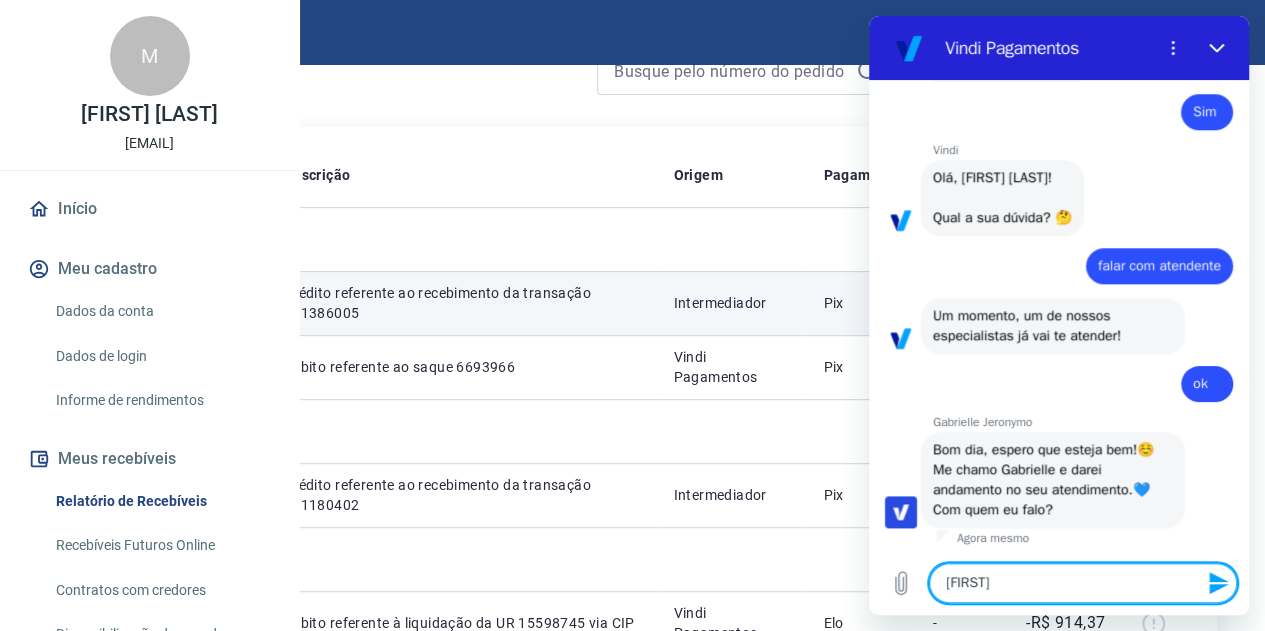 type 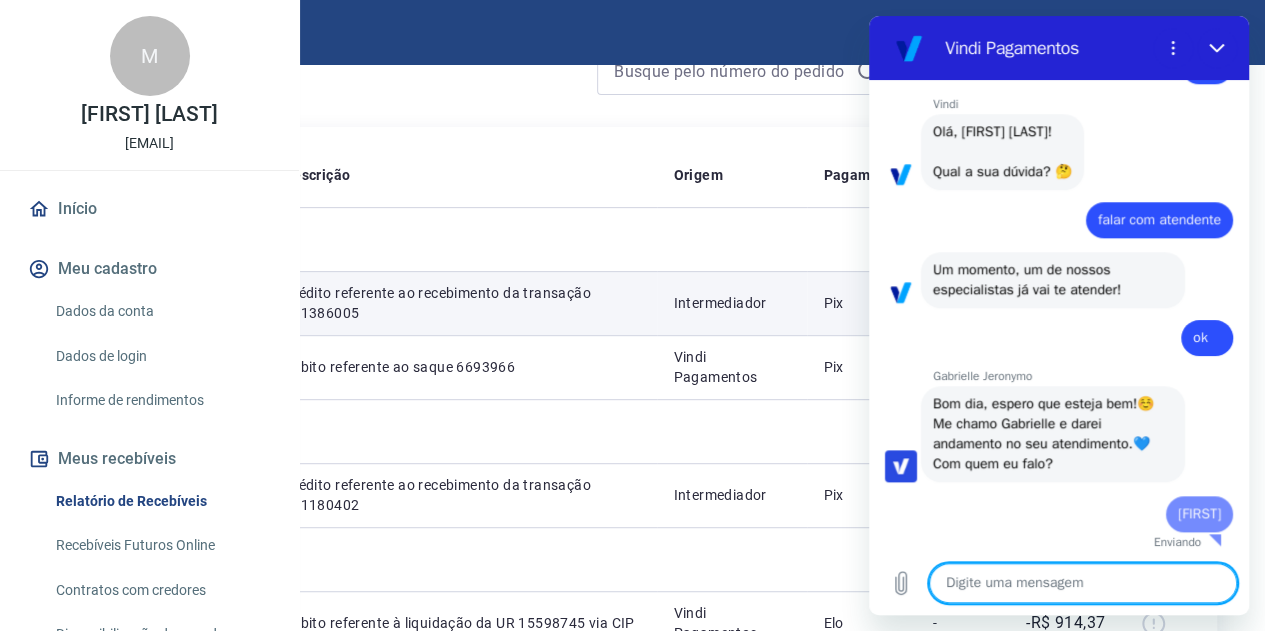 type on "x" 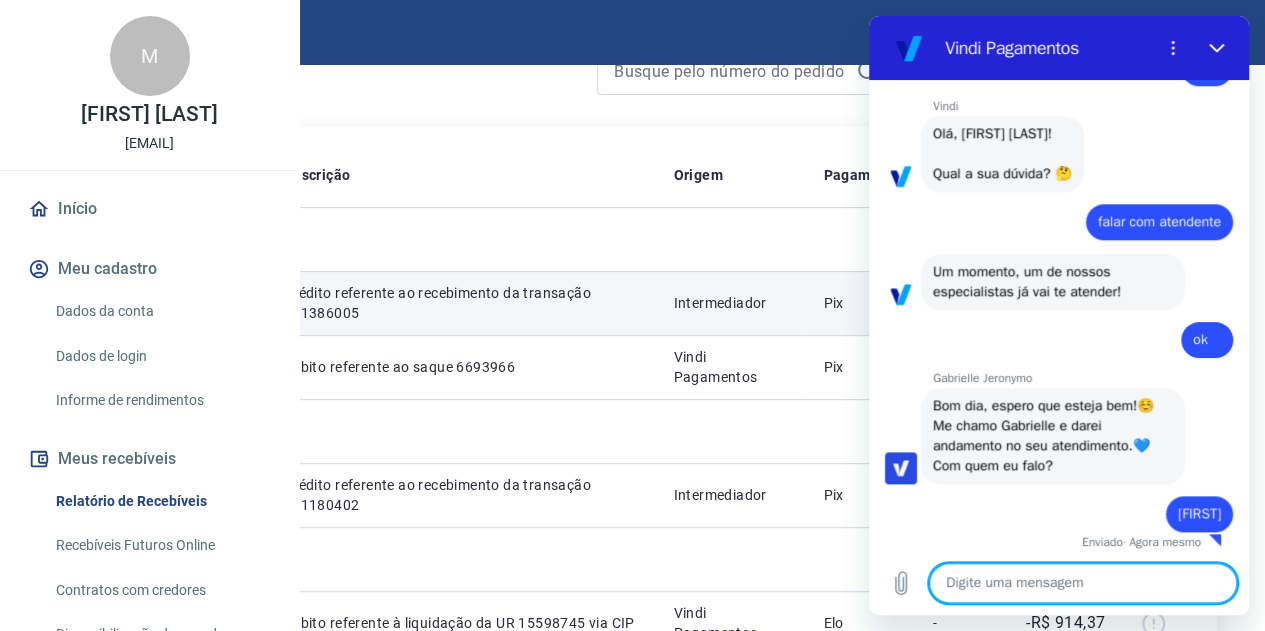 scroll, scrollTop: 900, scrollLeft: 0, axis: vertical 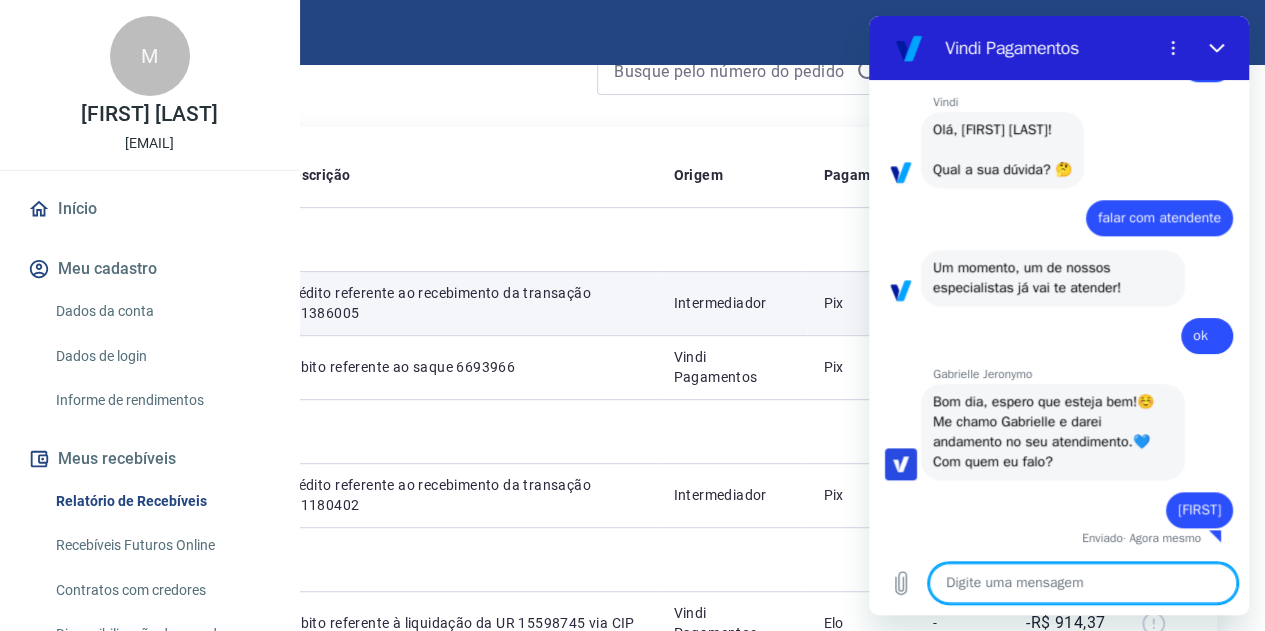 type on "g" 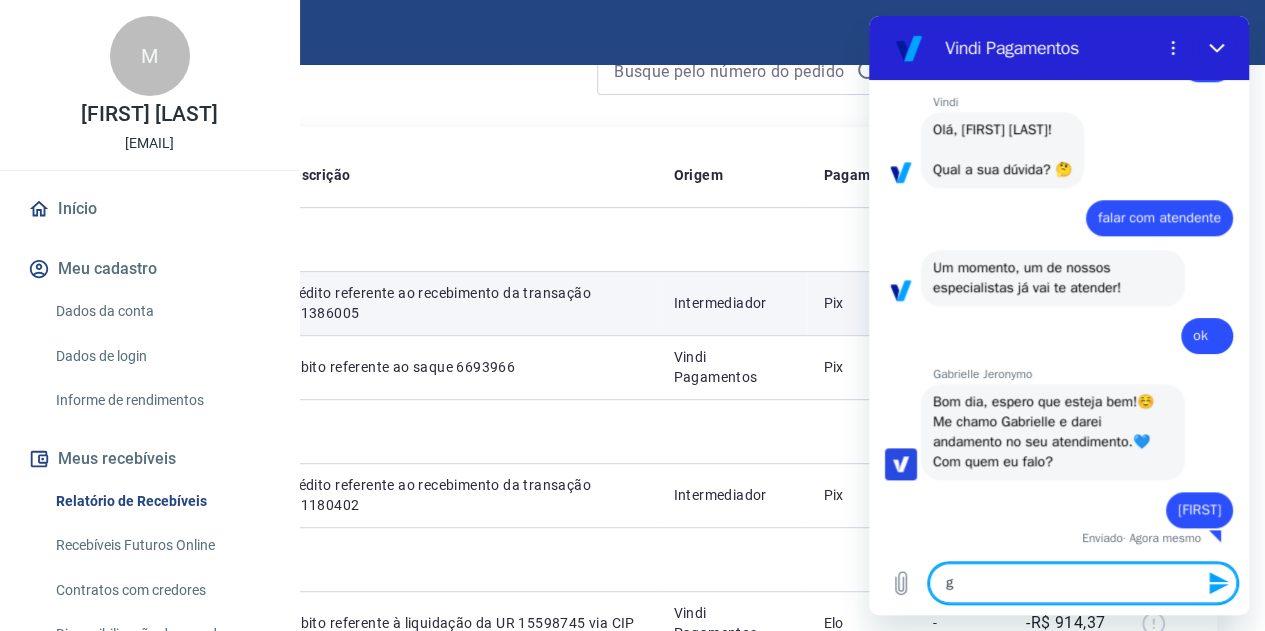 type on "go" 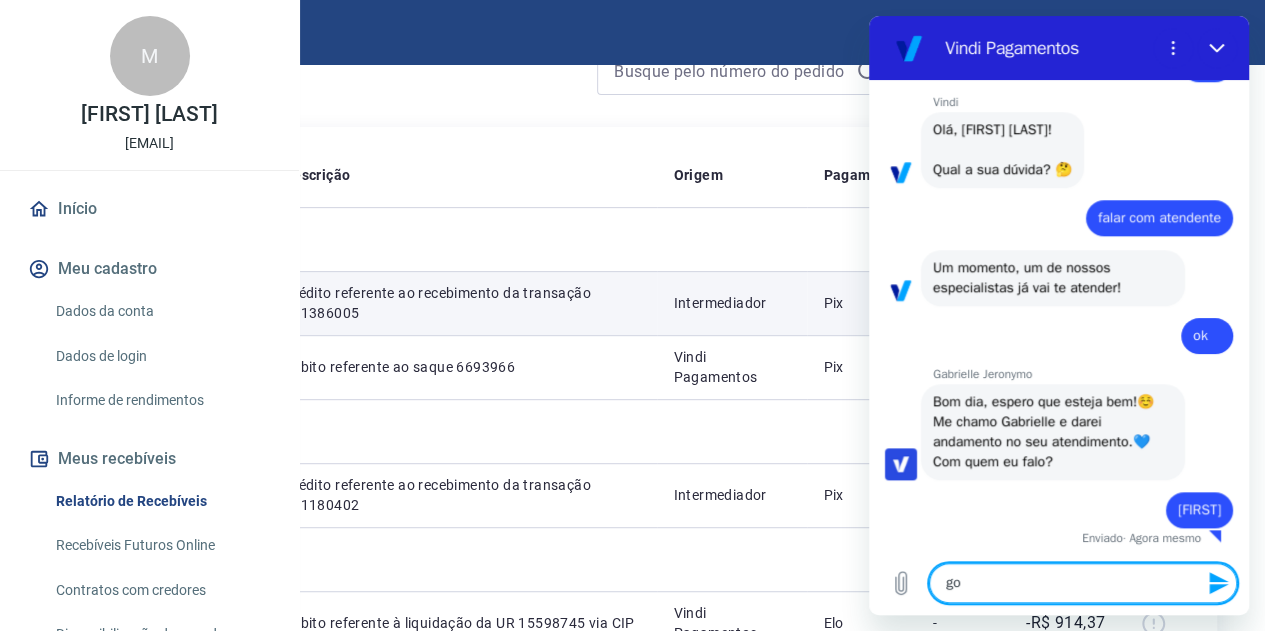 type on "gos" 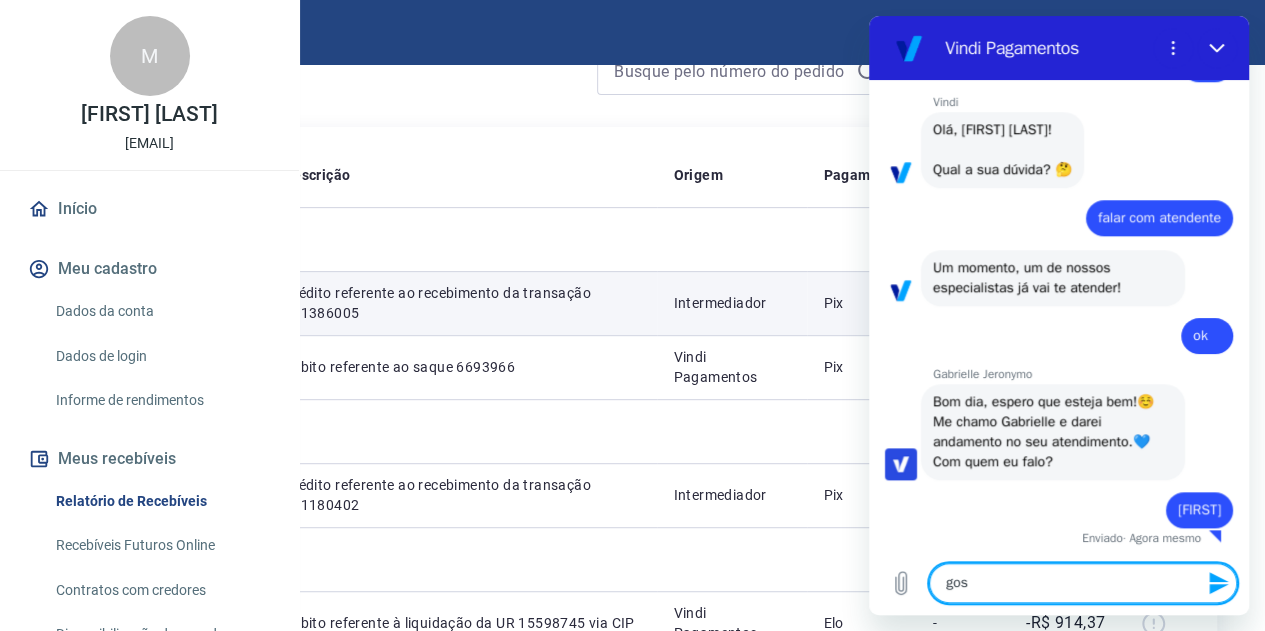 type on "gost" 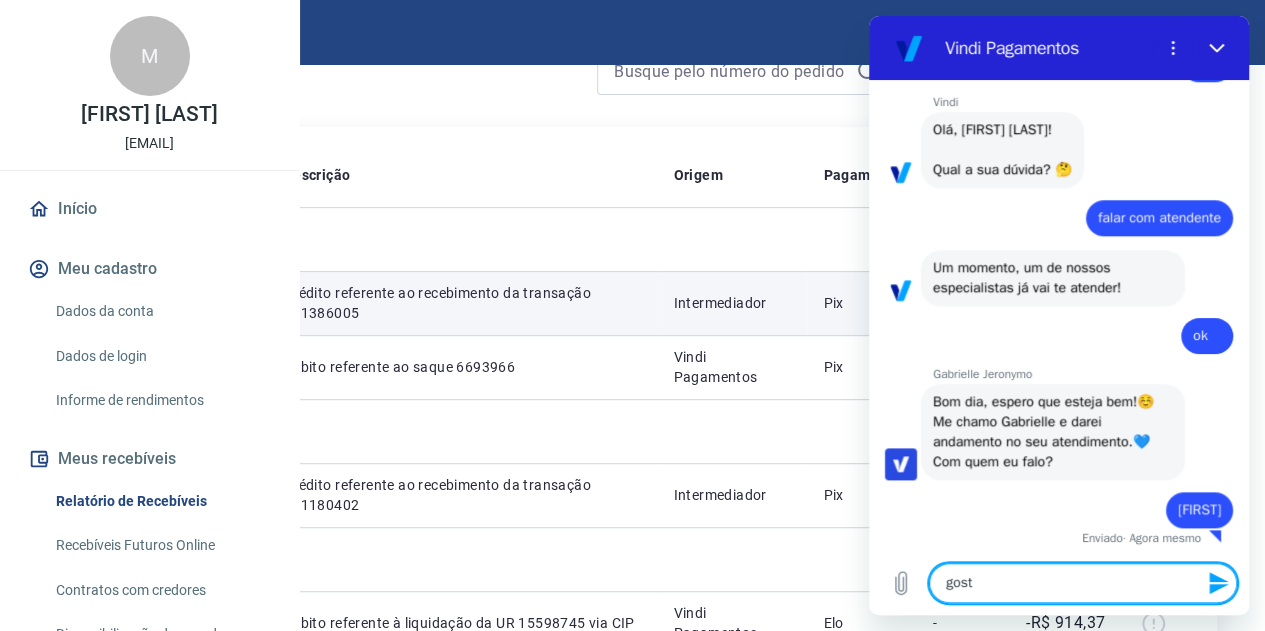 type on "gosta" 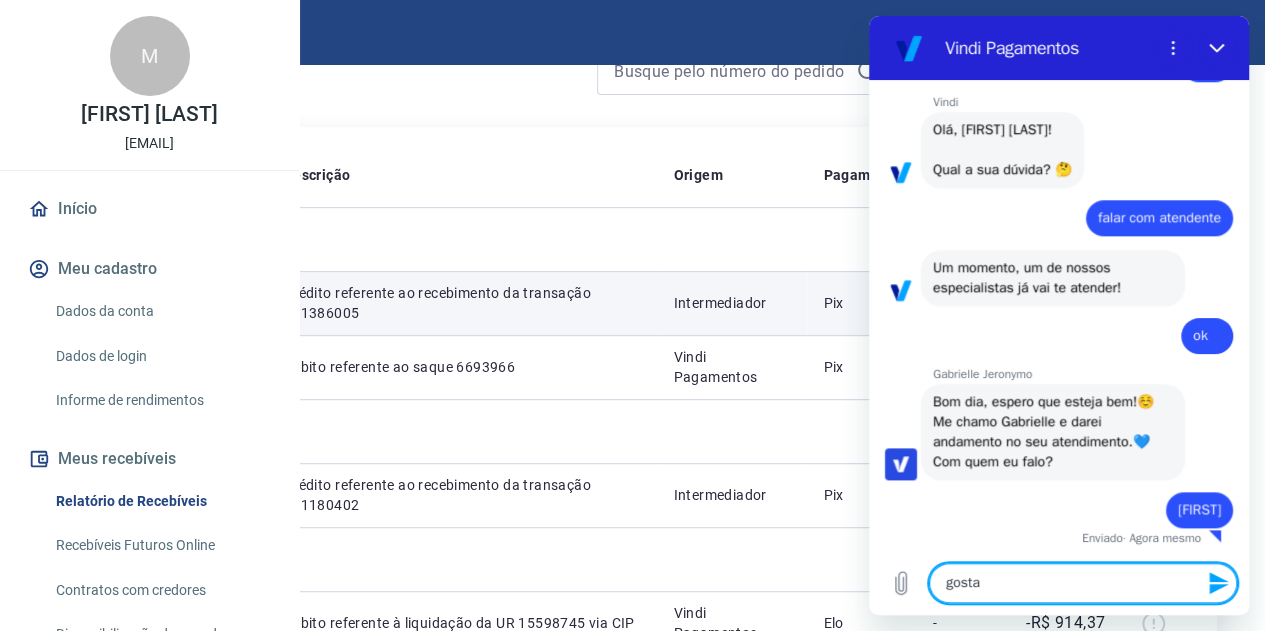 type on "gostar" 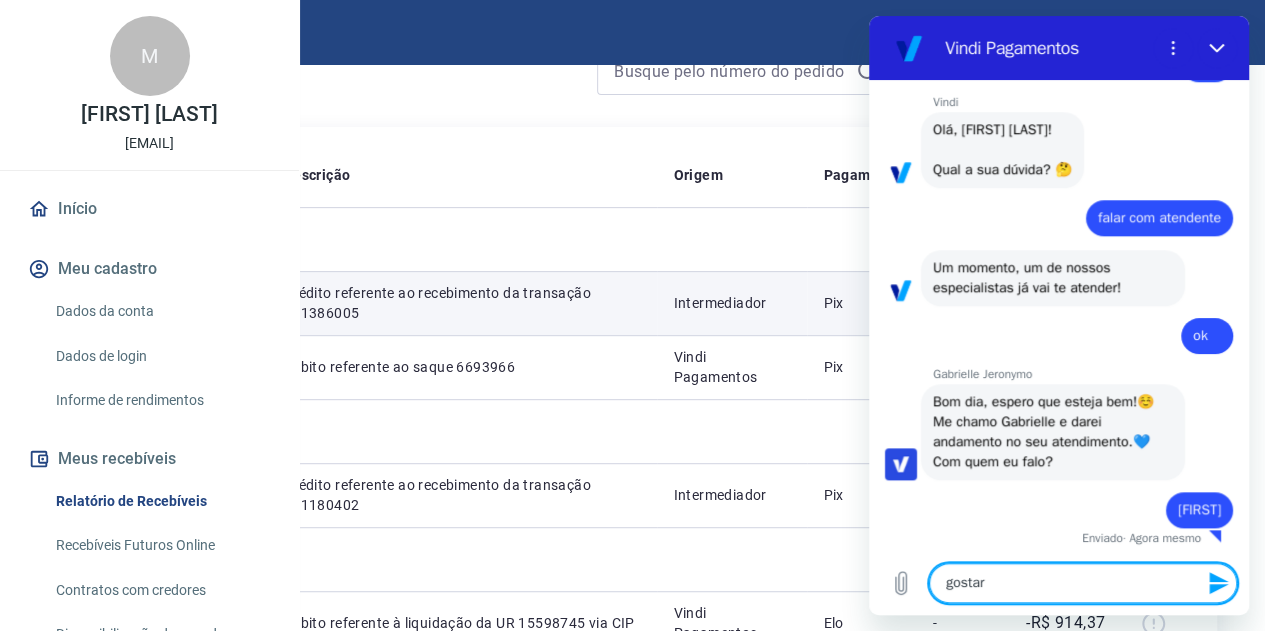 type on "gostari" 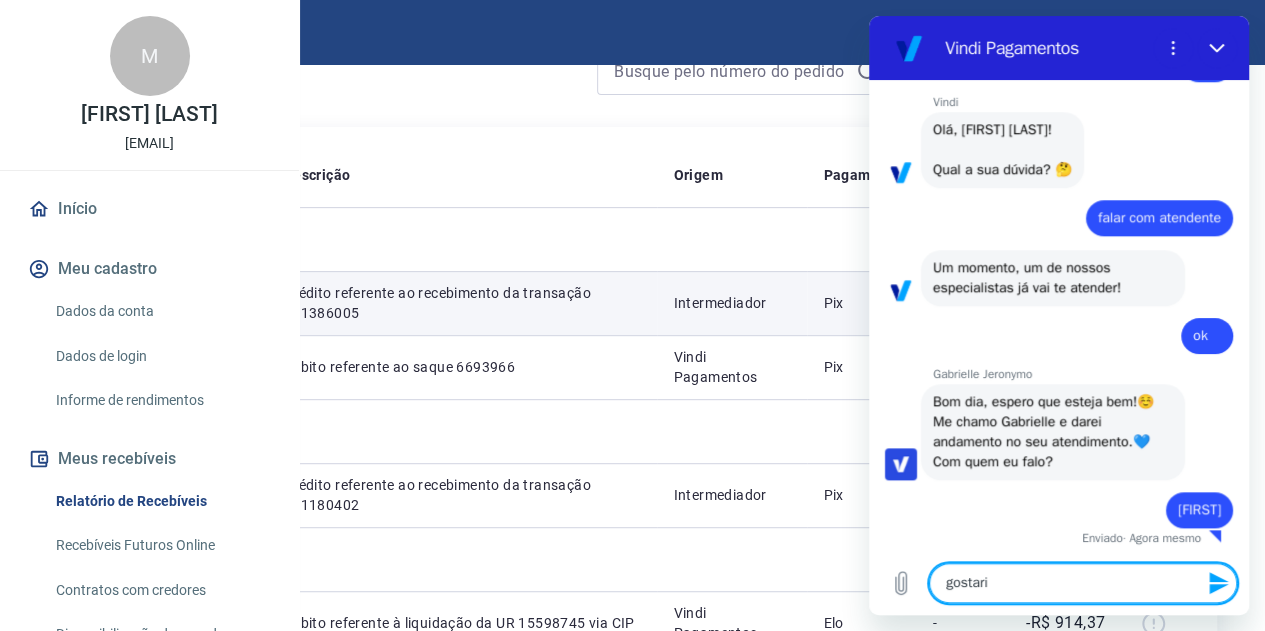 type on "gostaria" 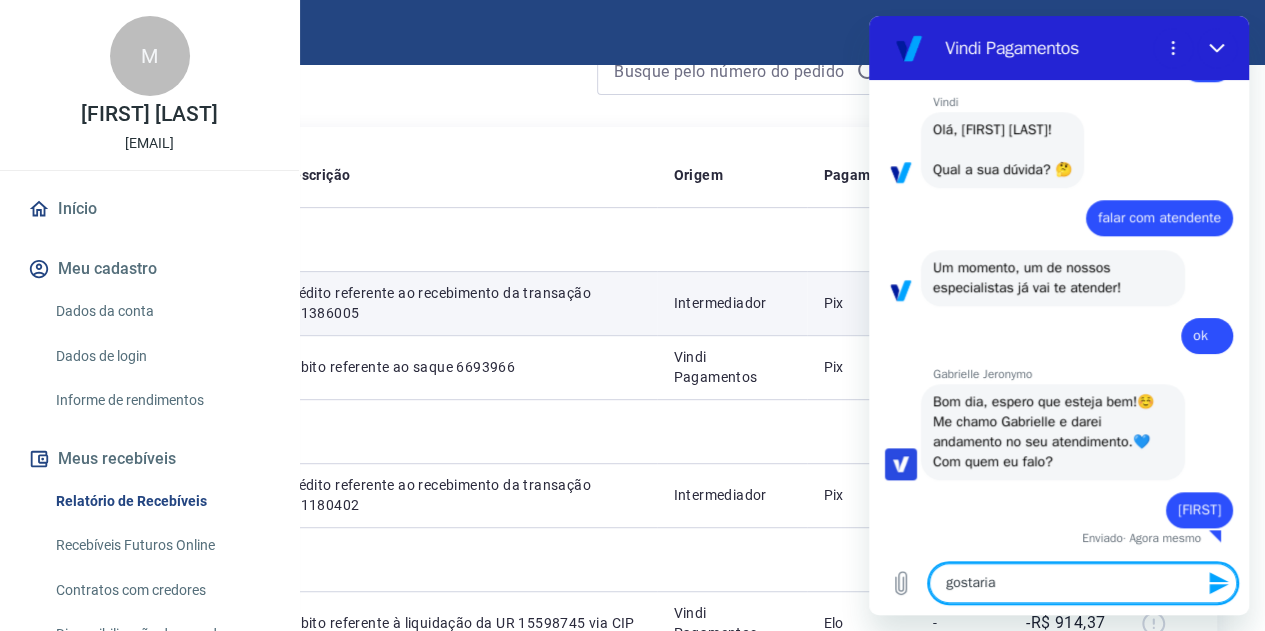 type on "gostaria" 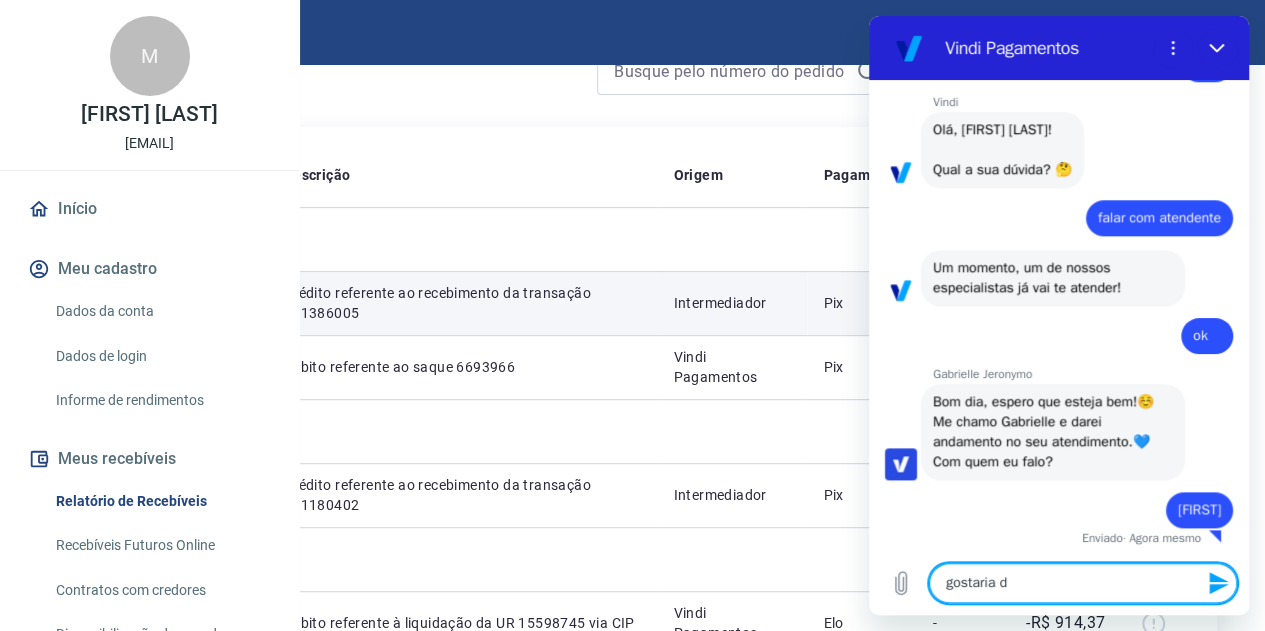 type on "gostaria de" 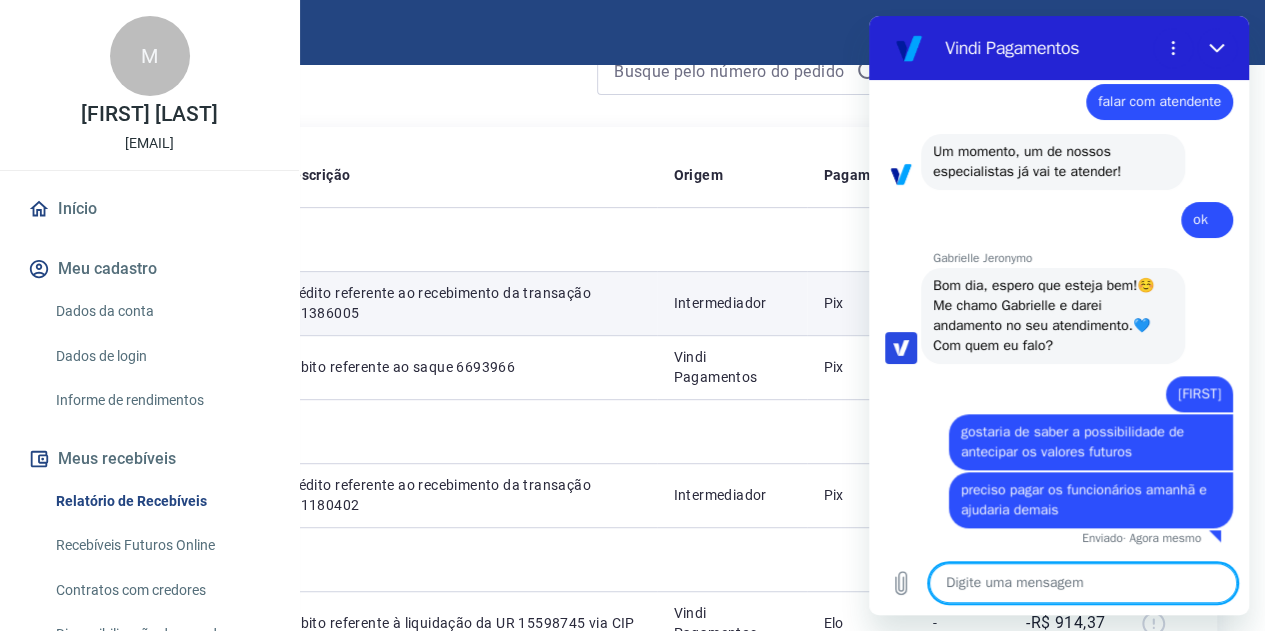 scroll, scrollTop: 1016, scrollLeft: 0, axis: vertical 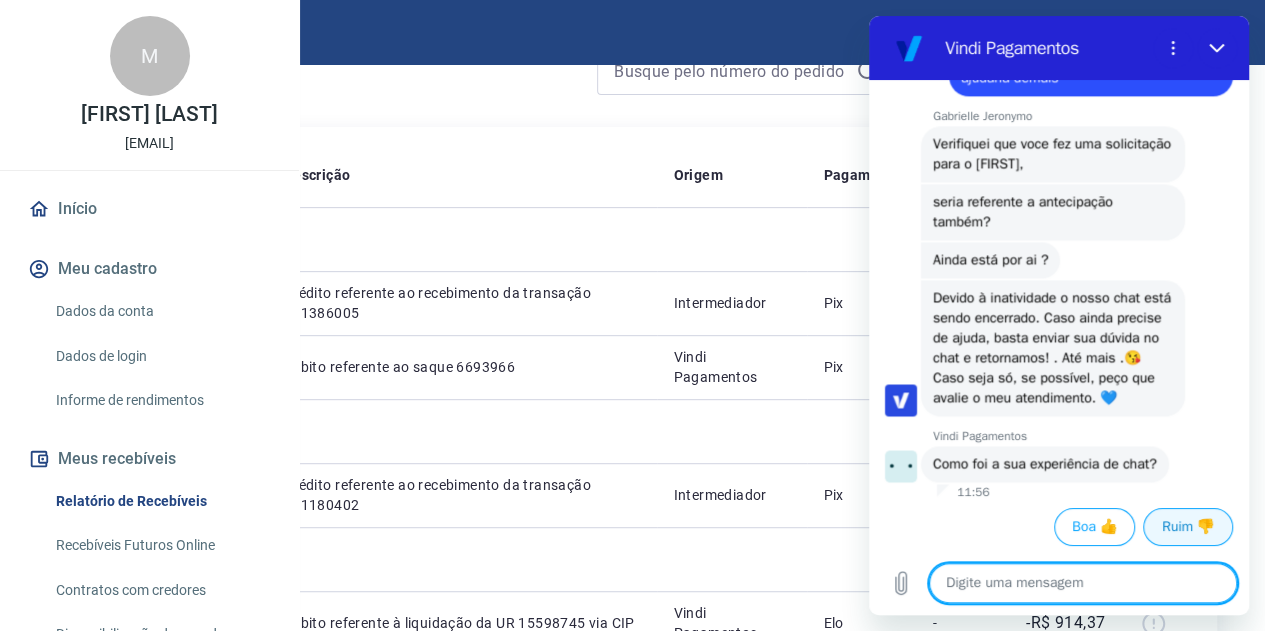 click on "Ruim 👎" at bounding box center (1188, 527) 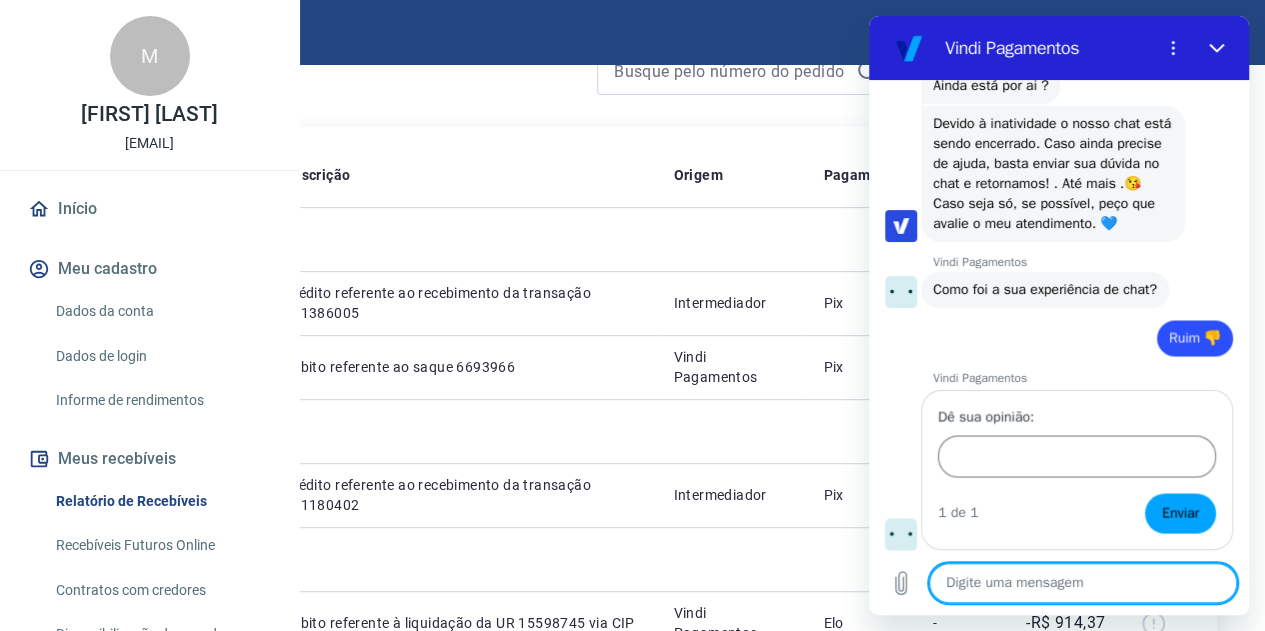 click at bounding box center [1083, 583] 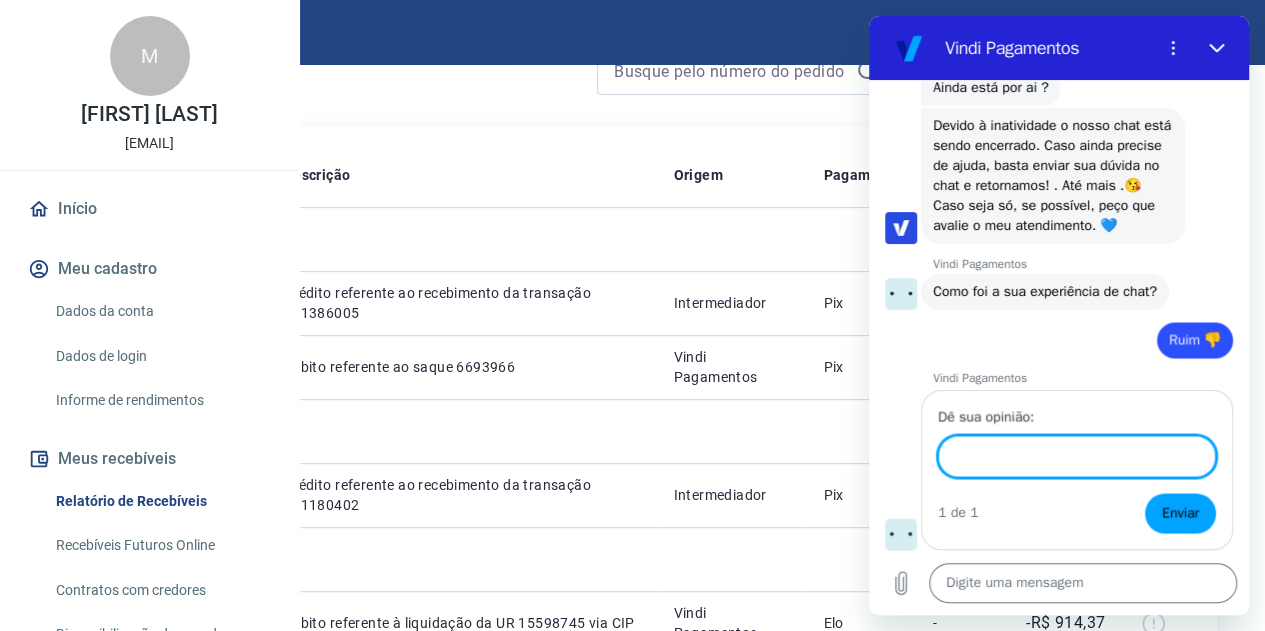click on "Dê sua opinião:" at bounding box center (1077, 456) 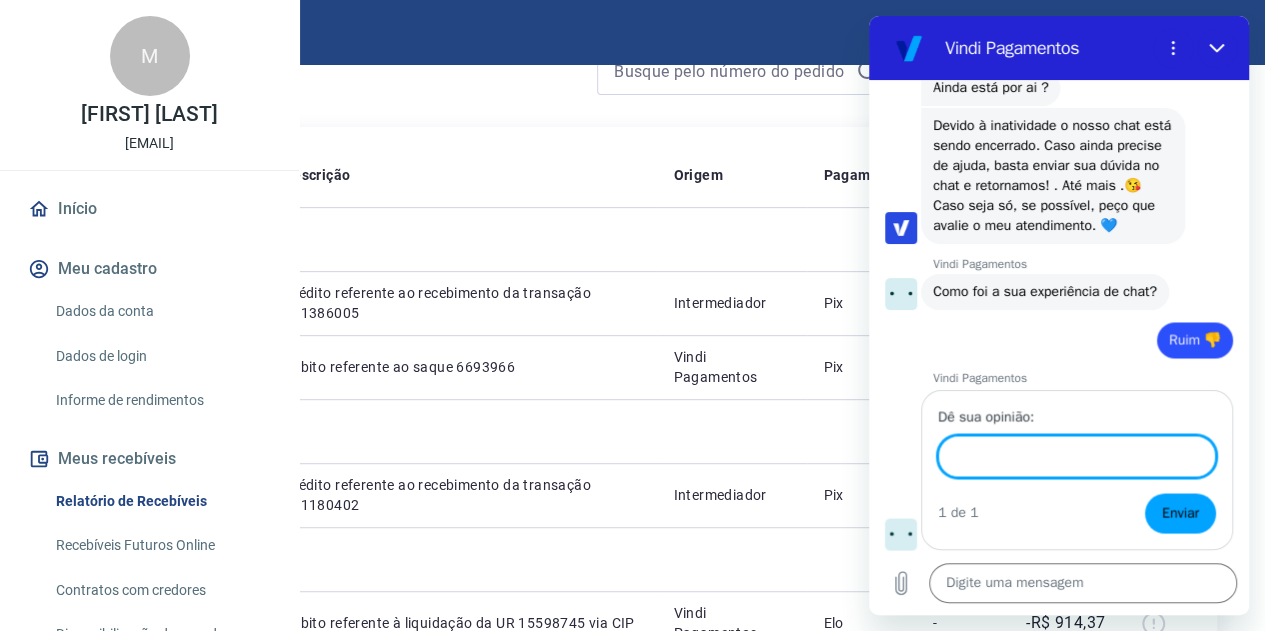 scroll, scrollTop: 1638, scrollLeft: 0, axis: vertical 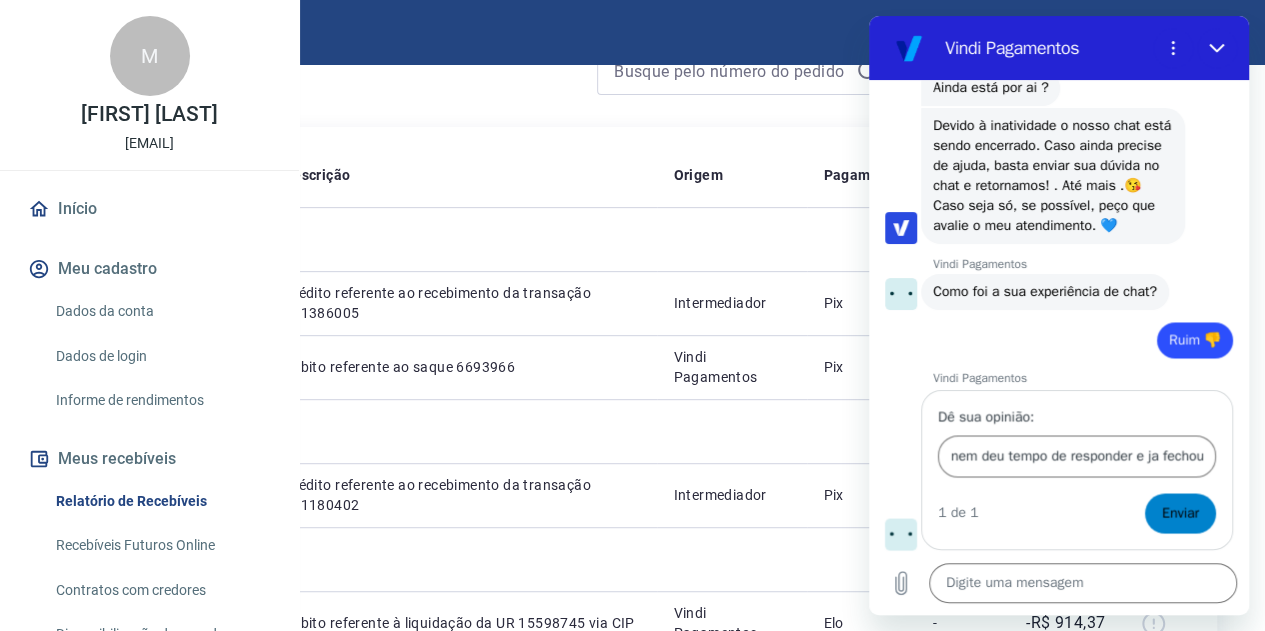 click on "Enviar" at bounding box center (1180, 513) 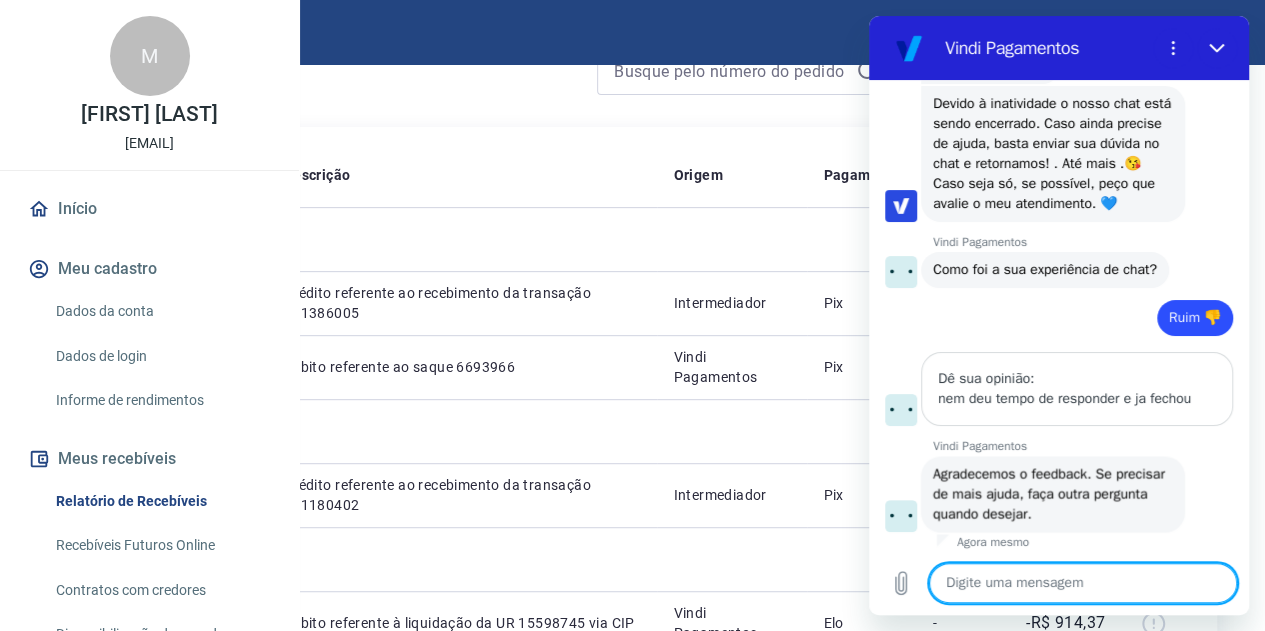 scroll, scrollTop: 1665, scrollLeft: 0, axis: vertical 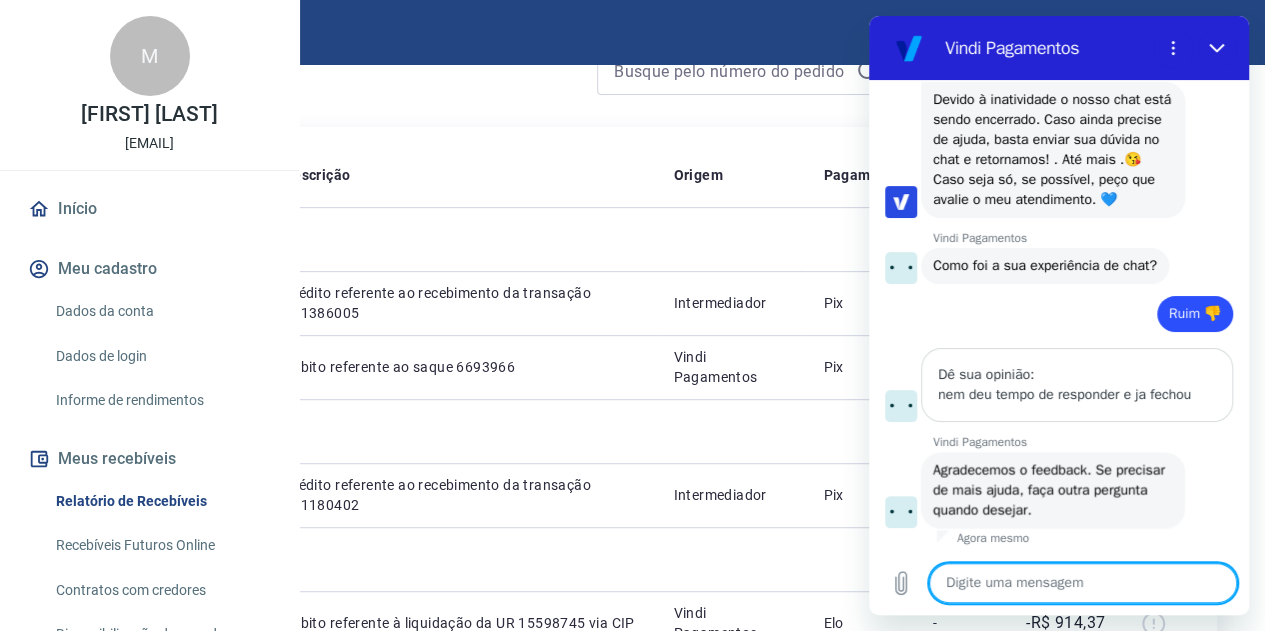 click at bounding box center [1083, 583] 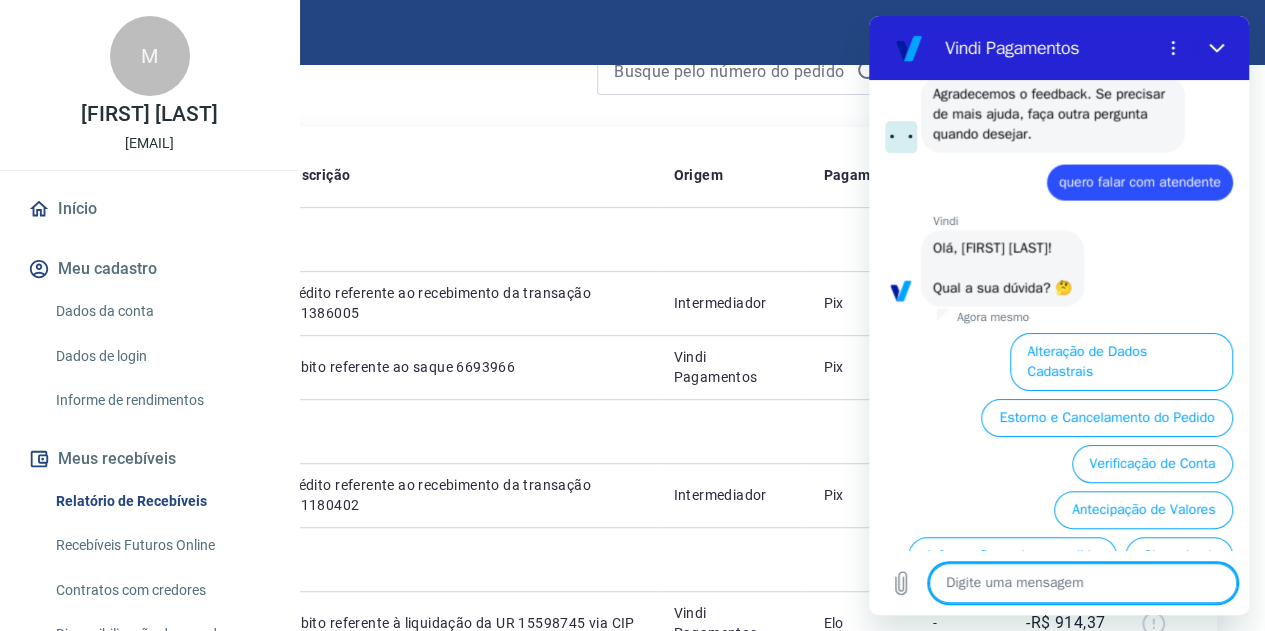 scroll, scrollTop: 2182, scrollLeft: 0, axis: vertical 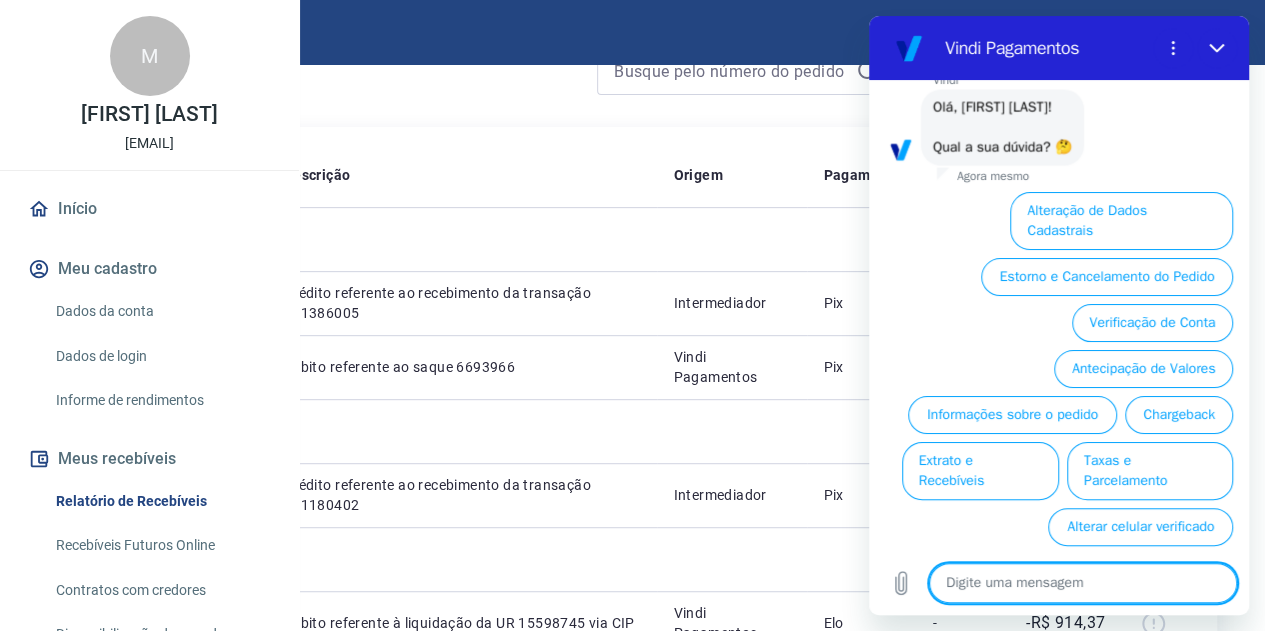 click on "Antecipação de Valores" at bounding box center (1143, 369) 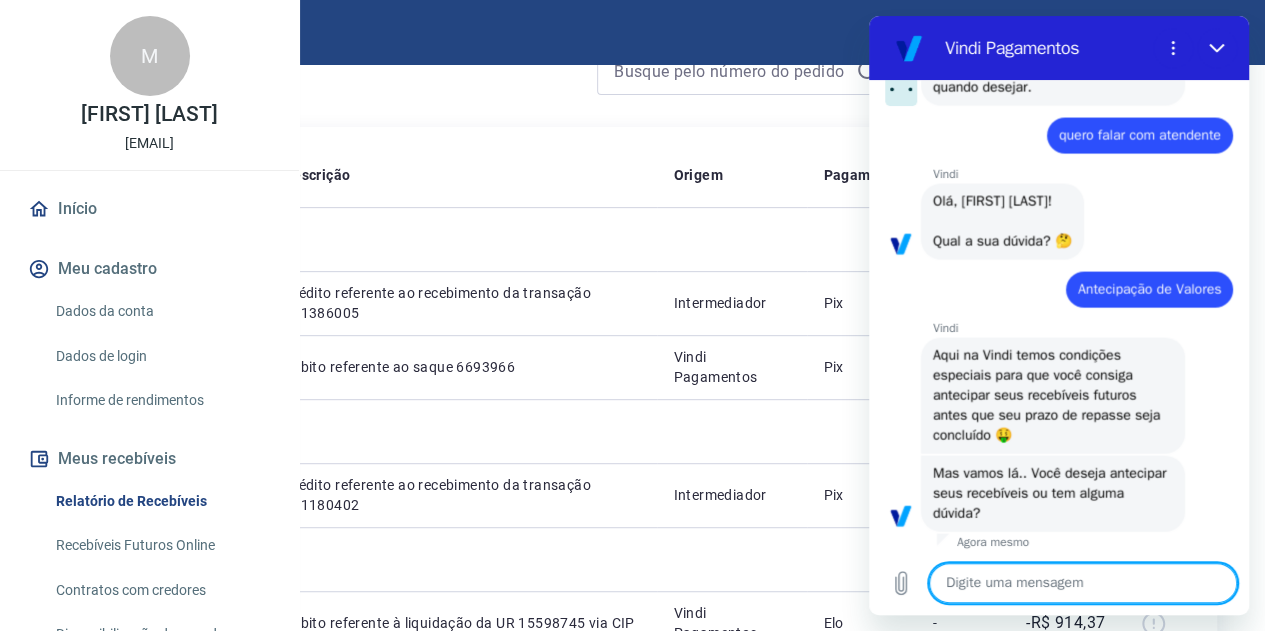 scroll, scrollTop: 2182, scrollLeft: 0, axis: vertical 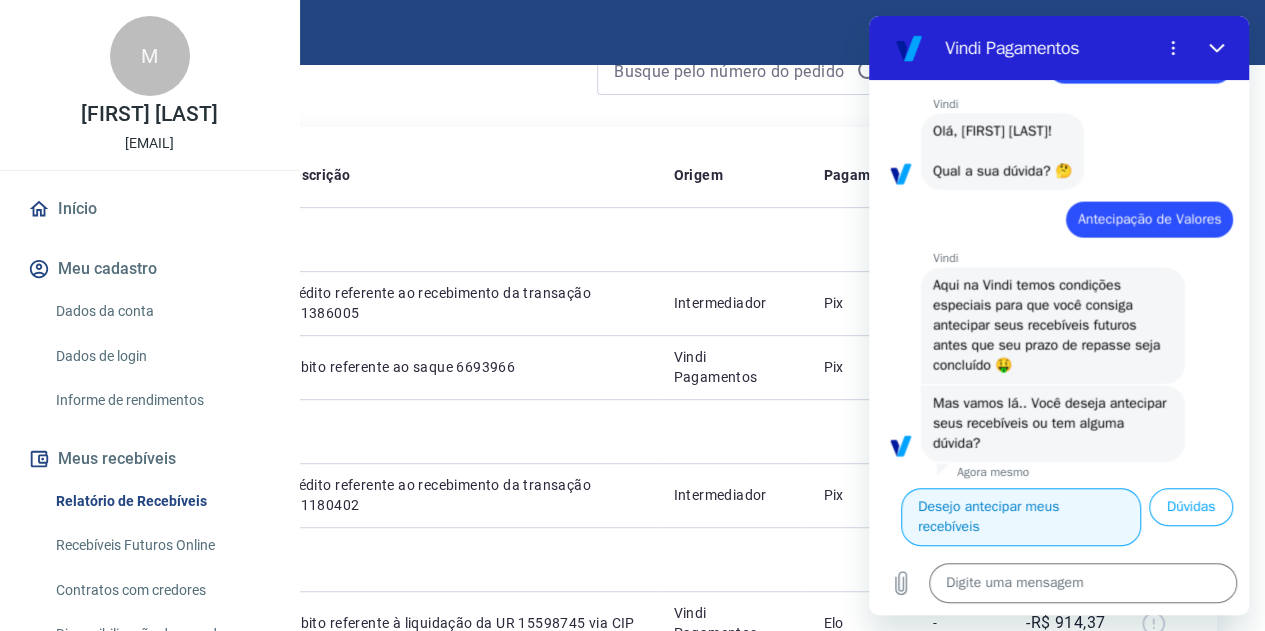 click on "Desejo antecipar meus recebíveis" at bounding box center (1021, 517) 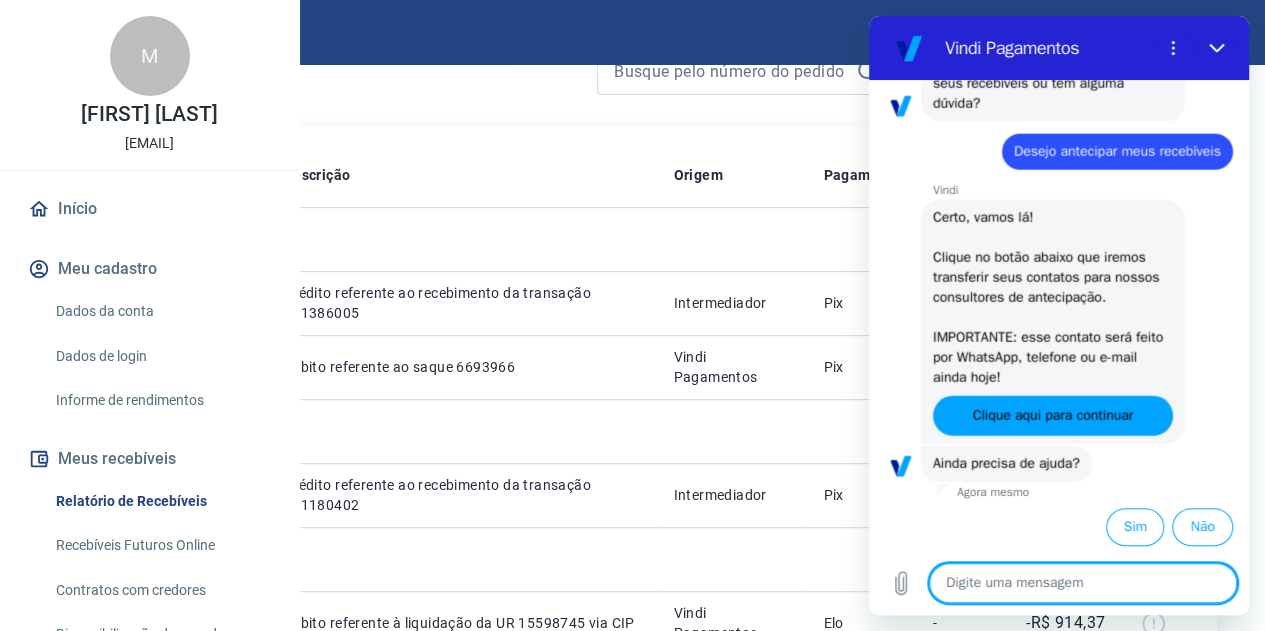 scroll, scrollTop: 2496, scrollLeft: 0, axis: vertical 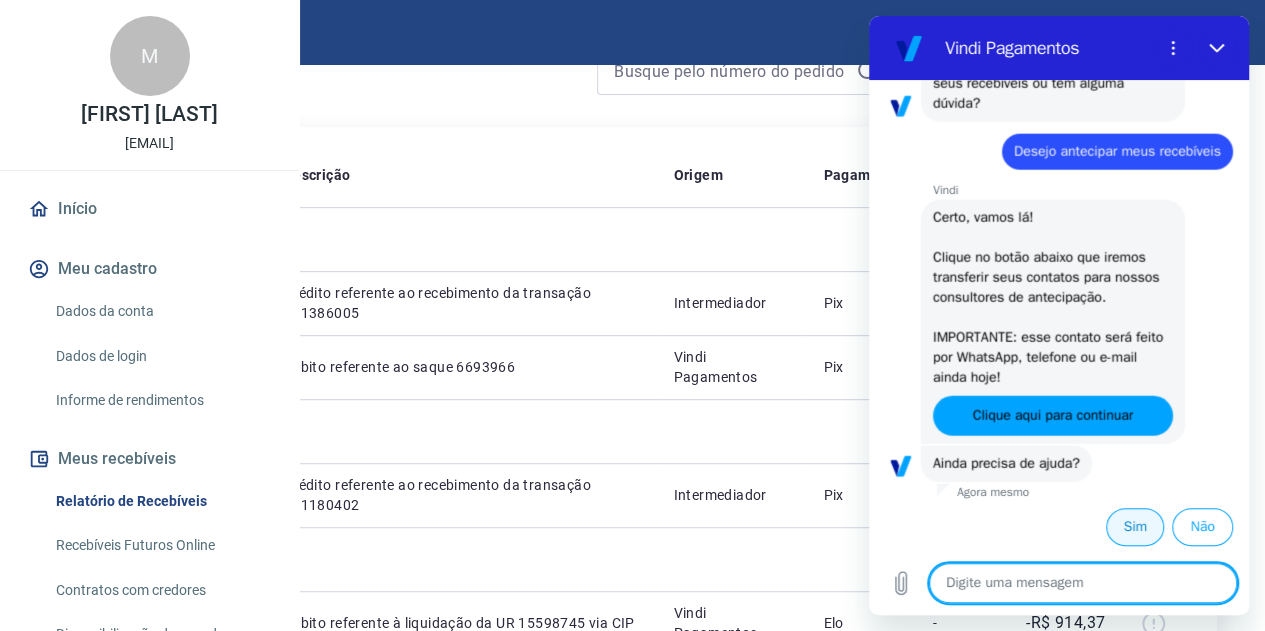 click on "Sim" at bounding box center (1135, 527) 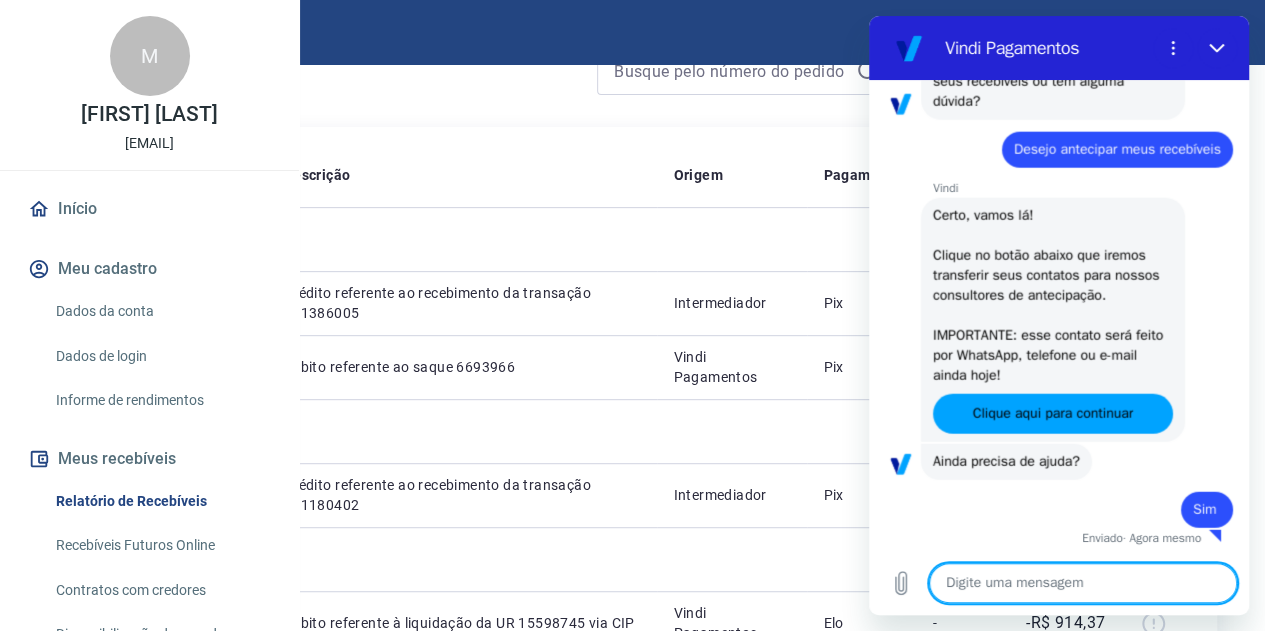scroll, scrollTop: 2499, scrollLeft: 0, axis: vertical 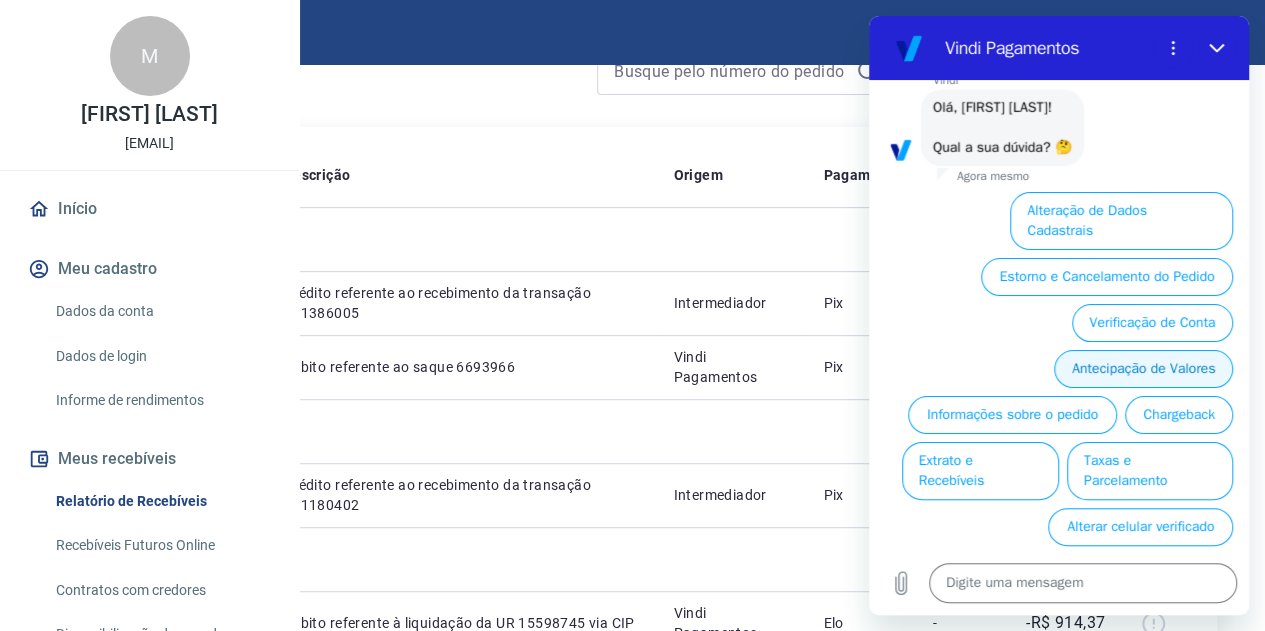 click on "Antecipação de Valores" at bounding box center (1143, 369) 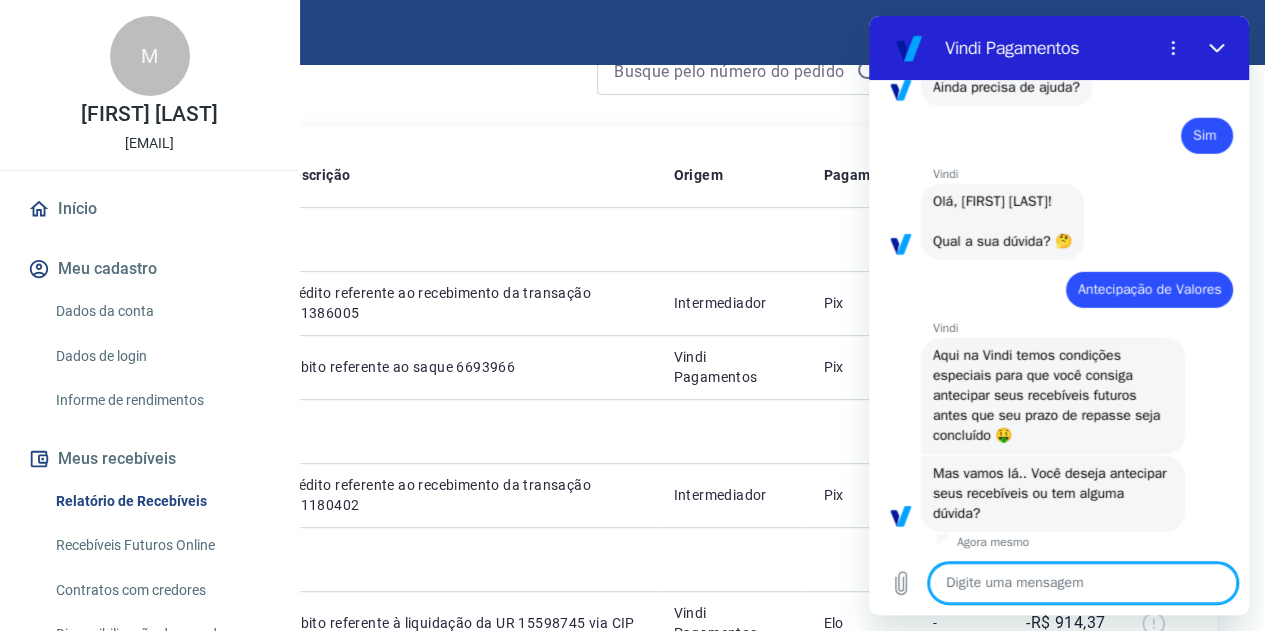 scroll, scrollTop: 2968, scrollLeft: 0, axis: vertical 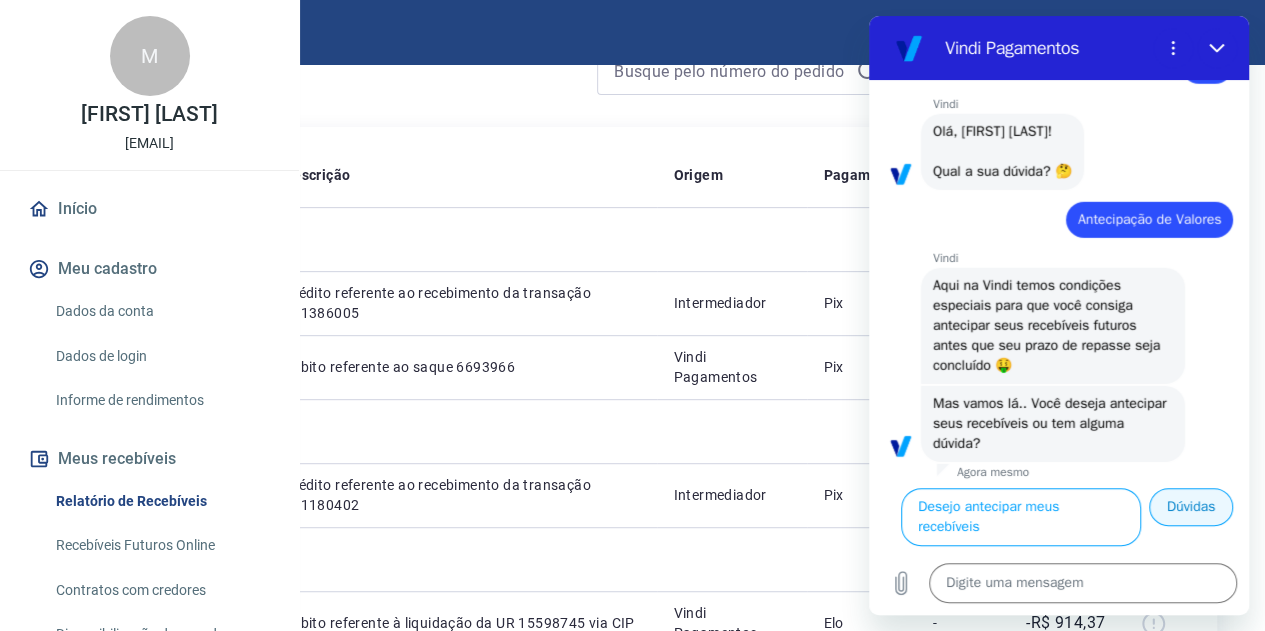 click on "Dúvidas" at bounding box center [1191, 507] 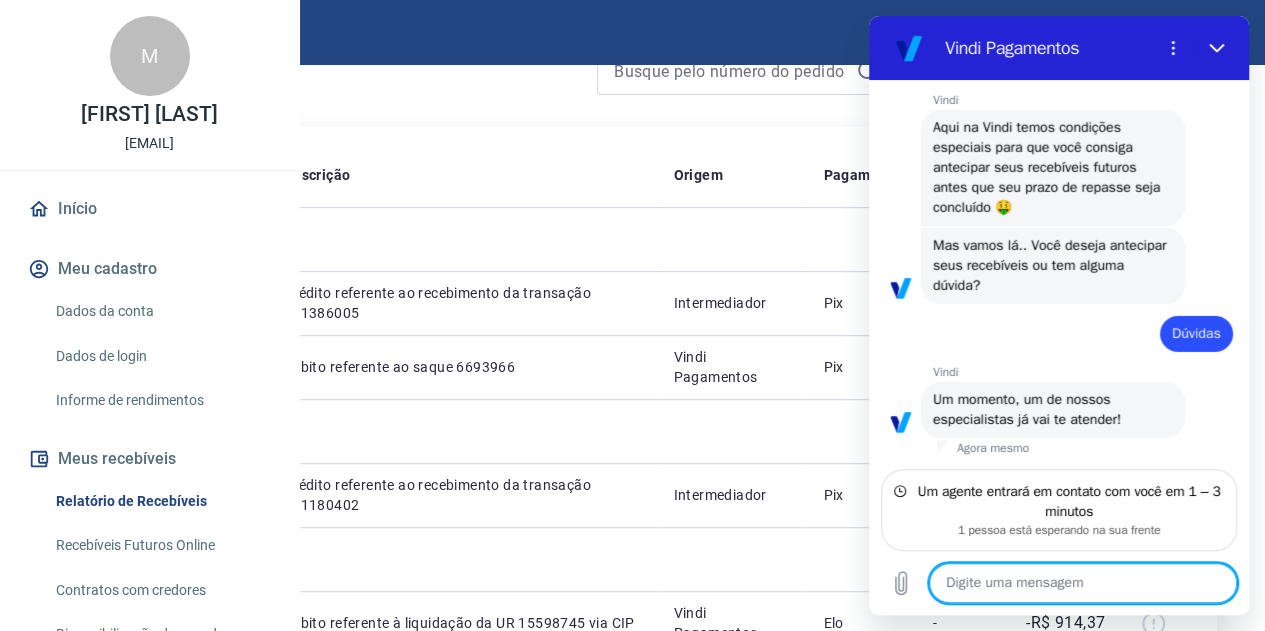scroll, scrollTop: 3100, scrollLeft: 0, axis: vertical 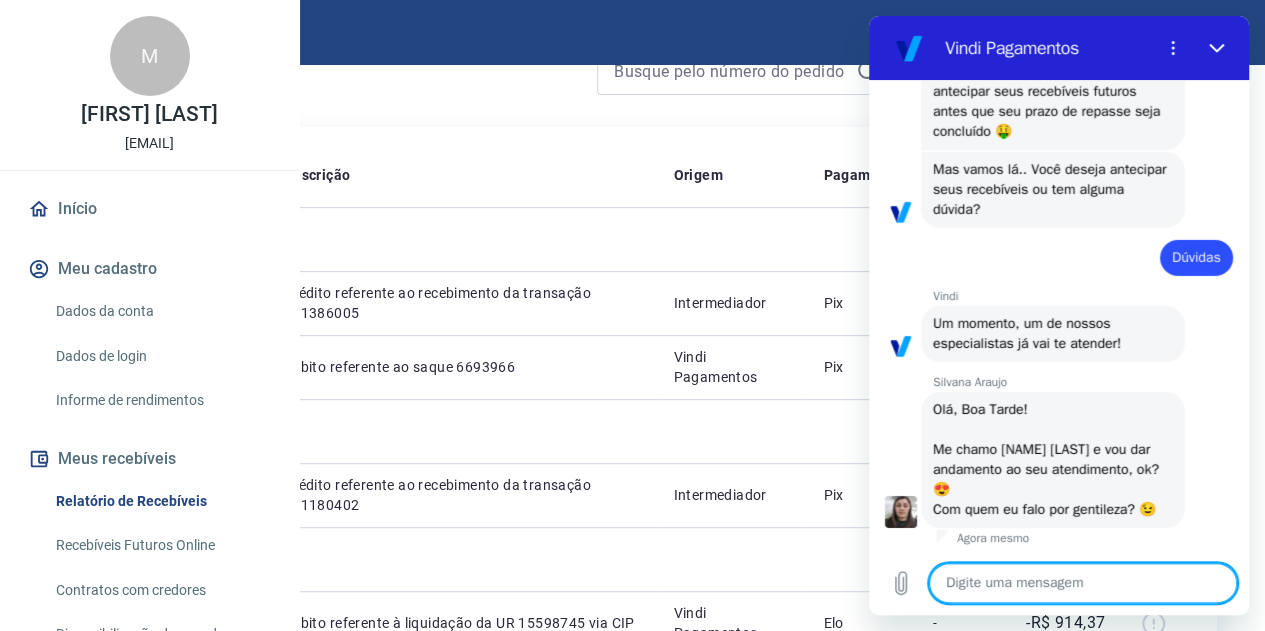 click at bounding box center [1083, 583] 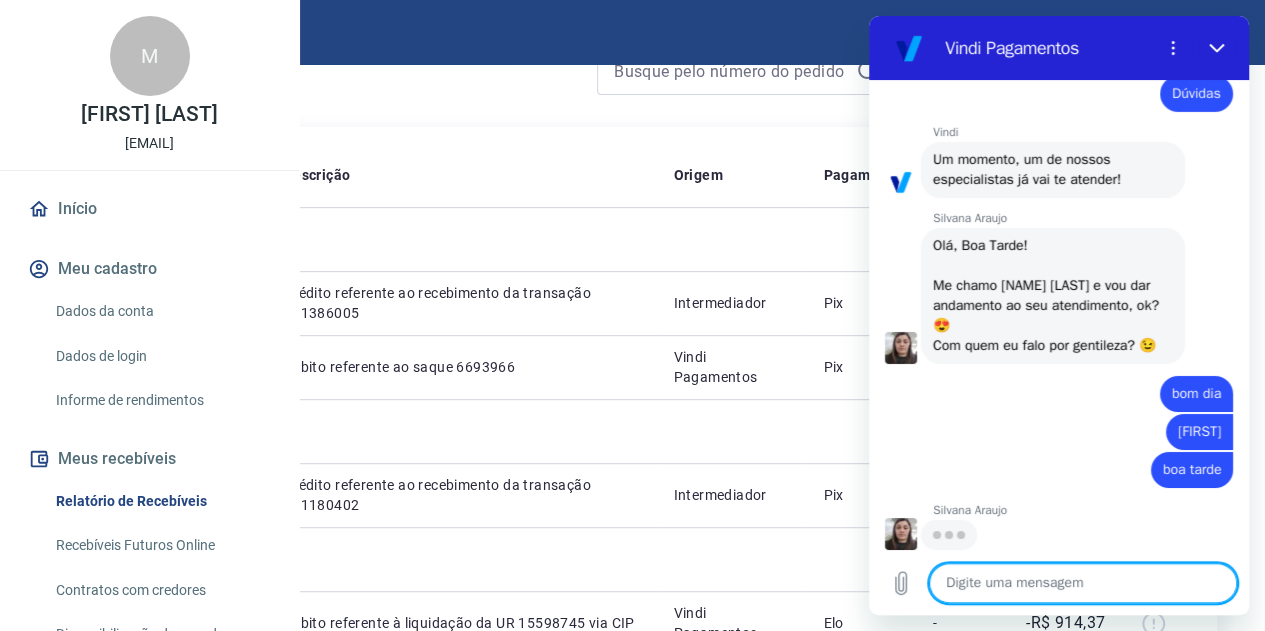 scroll, scrollTop: 3359, scrollLeft: 0, axis: vertical 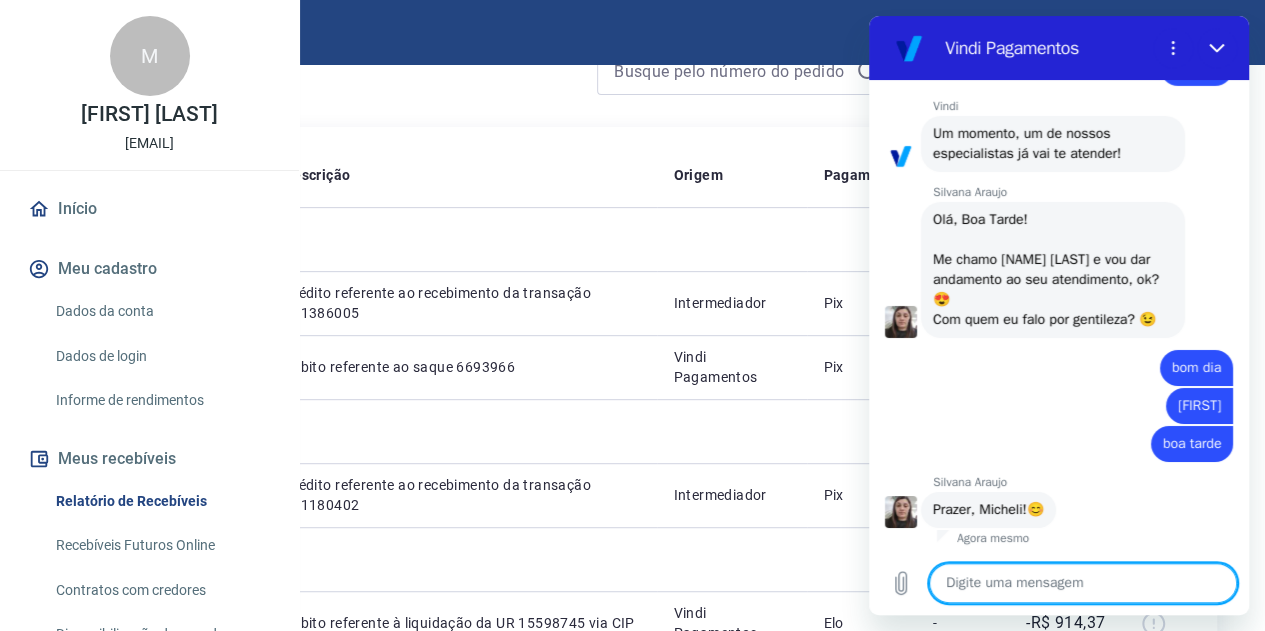 click at bounding box center [1083, 583] 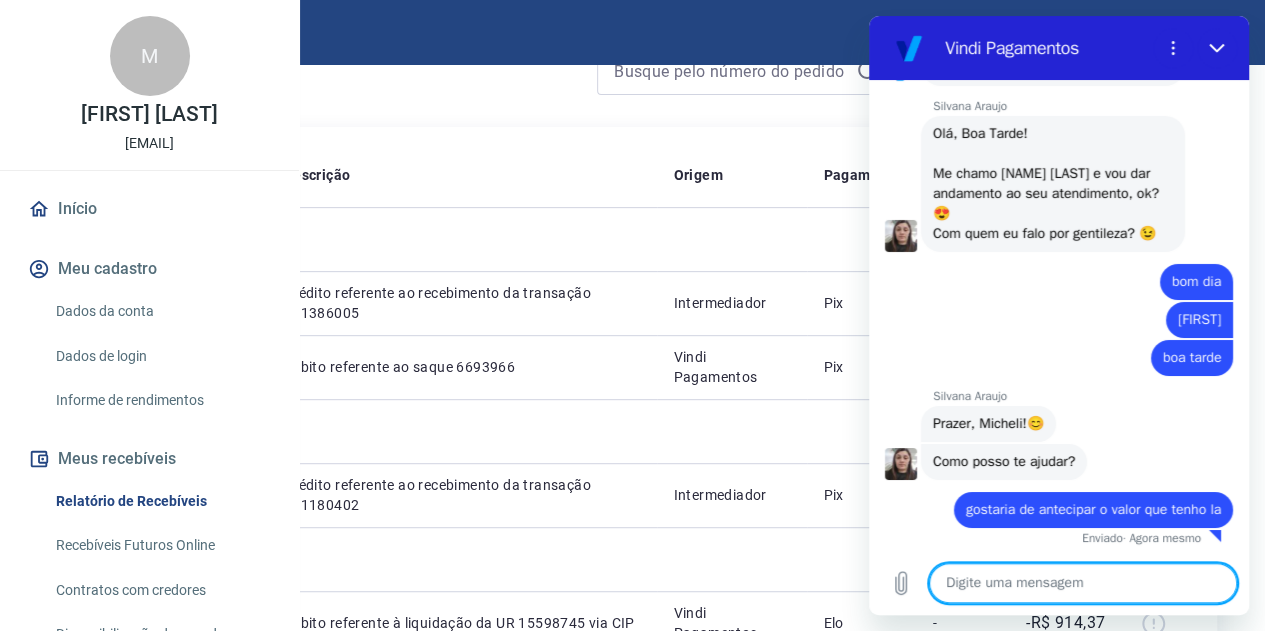 scroll, scrollTop: 3493, scrollLeft: 0, axis: vertical 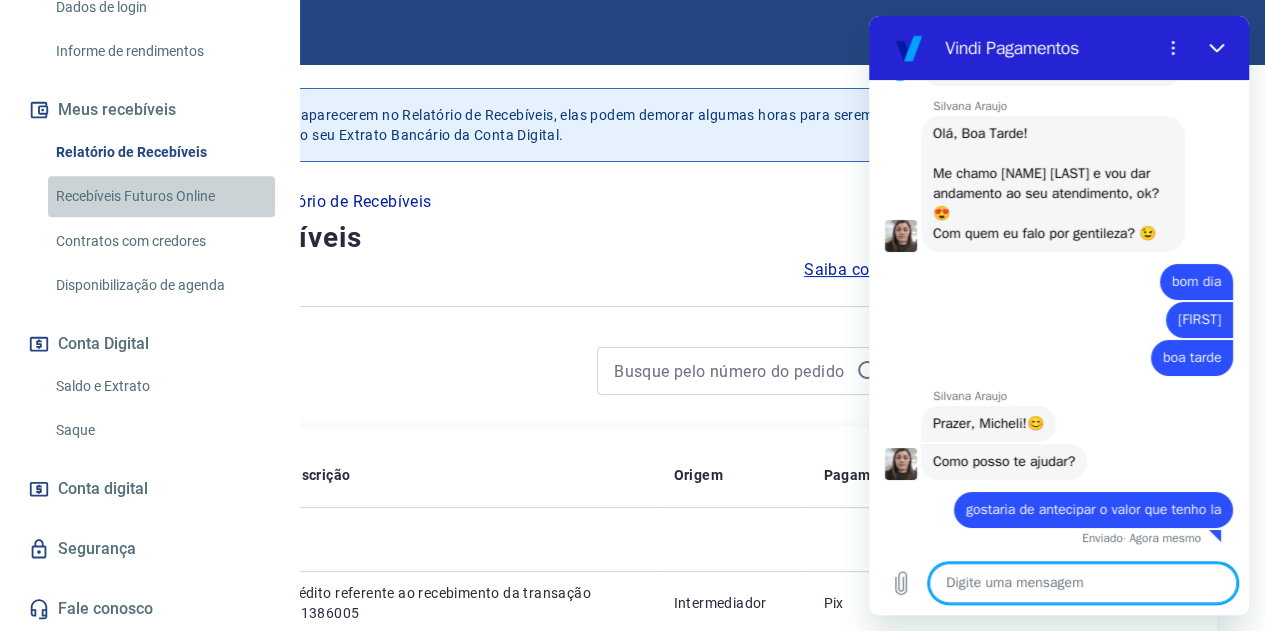 click on "Recebíveis Futuros Online" at bounding box center (161, 196) 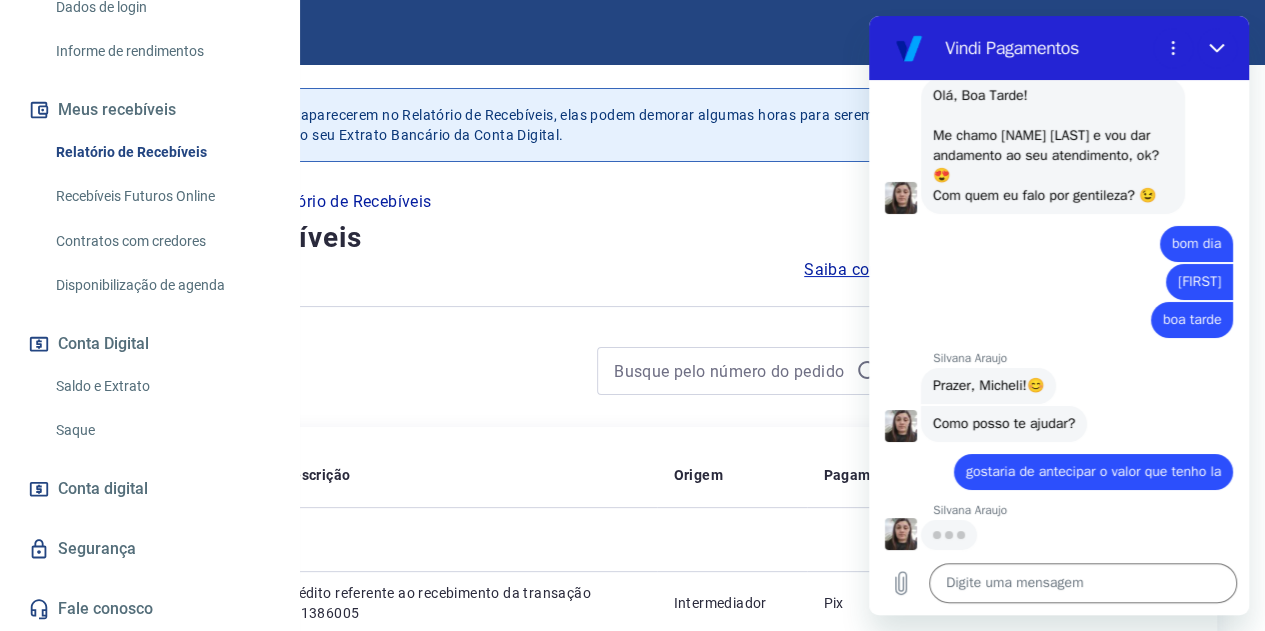 scroll, scrollTop: 3531, scrollLeft: 0, axis: vertical 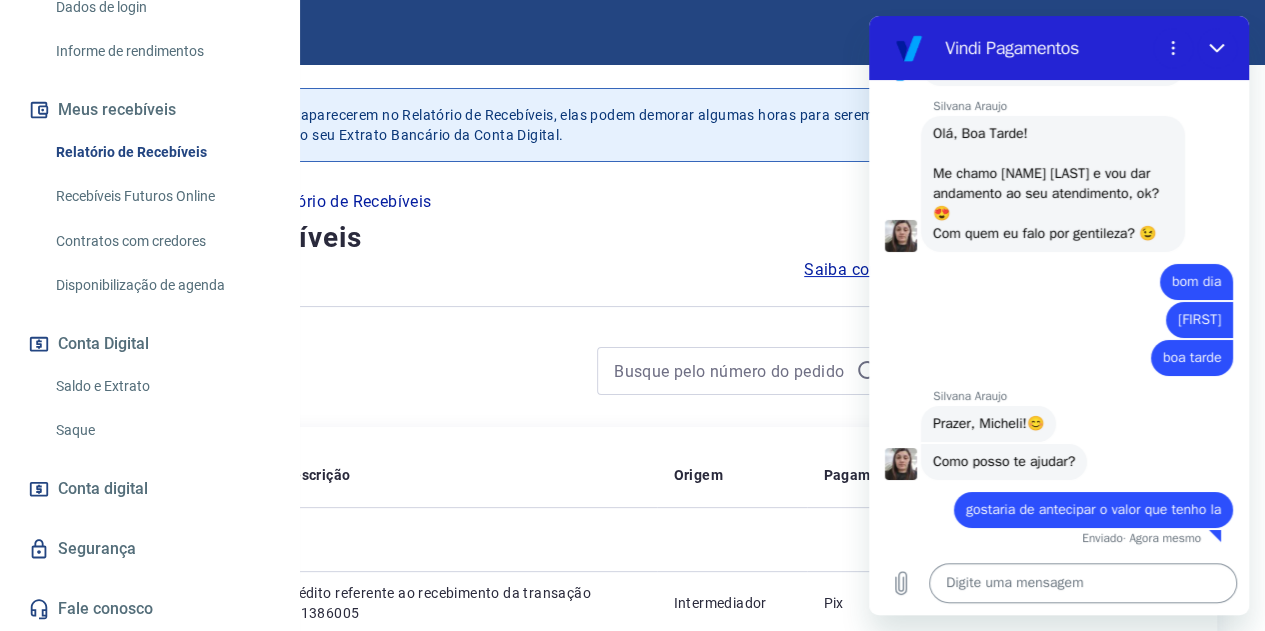 click at bounding box center (1083, 583) 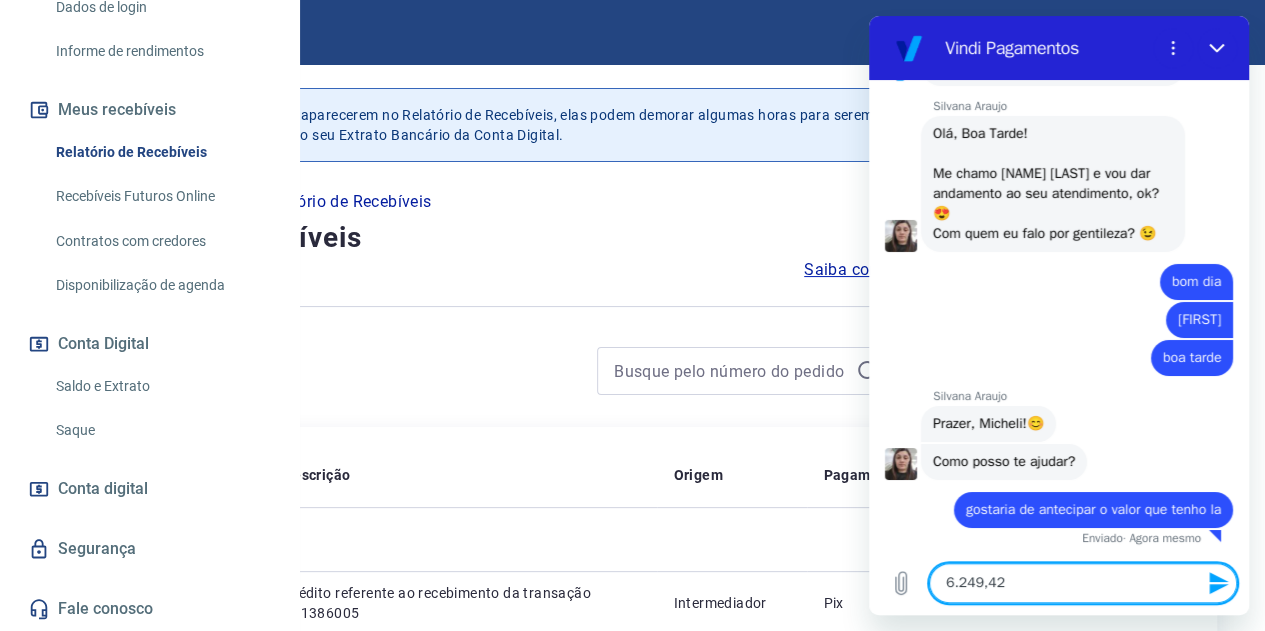 click on "6.249,42" at bounding box center [1083, 583] 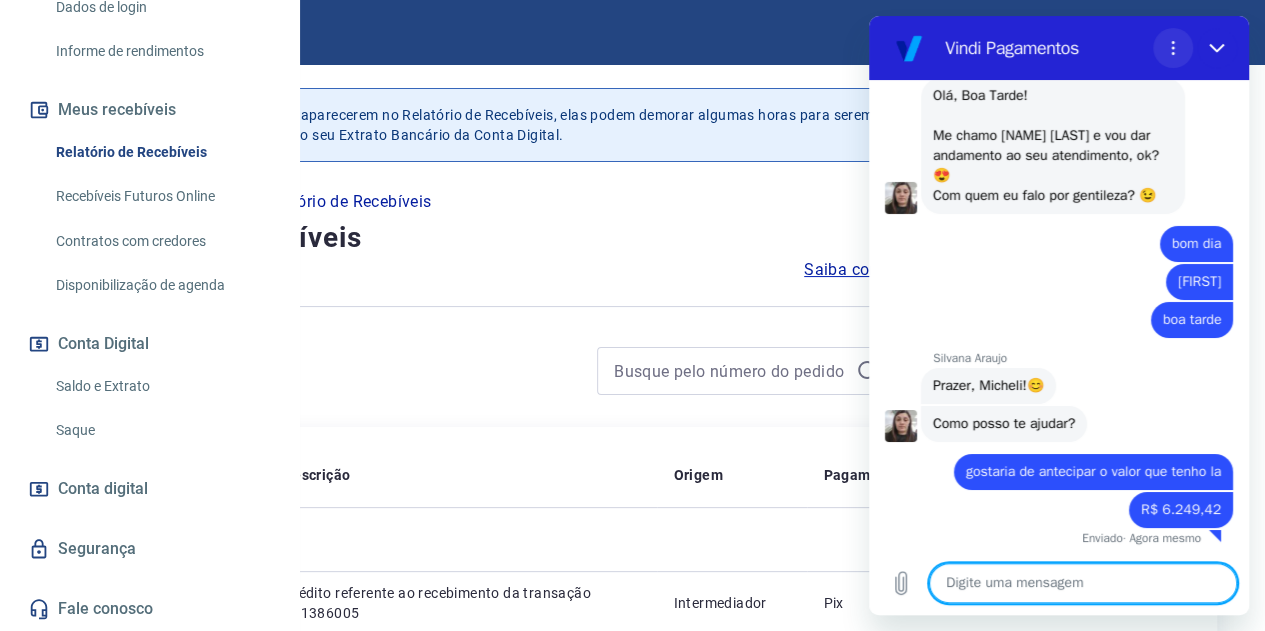 scroll, scrollTop: 3531, scrollLeft: 0, axis: vertical 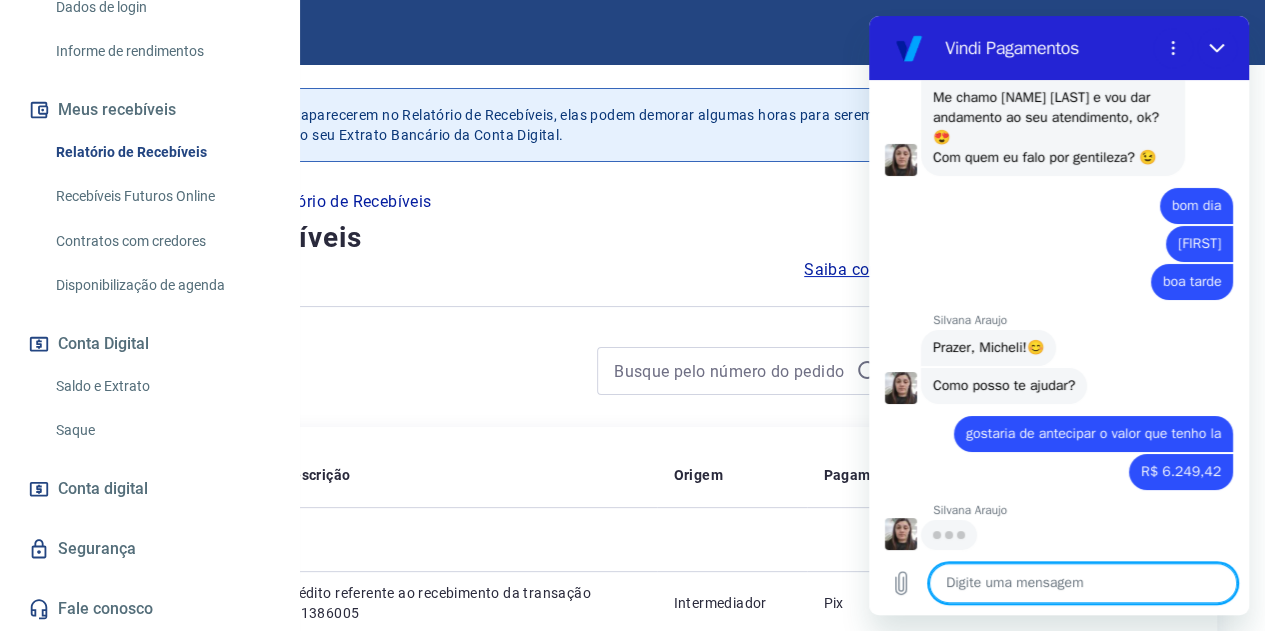 click at bounding box center [1083, 583] 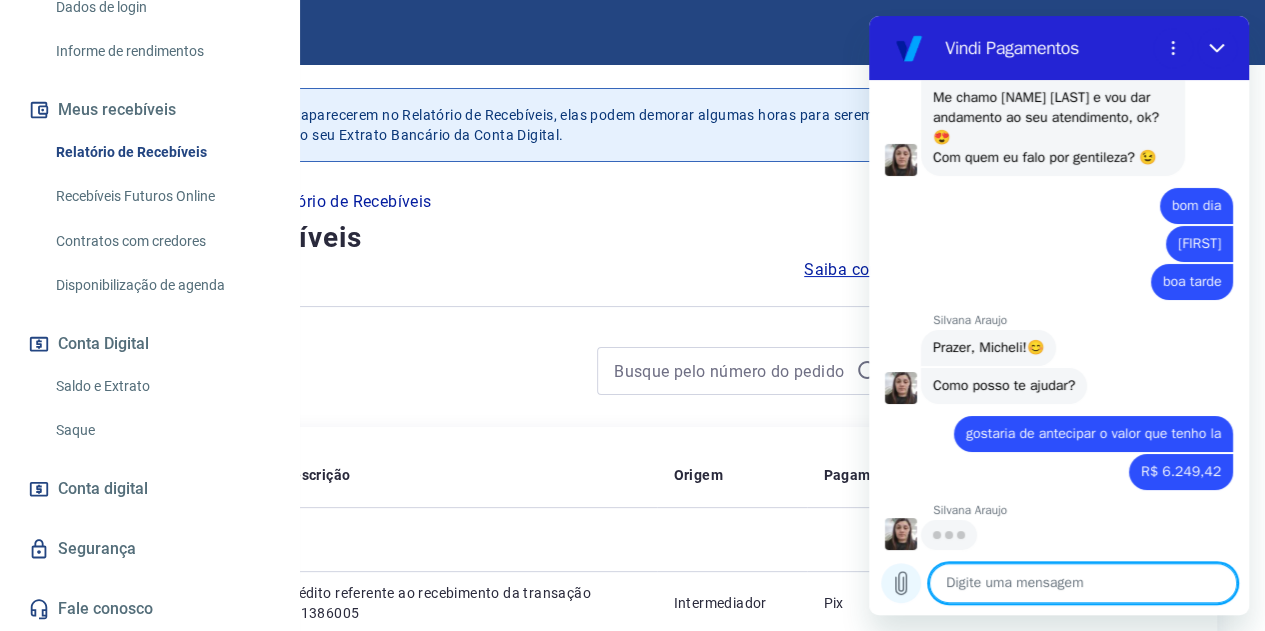 click 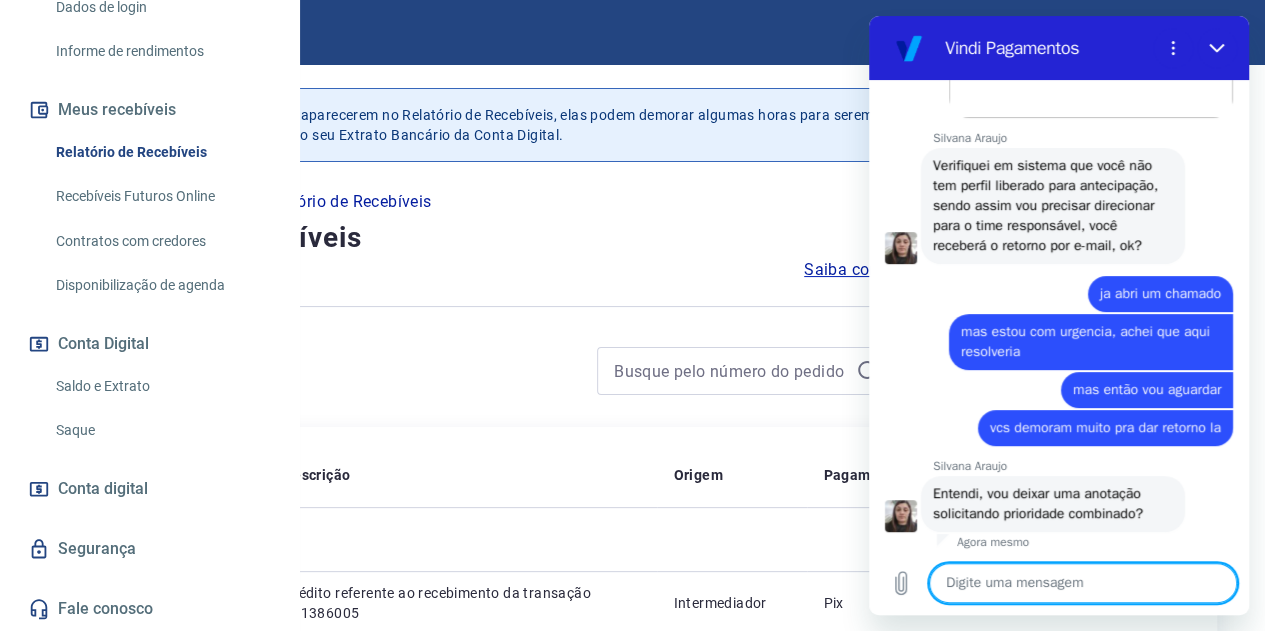 scroll, scrollTop: 4113, scrollLeft: 0, axis: vertical 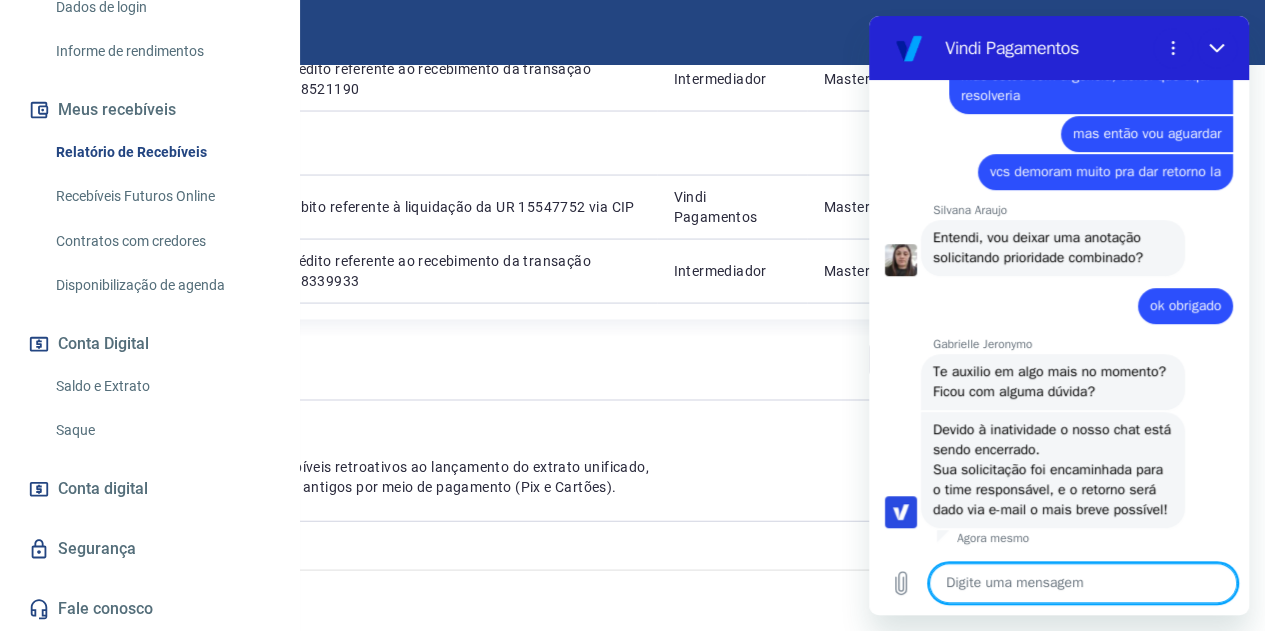 click at bounding box center (1083, 583) 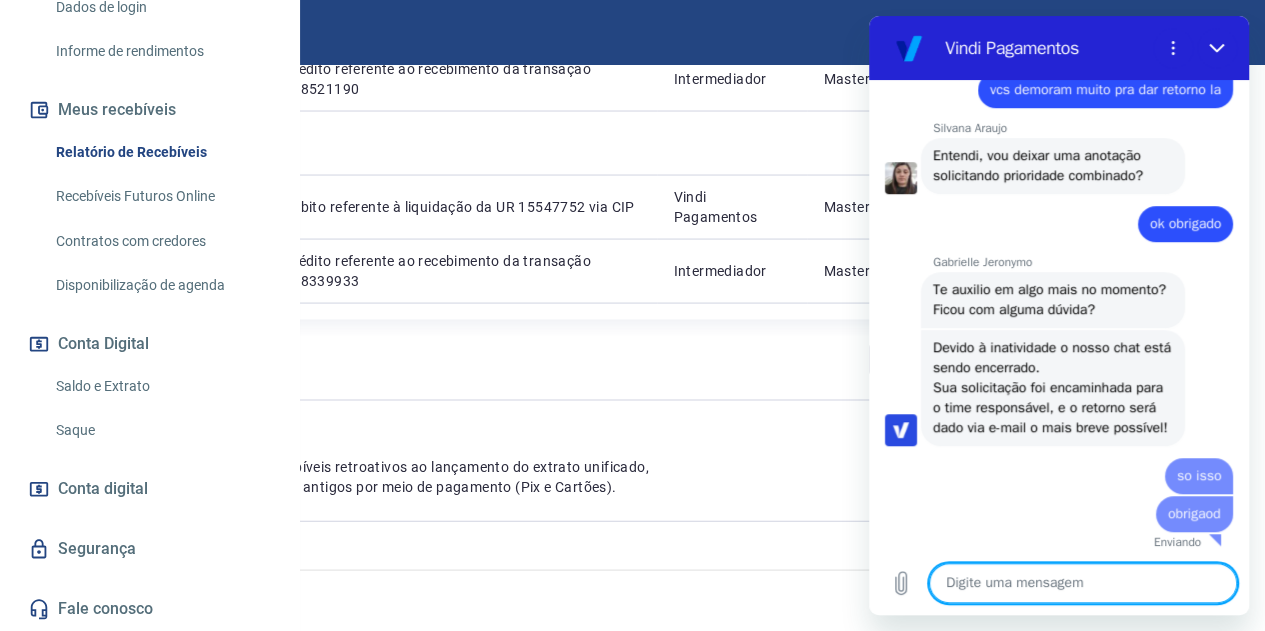 scroll, scrollTop: 4491, scrollLeft: 0, axis: vertical 